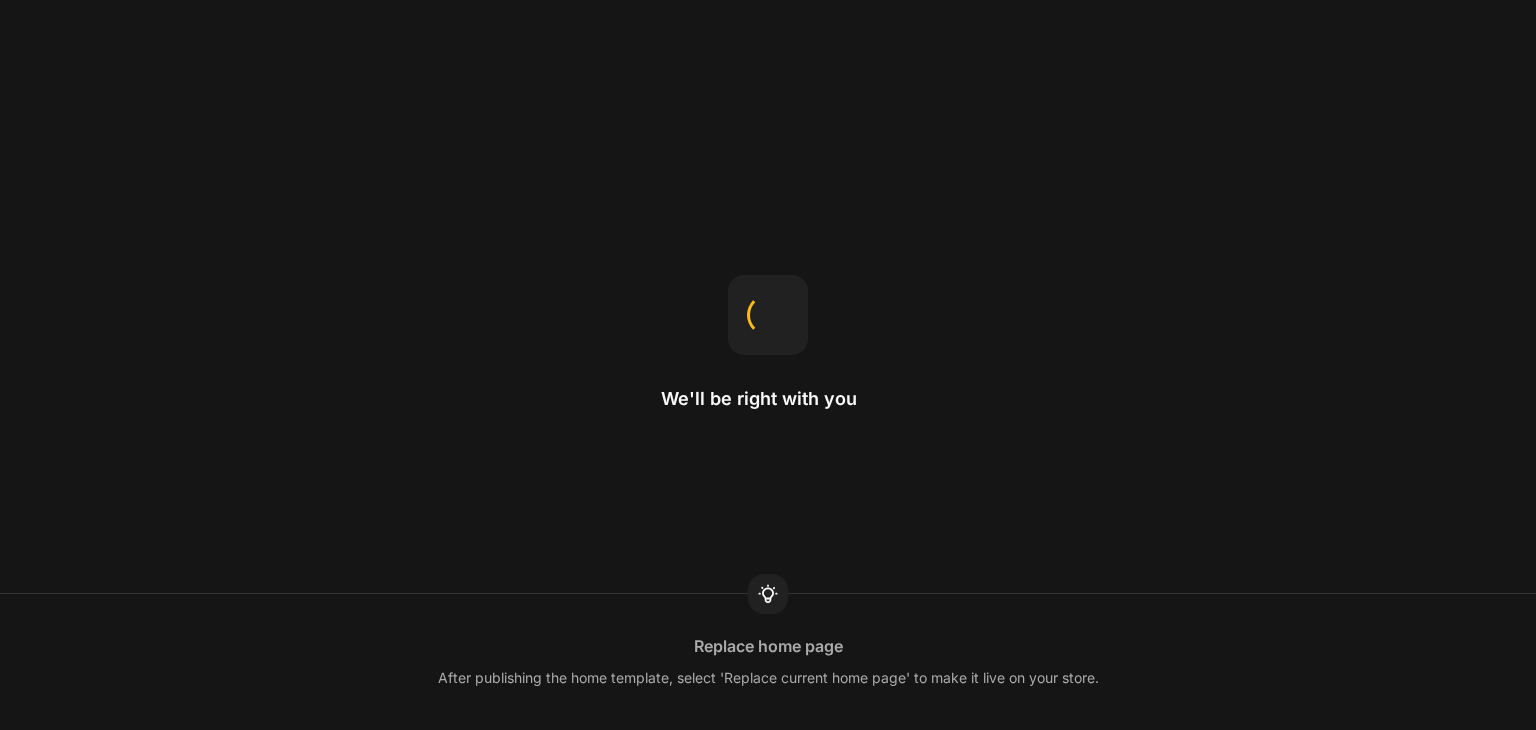 scroll, scrollTop: 0, scrollLeft: 0, axis: both 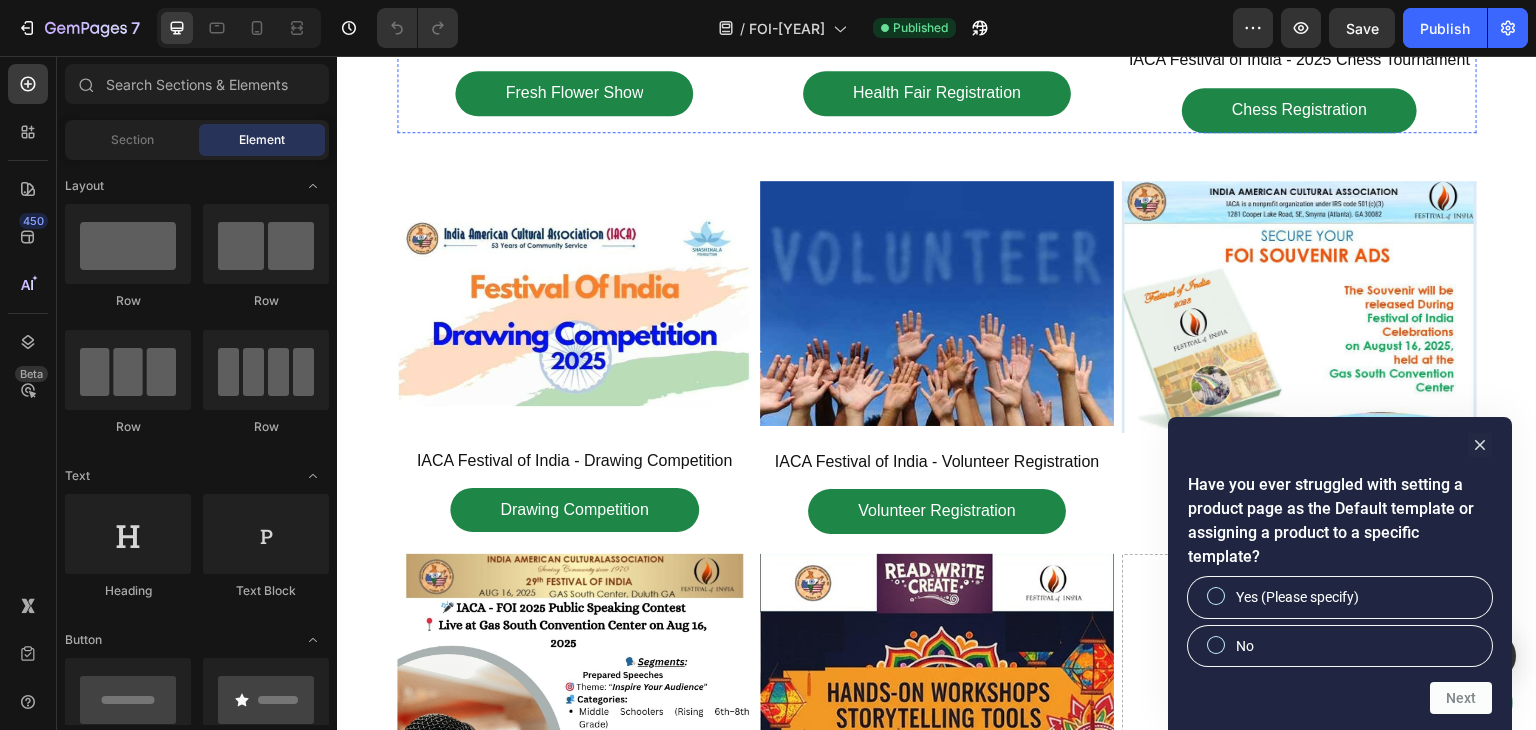 click at bounding box center (937, 18) 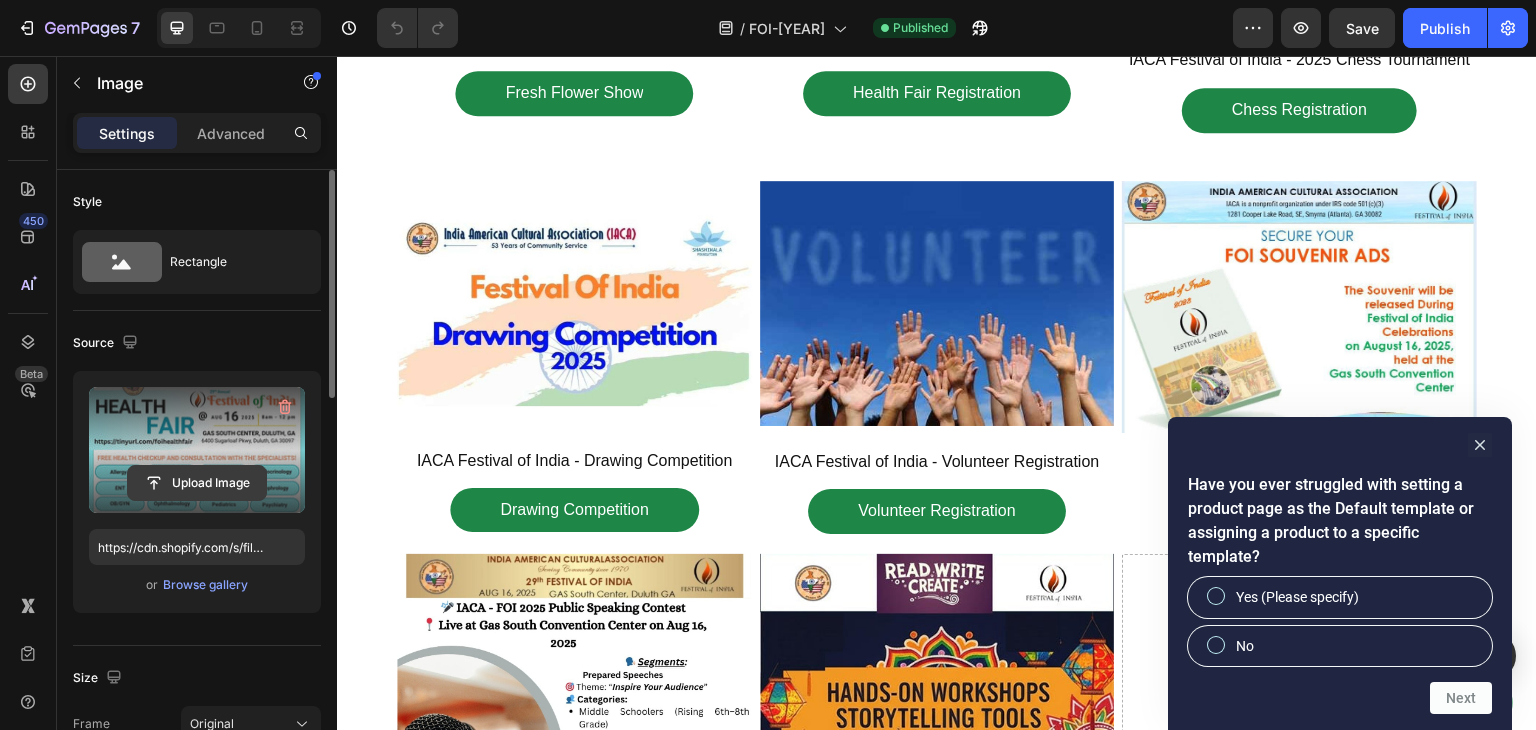 click 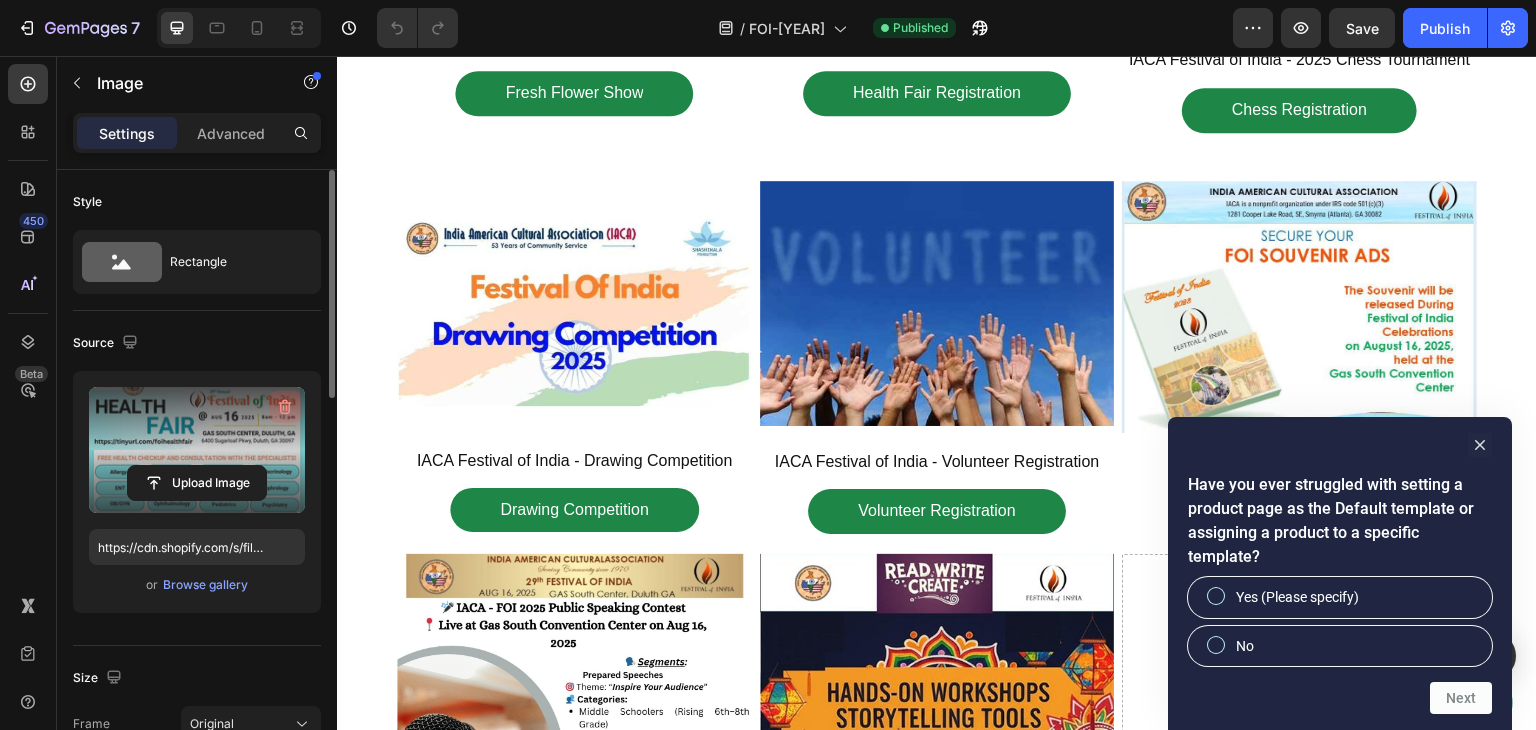click 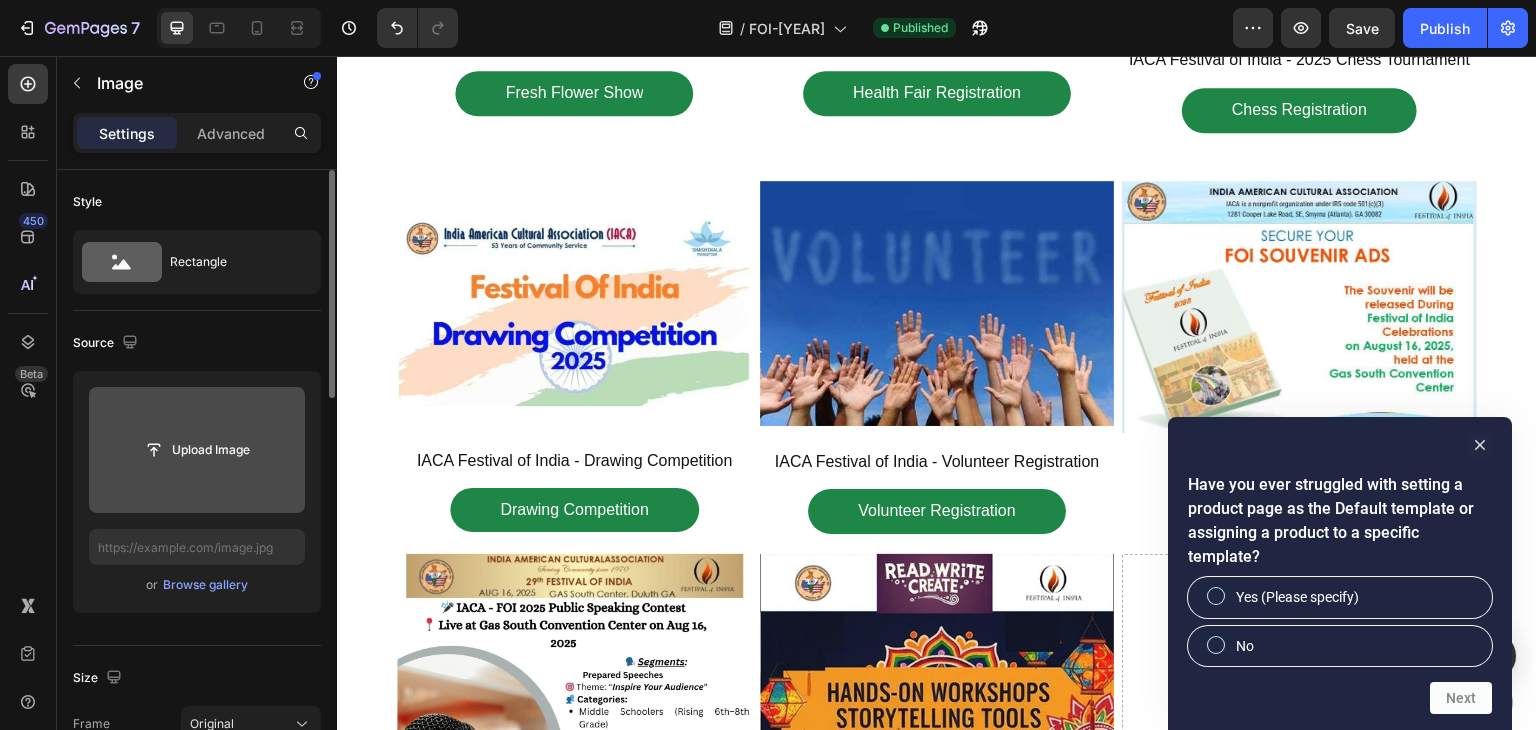 click 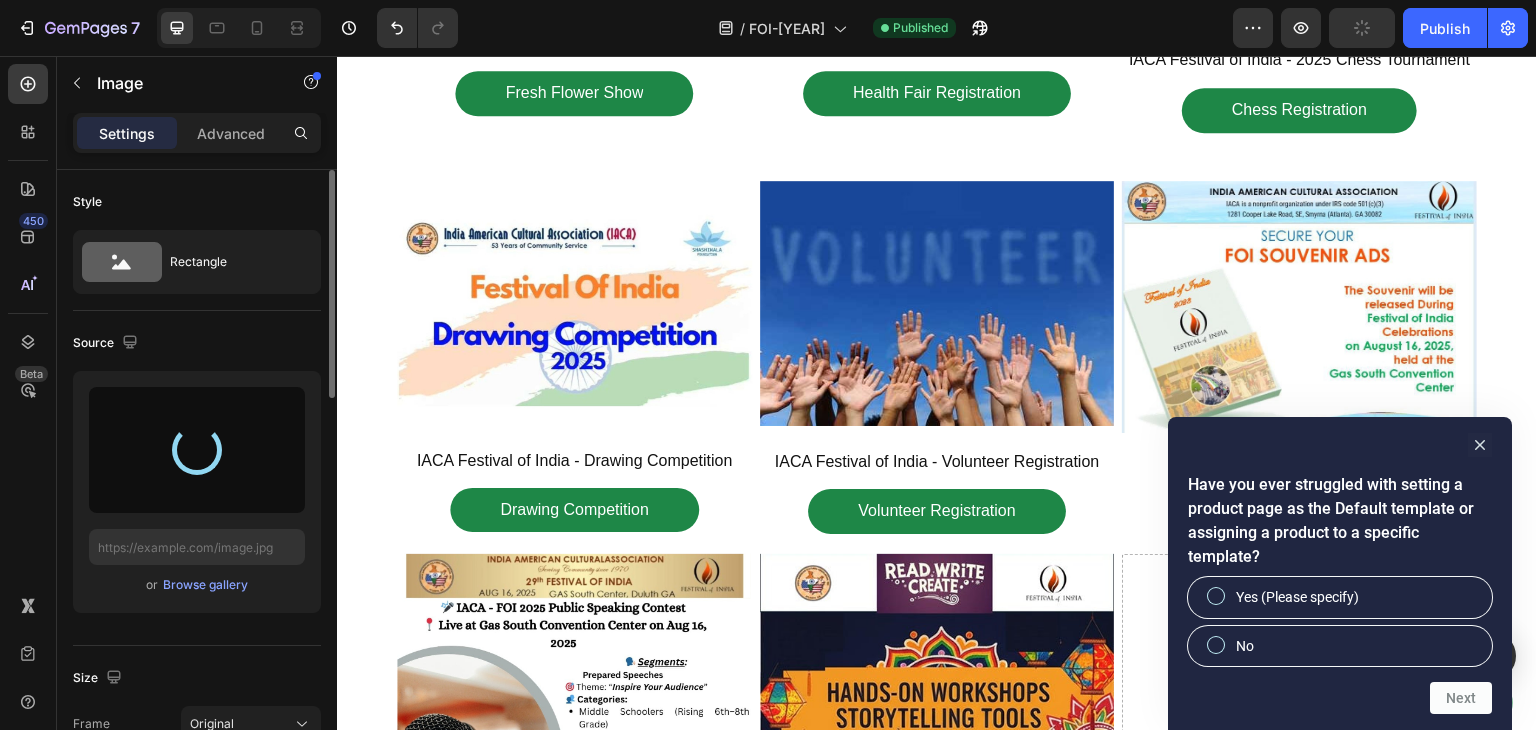 type on "https://cdn.shopify.com/s/files/1/0748/8012/3192/files/gempages_519050952297153713-bab307e1-74c9-432d-9767-709f4e34ca9f.jpg" 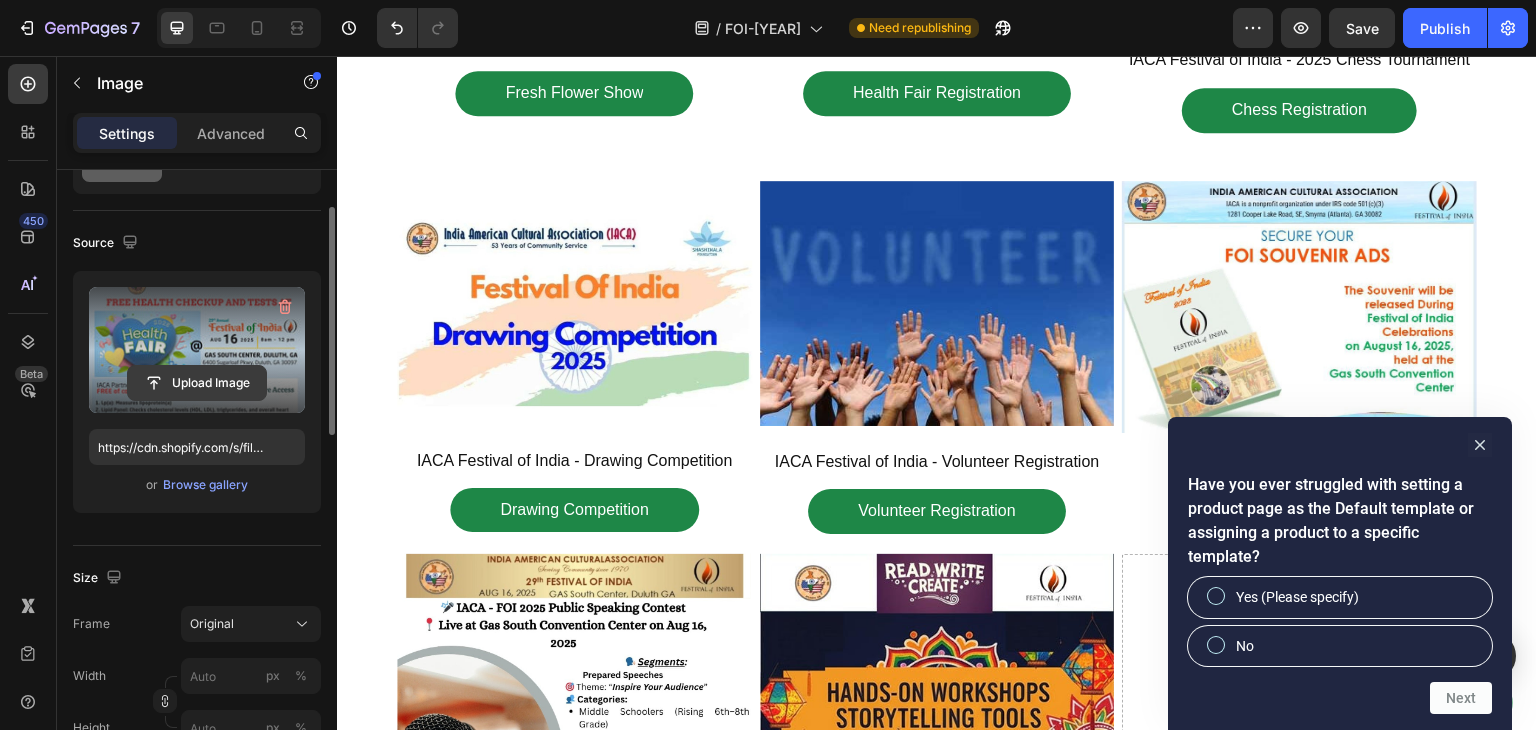 scroll, scrollTop: 0, scrollLeft: 0, axis: both 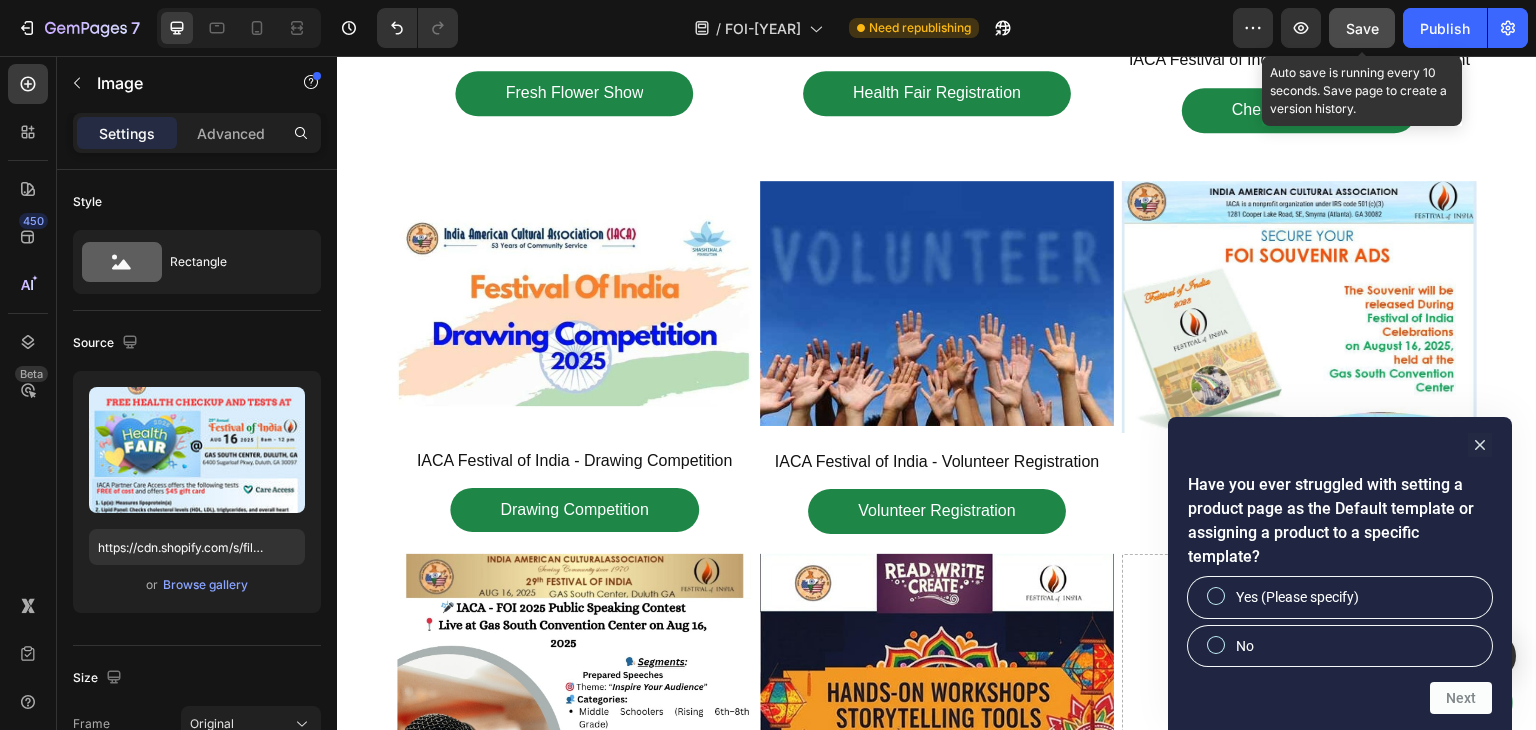 click on "Save" at bounding box center (1362, 28) 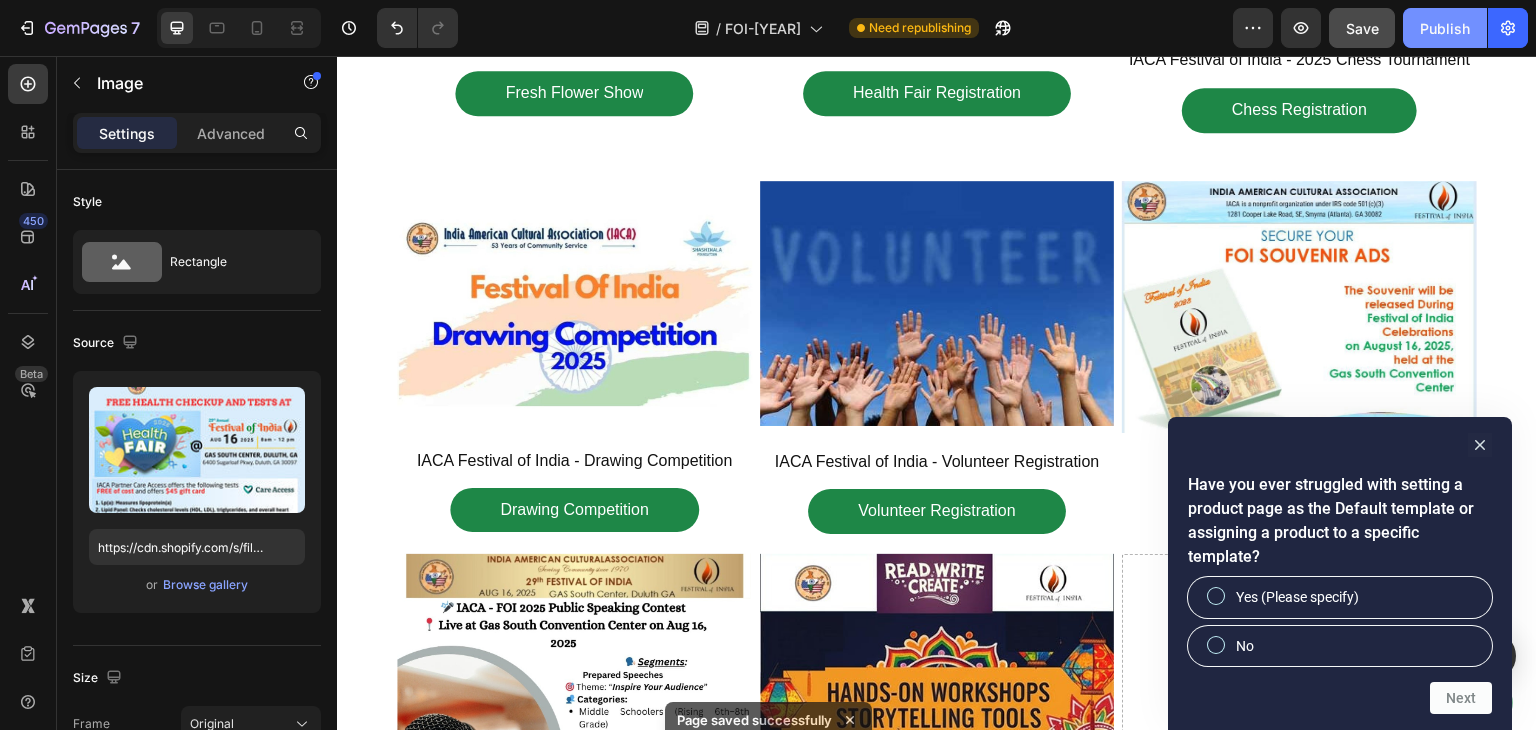 click on "Publish" at bounding box center (1445, 28) 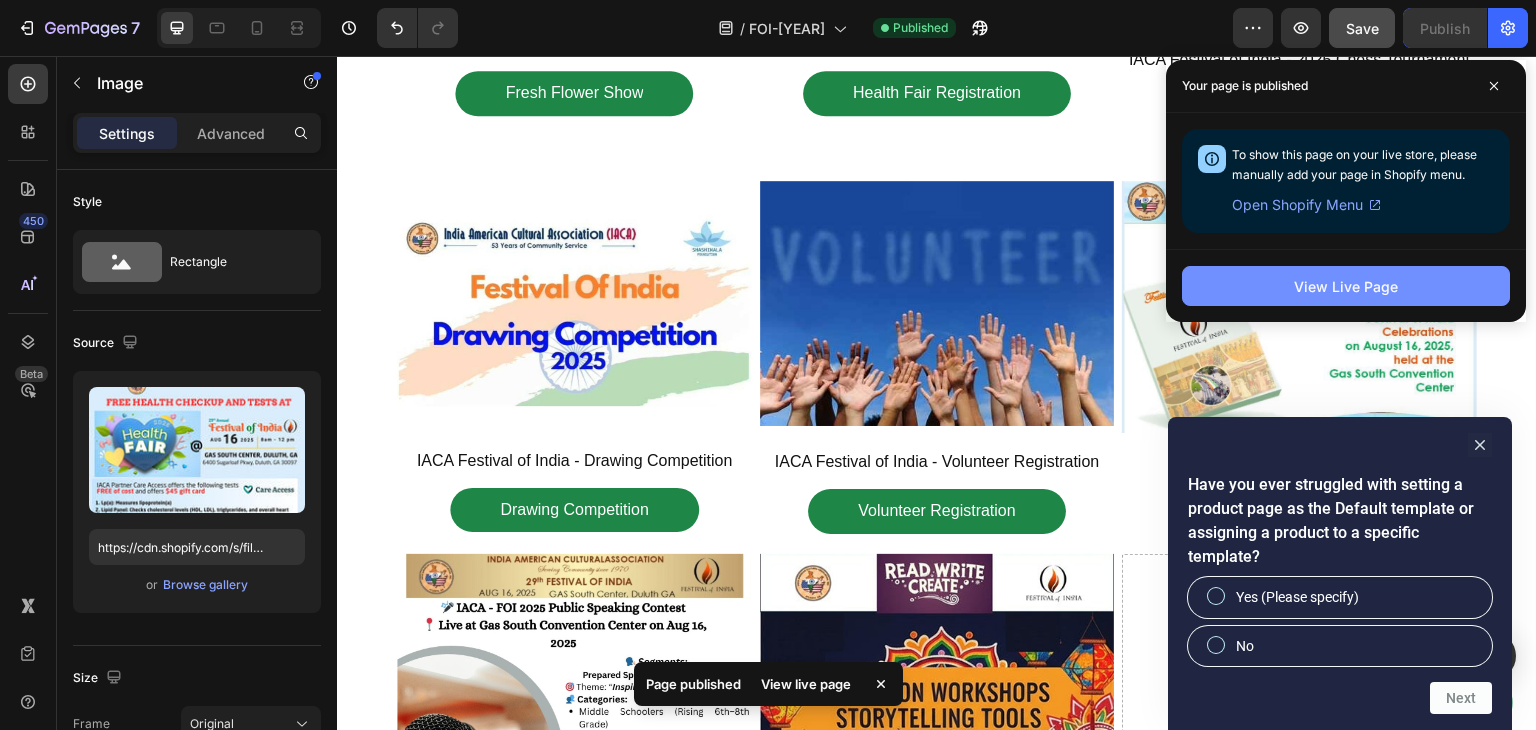 click on "View Live Page" at bounding box center (1346, 286) 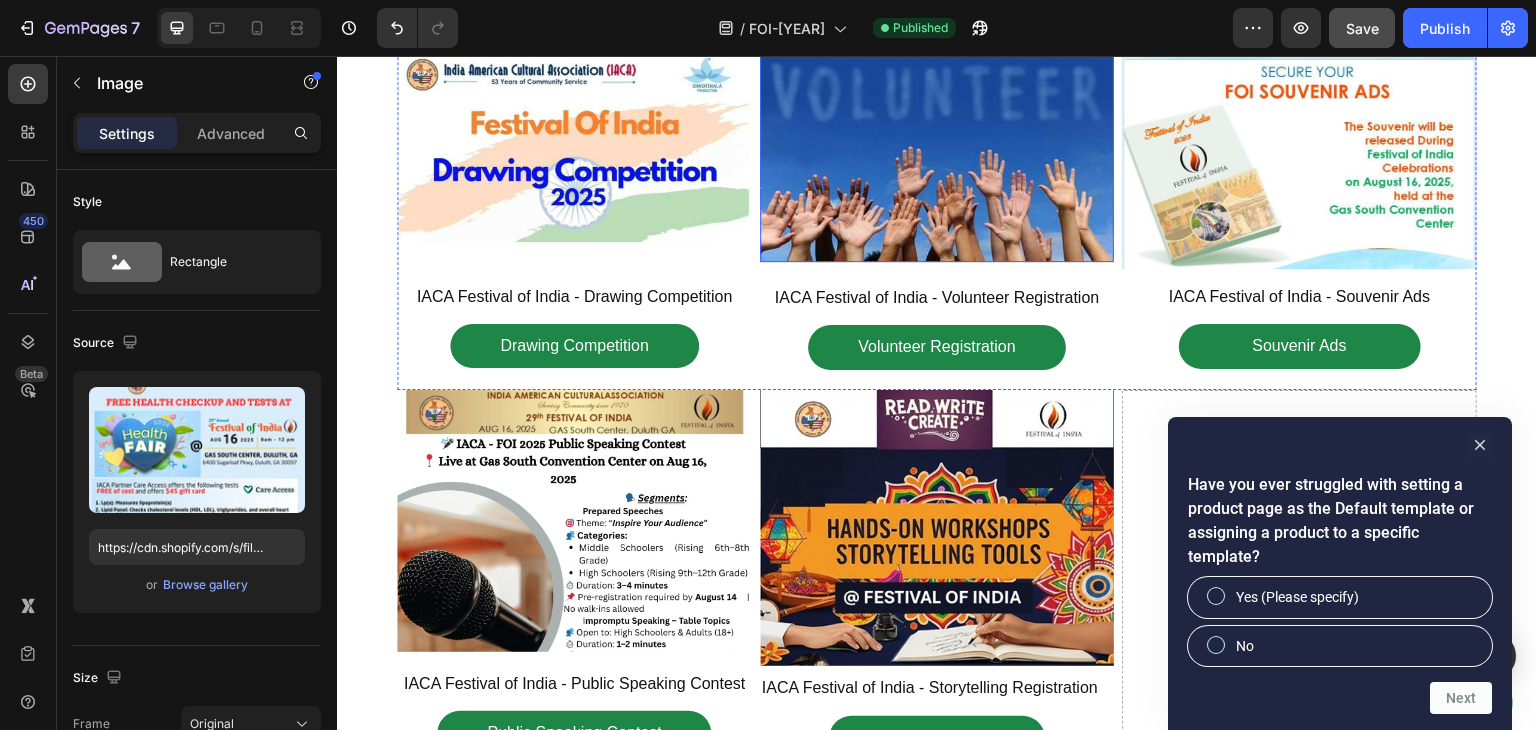 scroll, scrollTop: 2900, scrollLeft: 0, axis: vertical 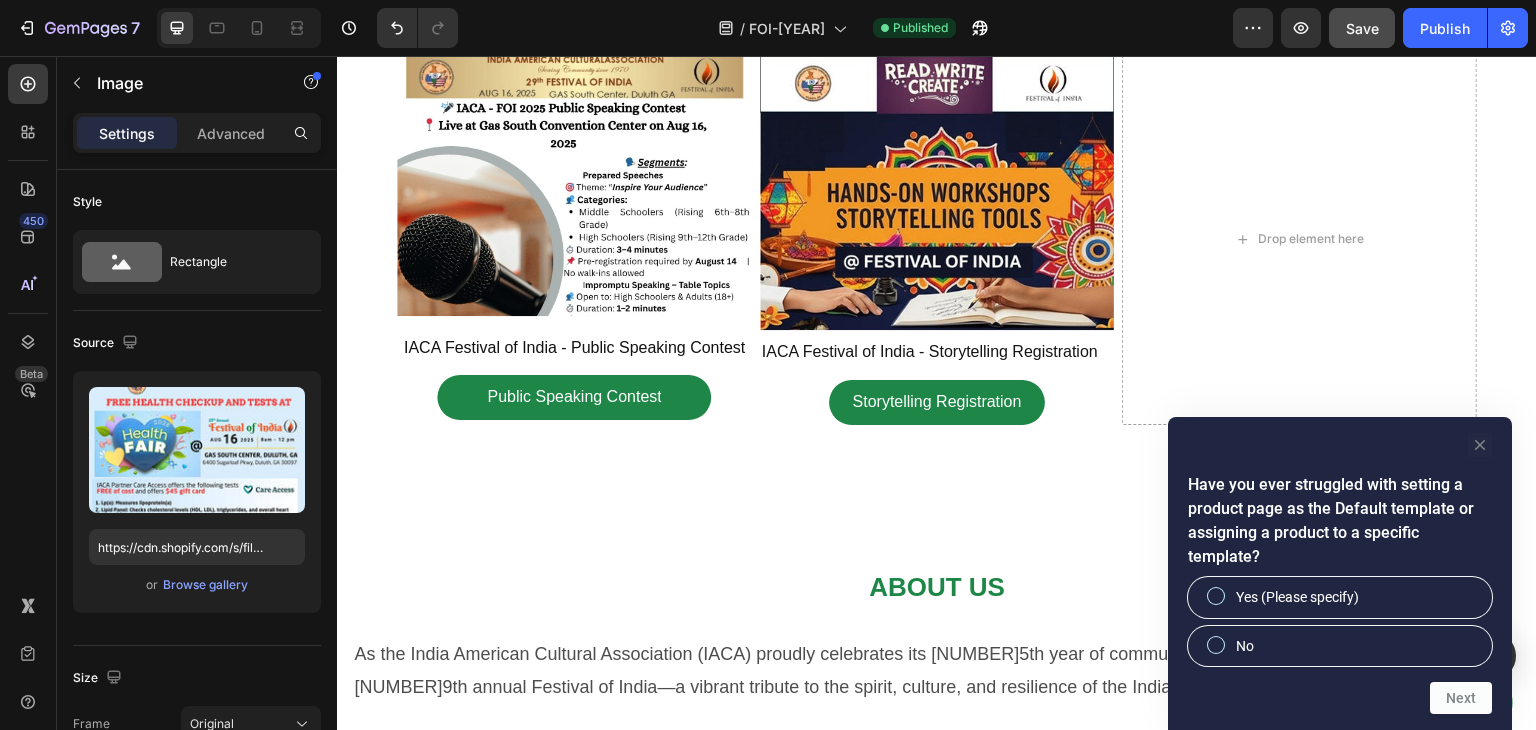 click 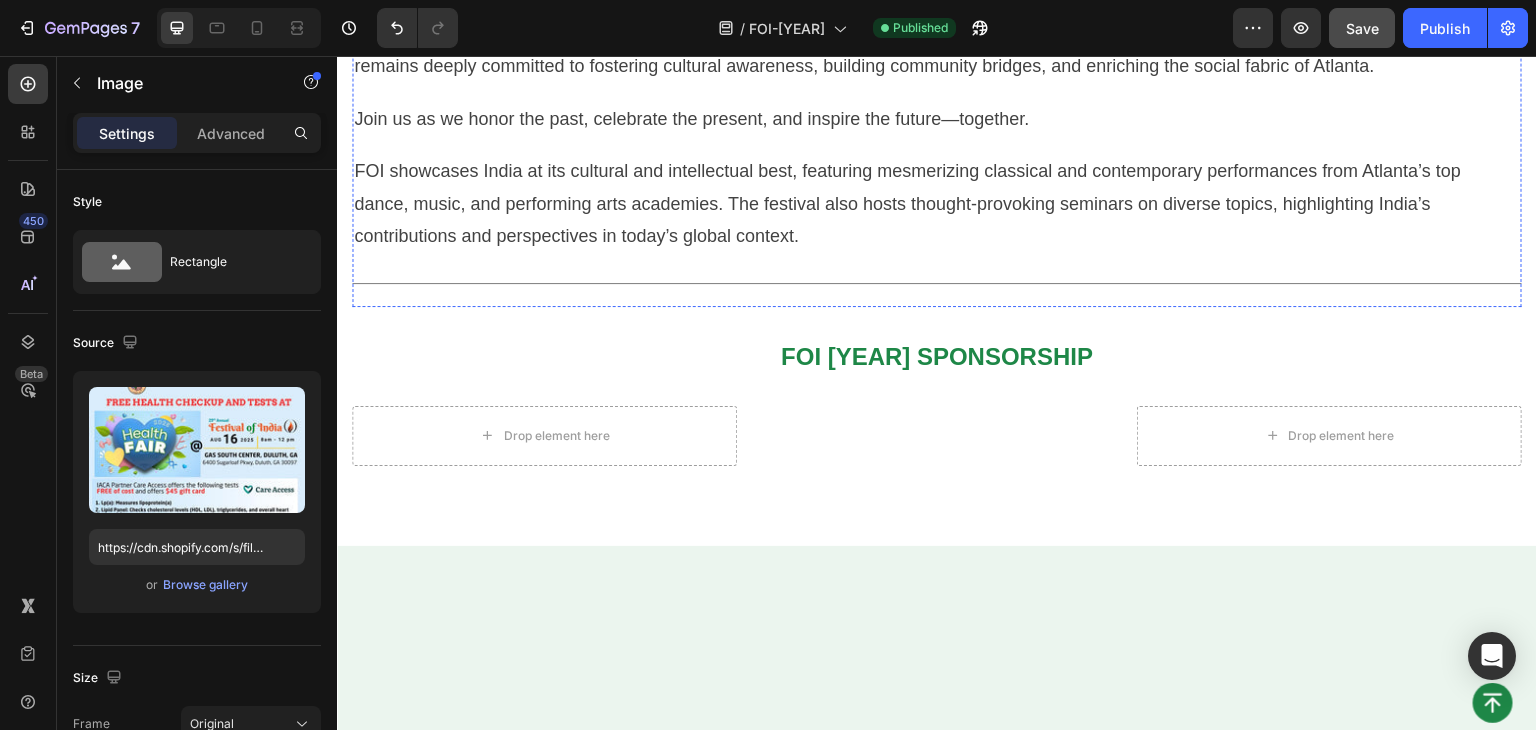 scroll, scrollTop: 4000, scrollLeft: 0, axis: vertical 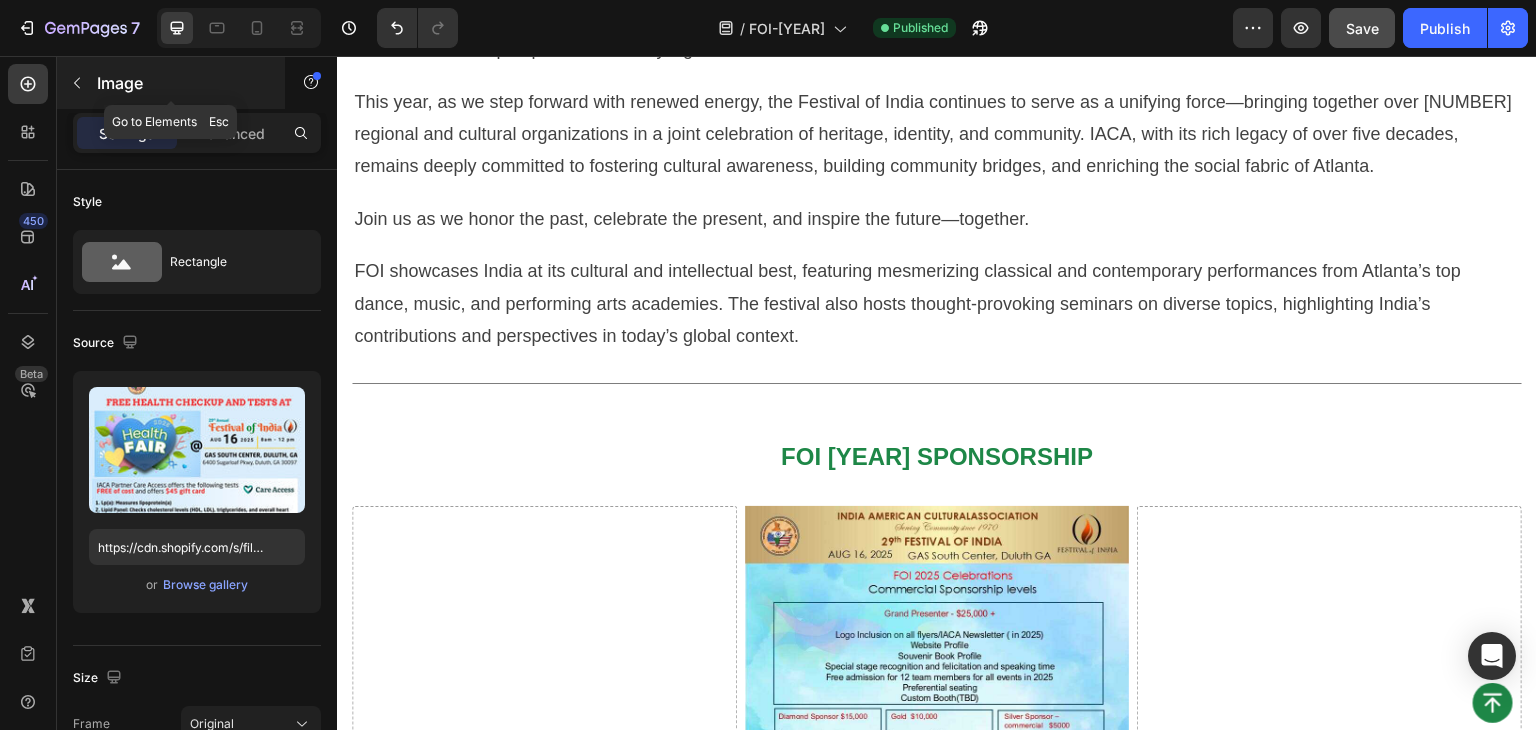 click 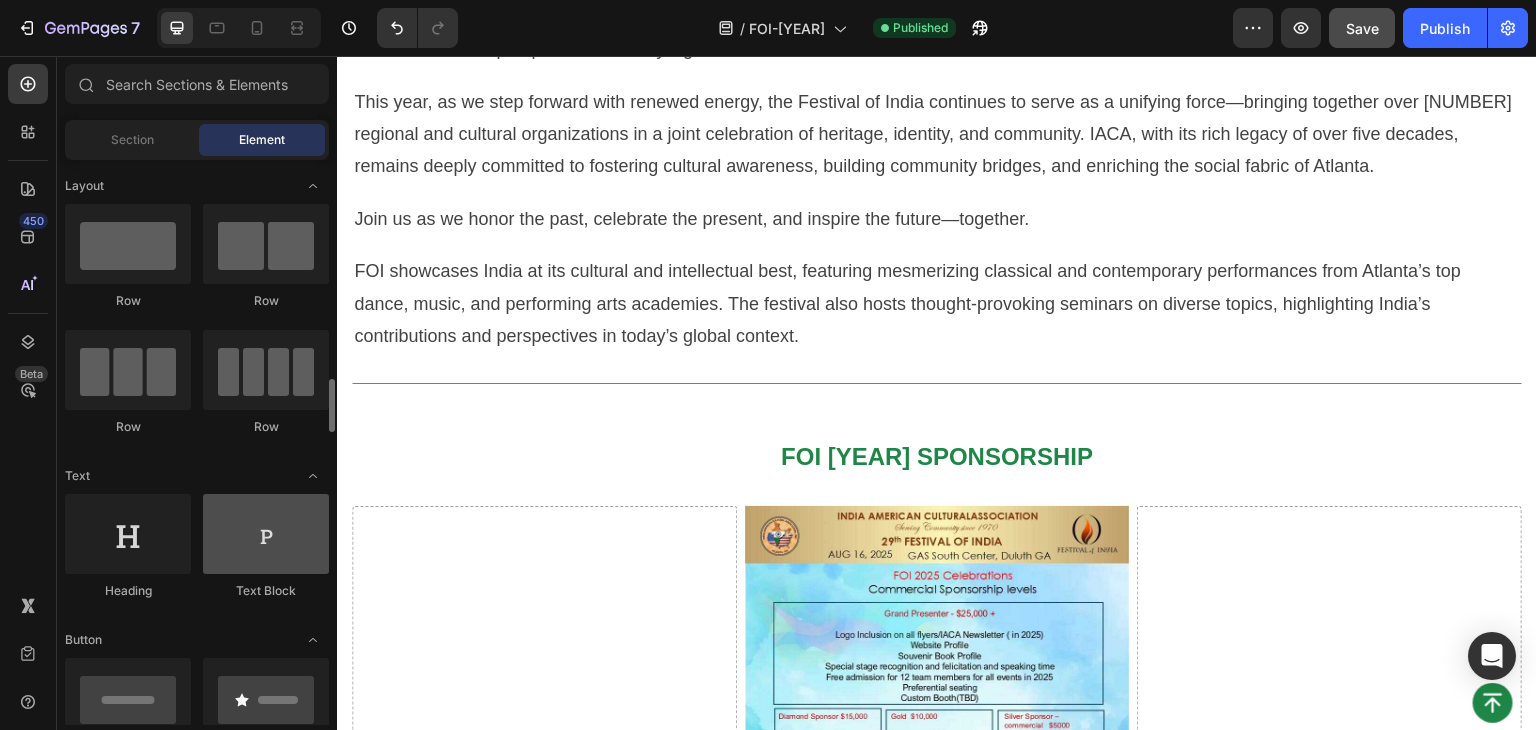 scroll, scrollTop: 500, scrollLeft: 0, axis: vertical 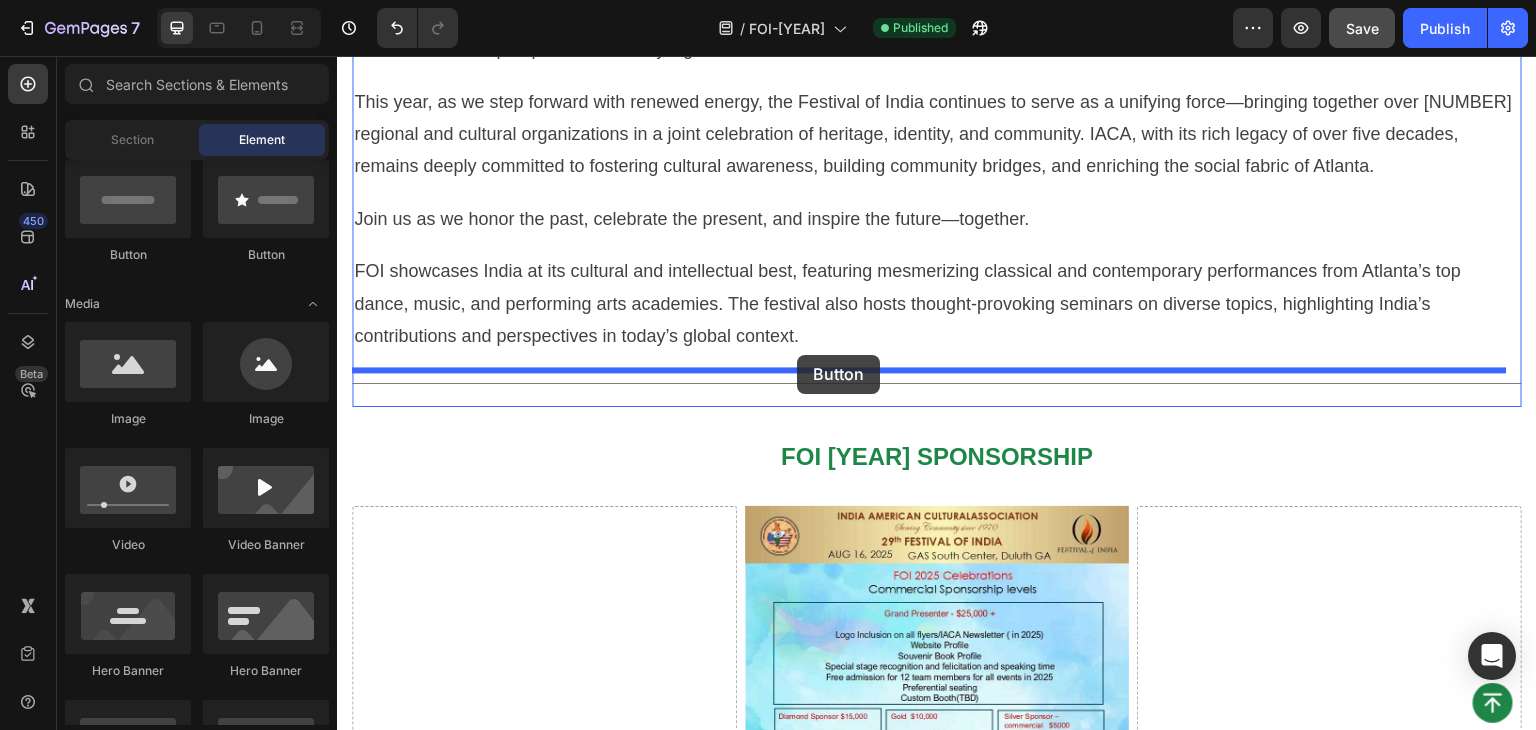 drag, startPoint x: 453, startPoint y: 257, endPoint x: 797, endPoint y: 355, distance: 357.687 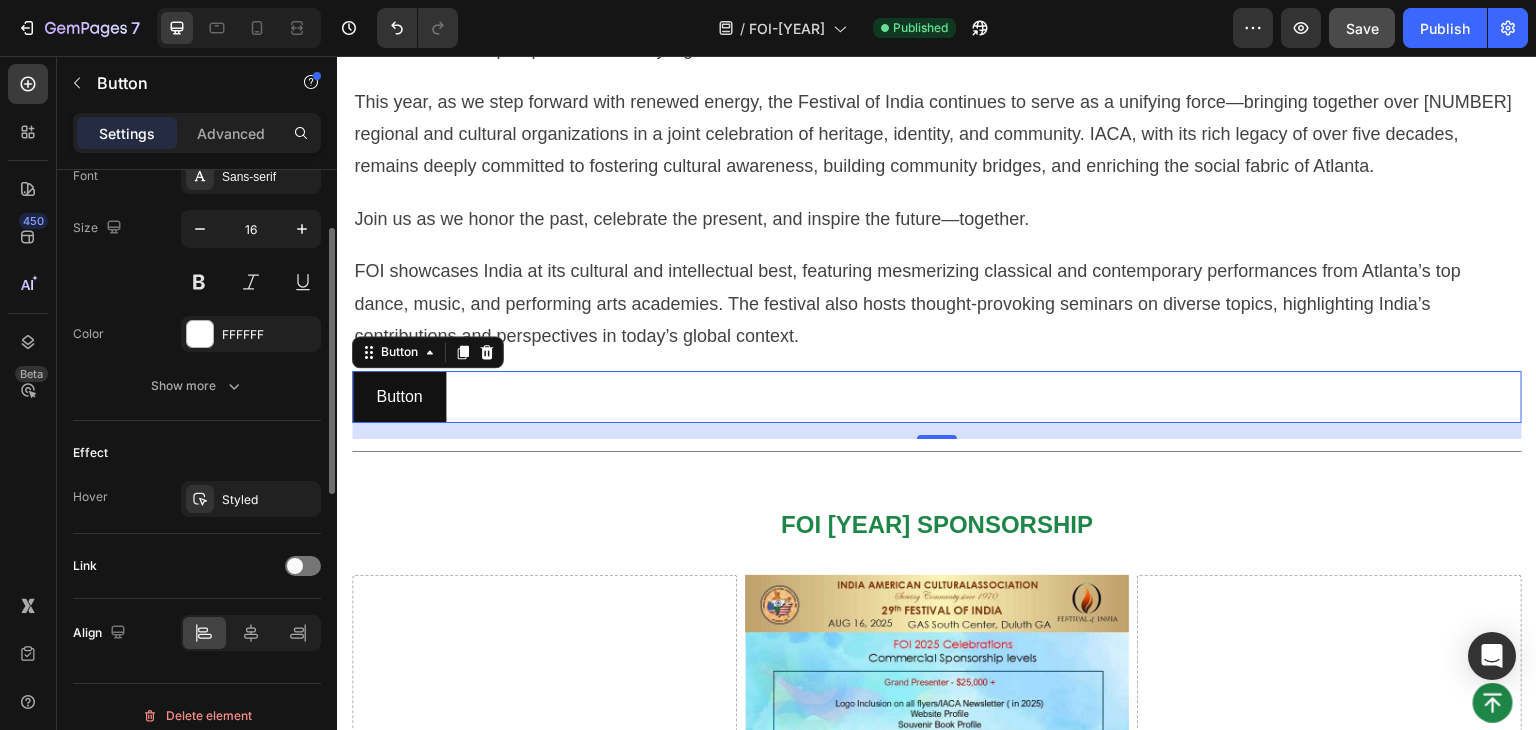 scroll, scrollTop: 814, scrollLeft: 0, axis: vertical 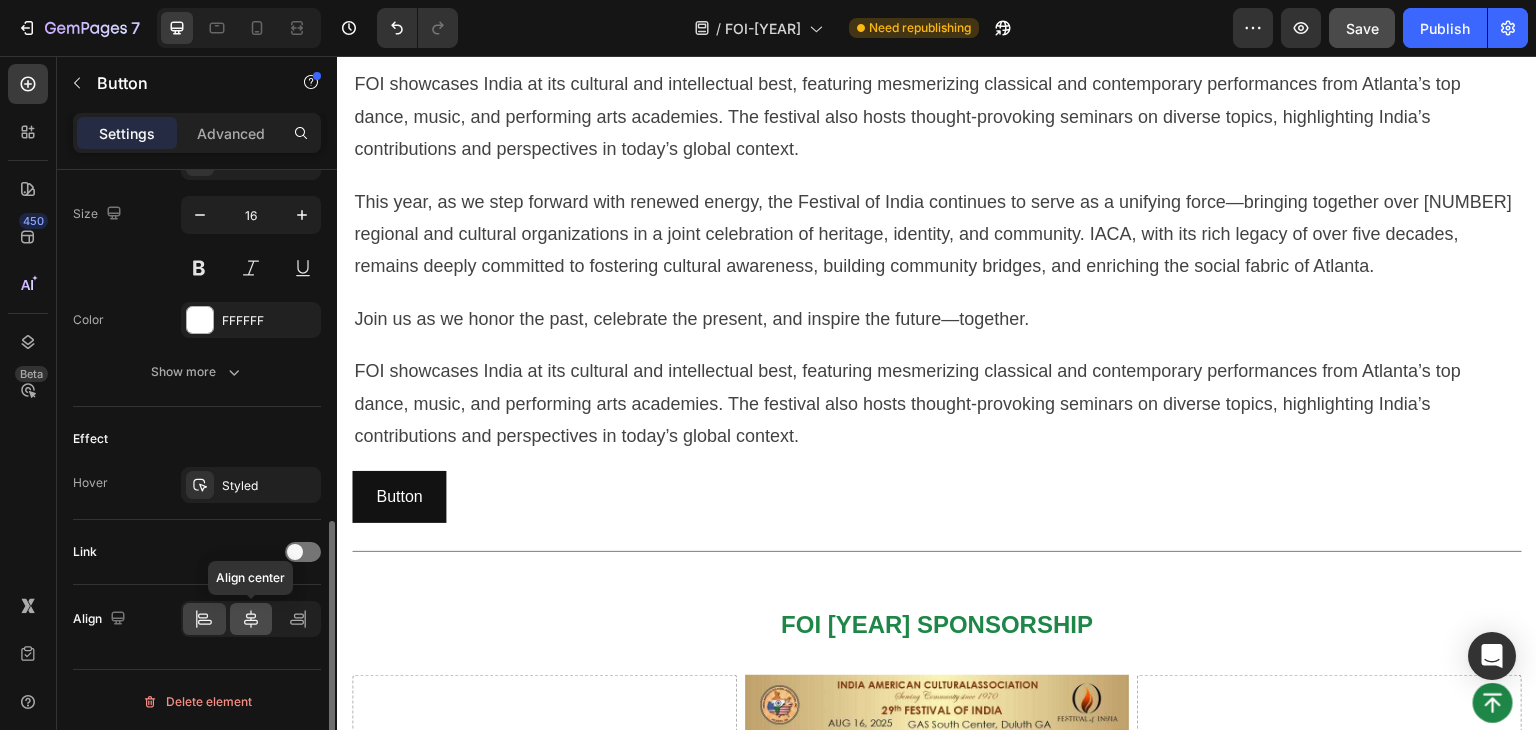 click 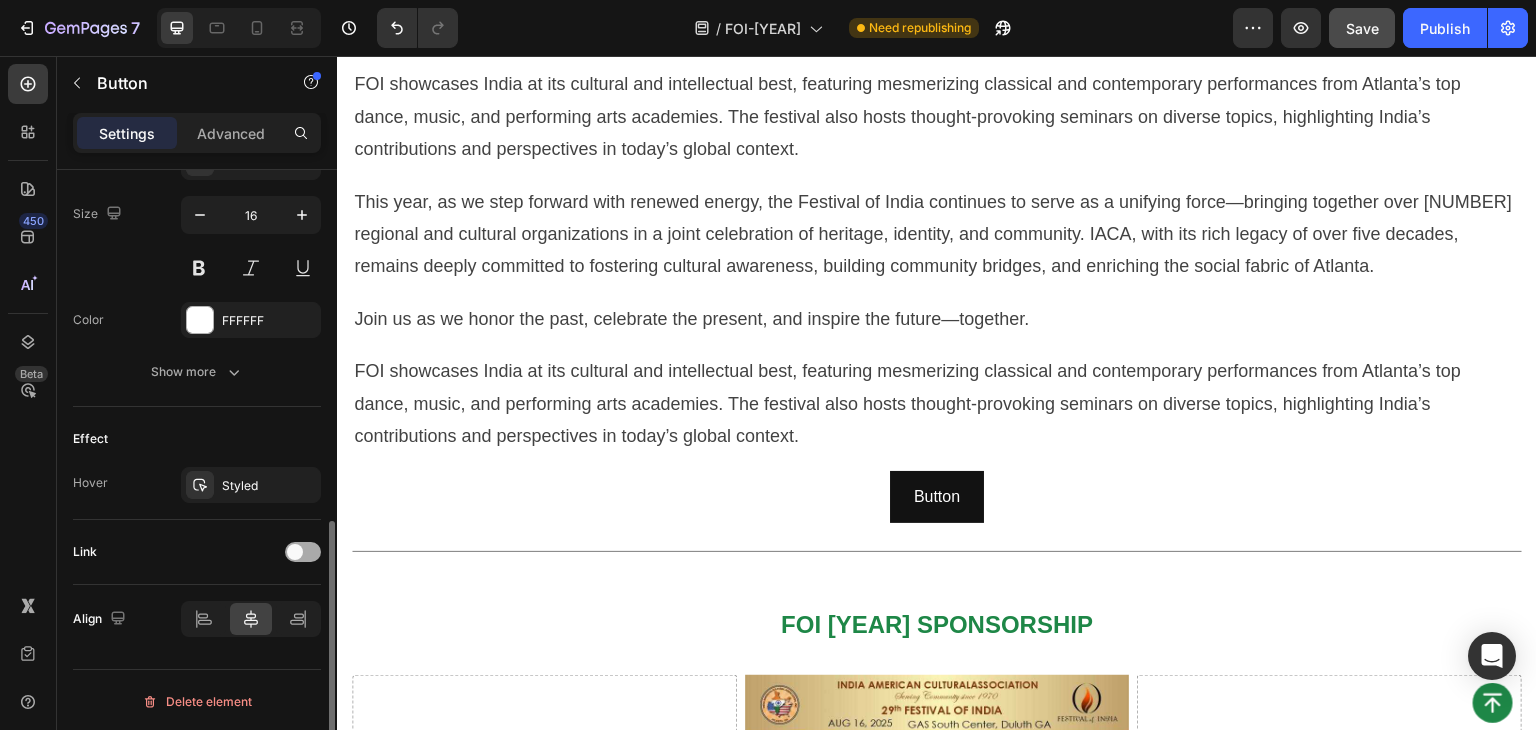 click at bounding box center [303, 552] 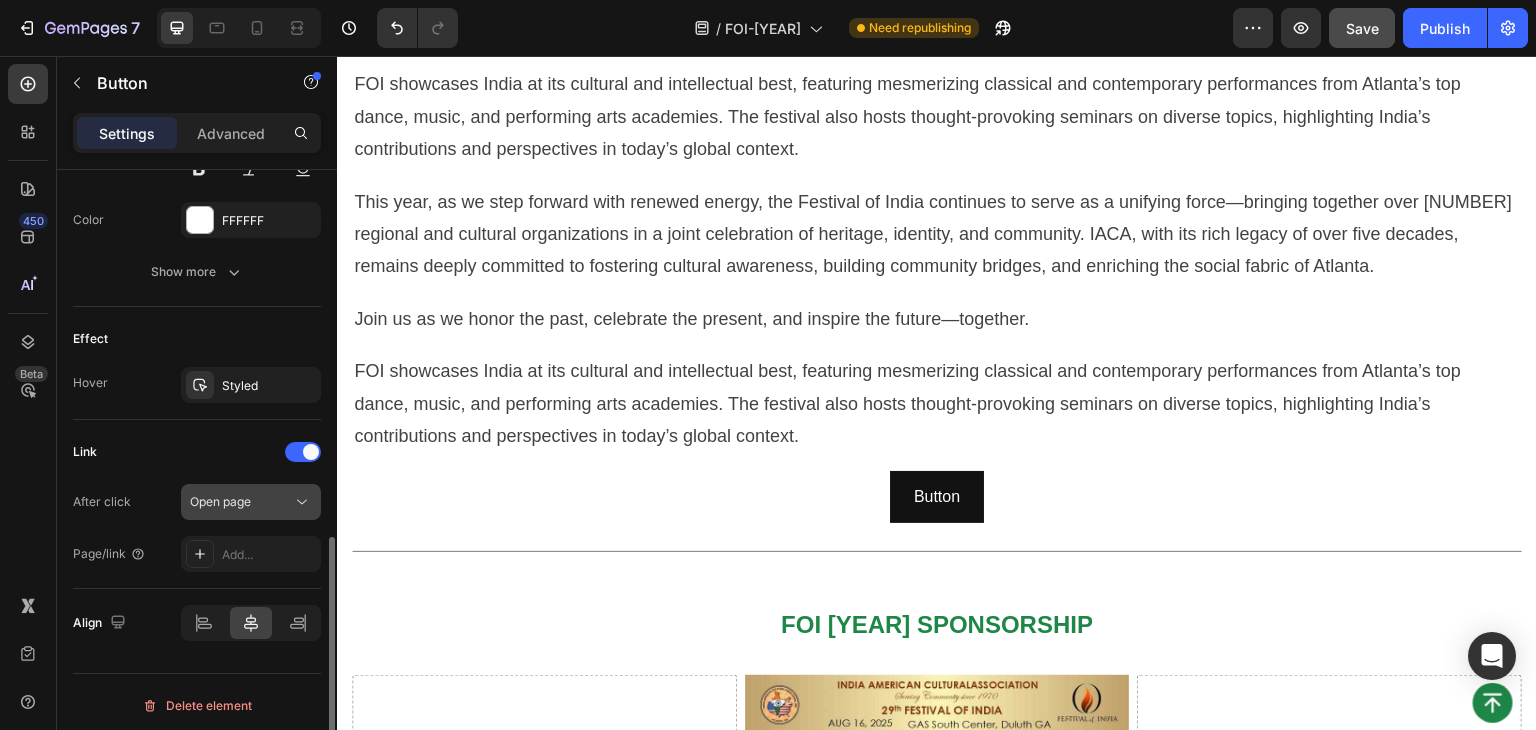 scroll, scrollTop: 918, scrollLeft: 0, axis: vertical 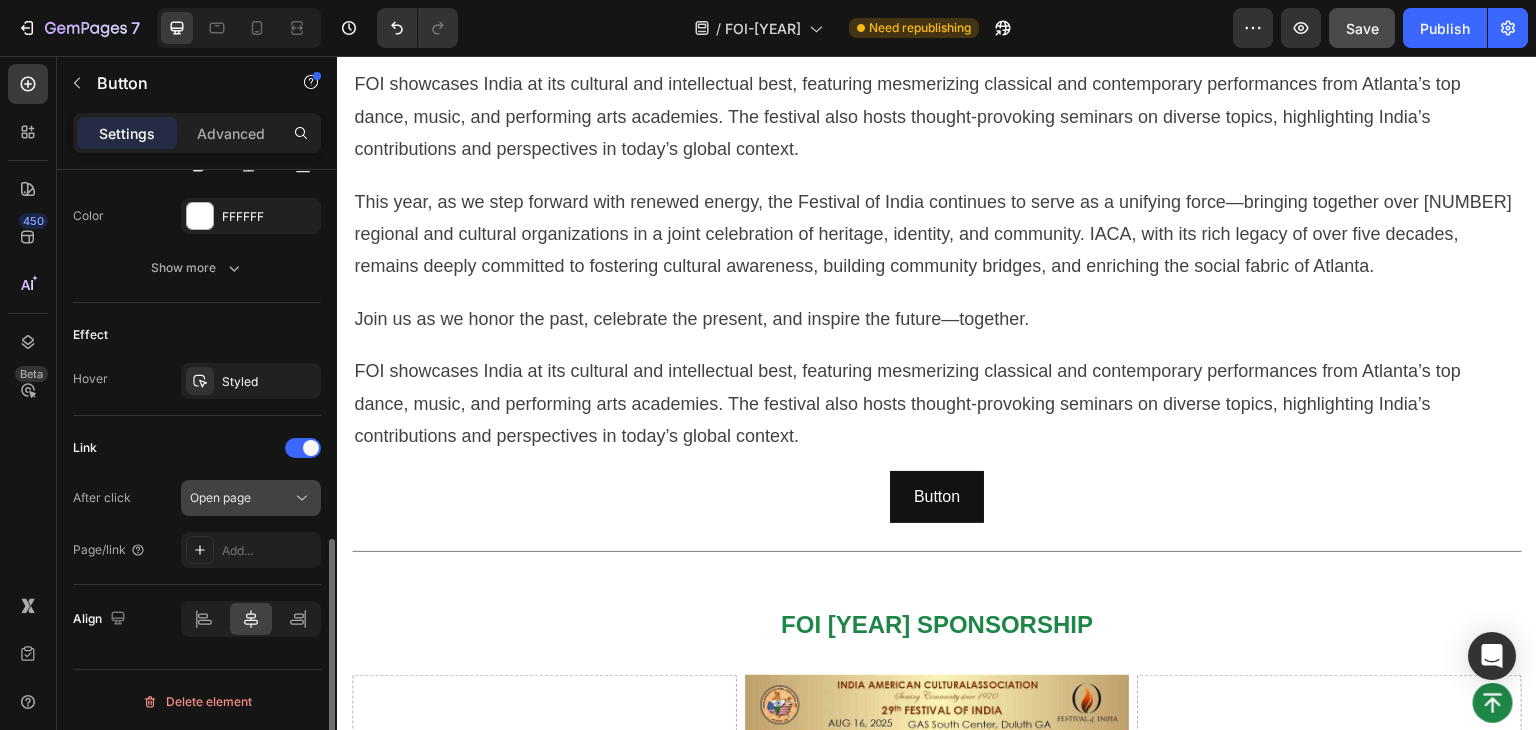 click 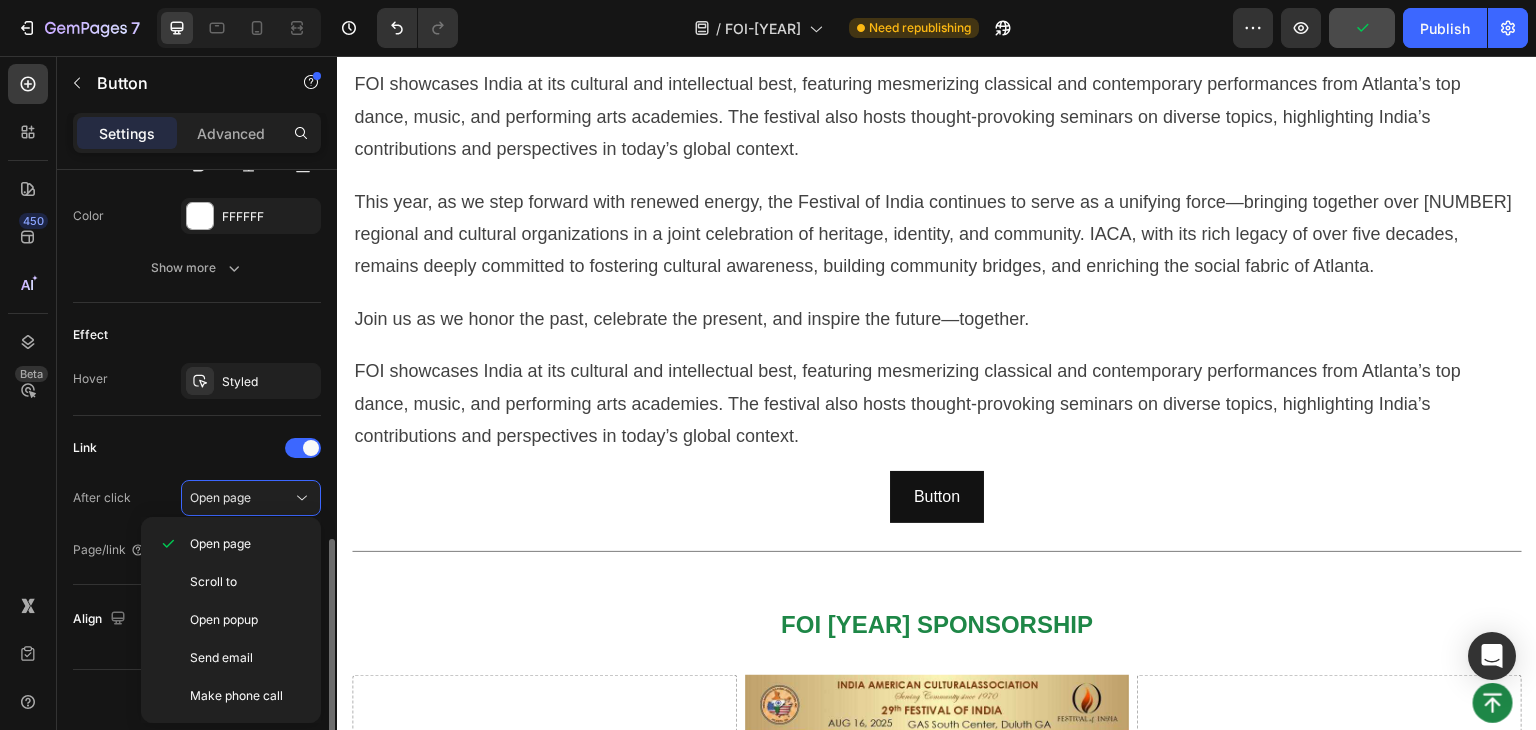 click on "Link" at bounding box center [197, 448] 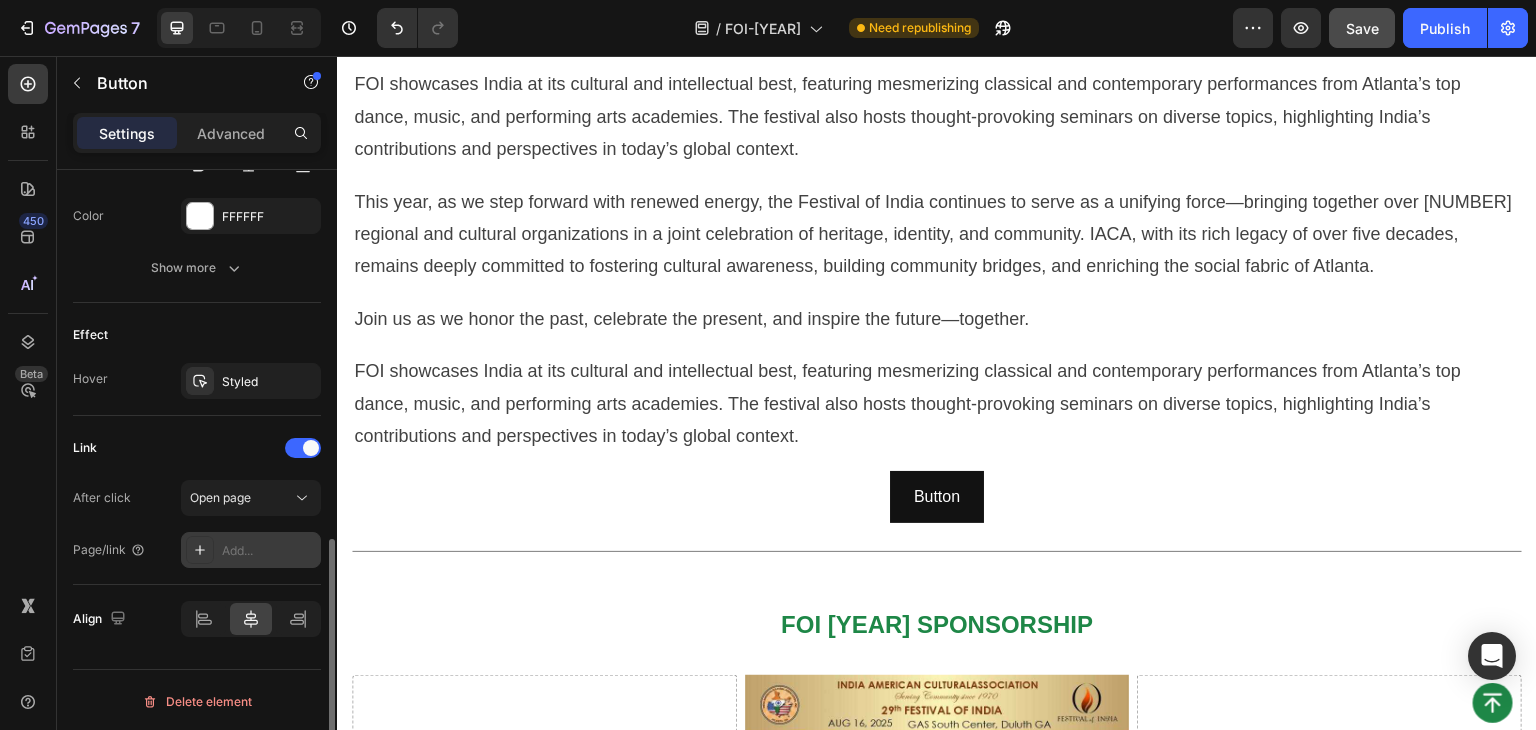 click on "Add..." at bounding box center [269, 551] 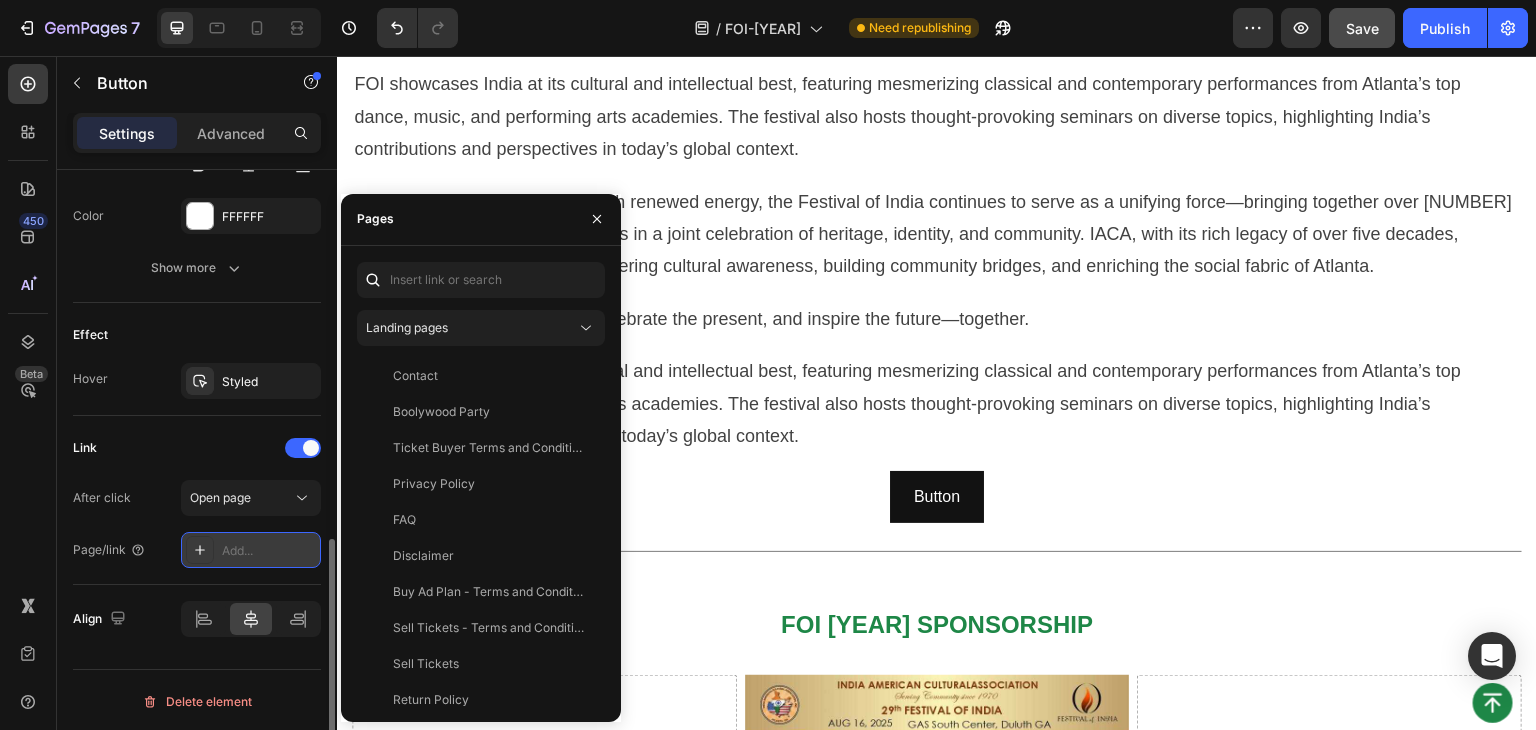 click on "Add..." at bounding box center [269, 551] 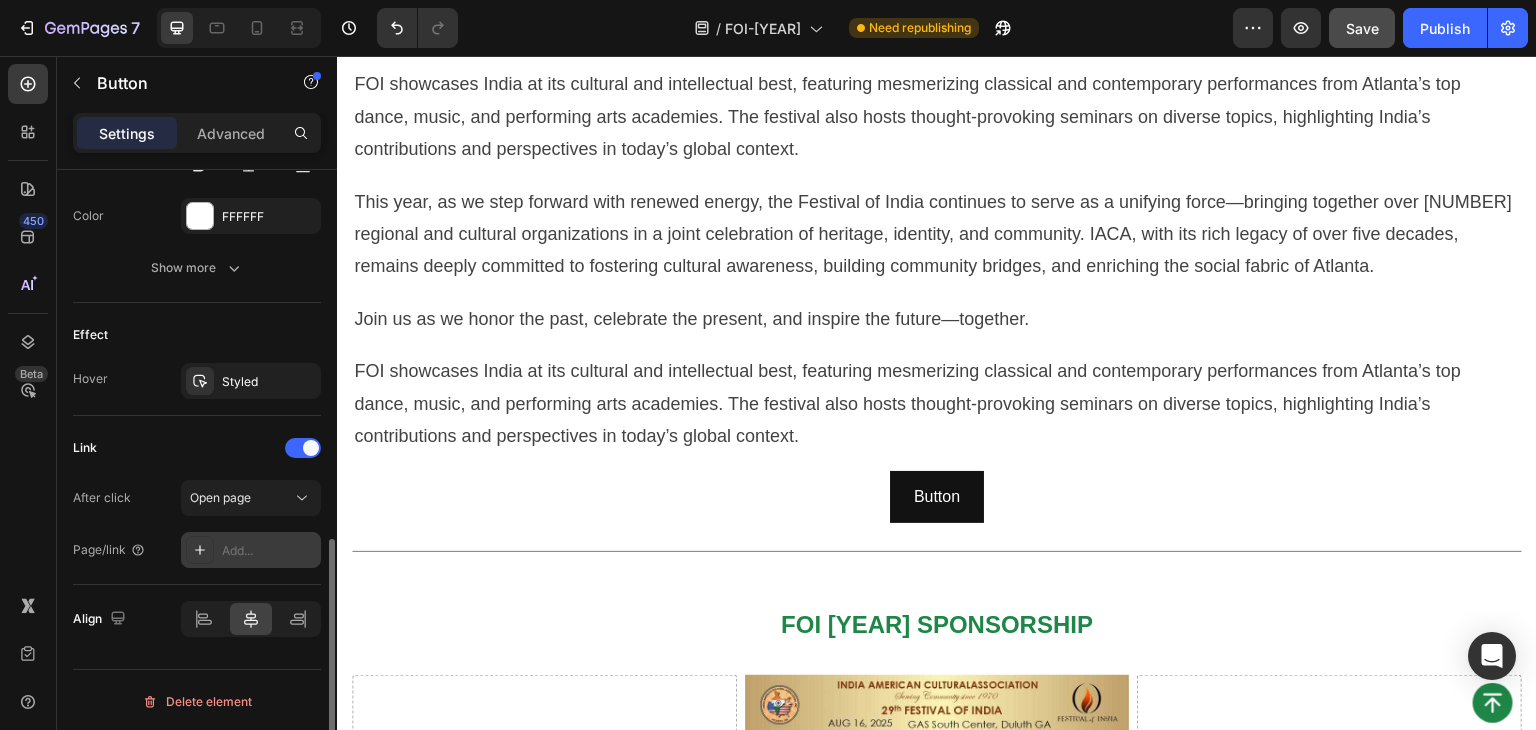 click on "Add..." at bounding box center (269, 551) 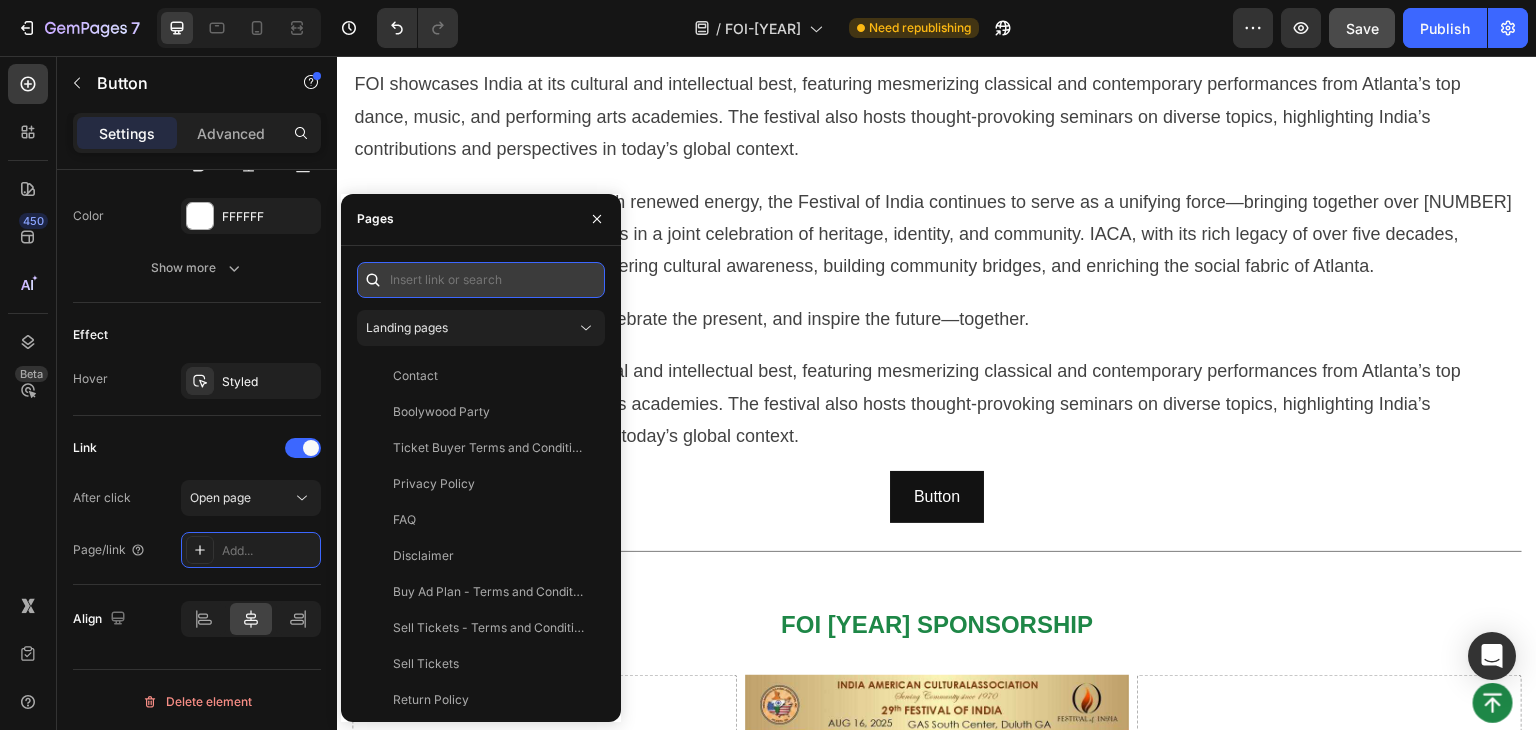 paste on "https://www.khabar.com/magazine/around-town/78th-iaca-festival-of-india-a-celebration-of-culture-and-unity" 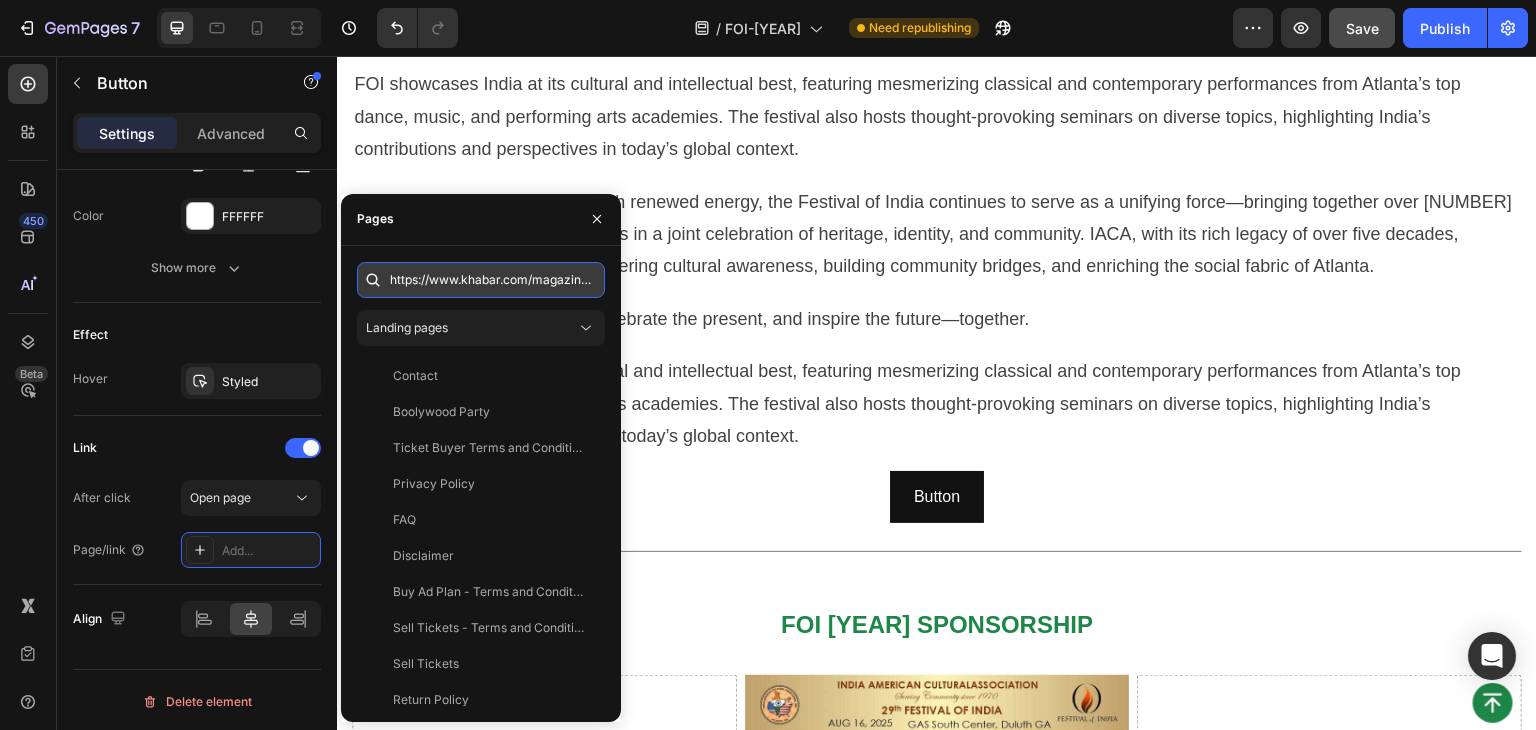 scroll, scrollTop: 0, scrollLeft: 458, axis: horizontal 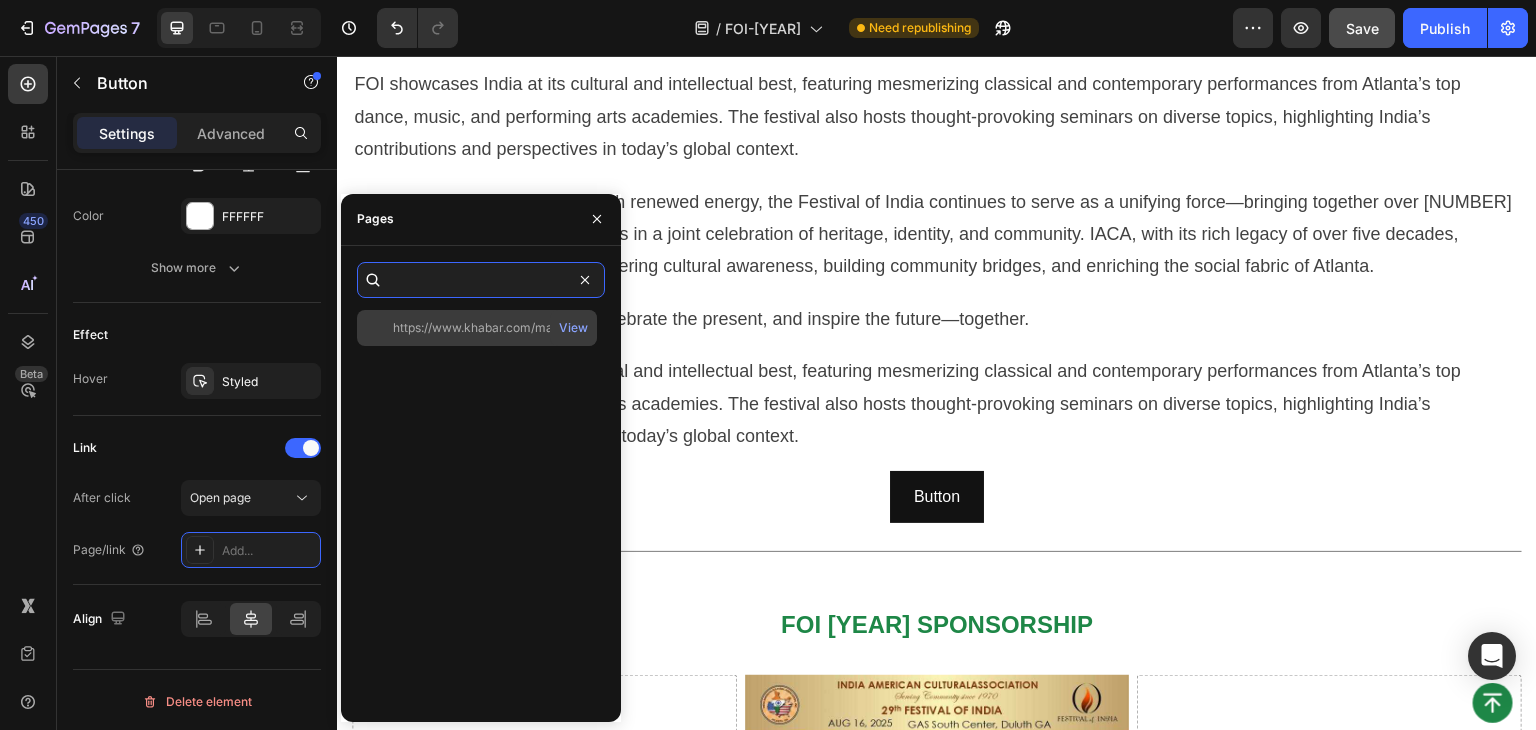 type on "https://www.khabar.com/magazine/around-town/78th-iaca-festival-of-india-a-celebration-of-culture-and-unity" 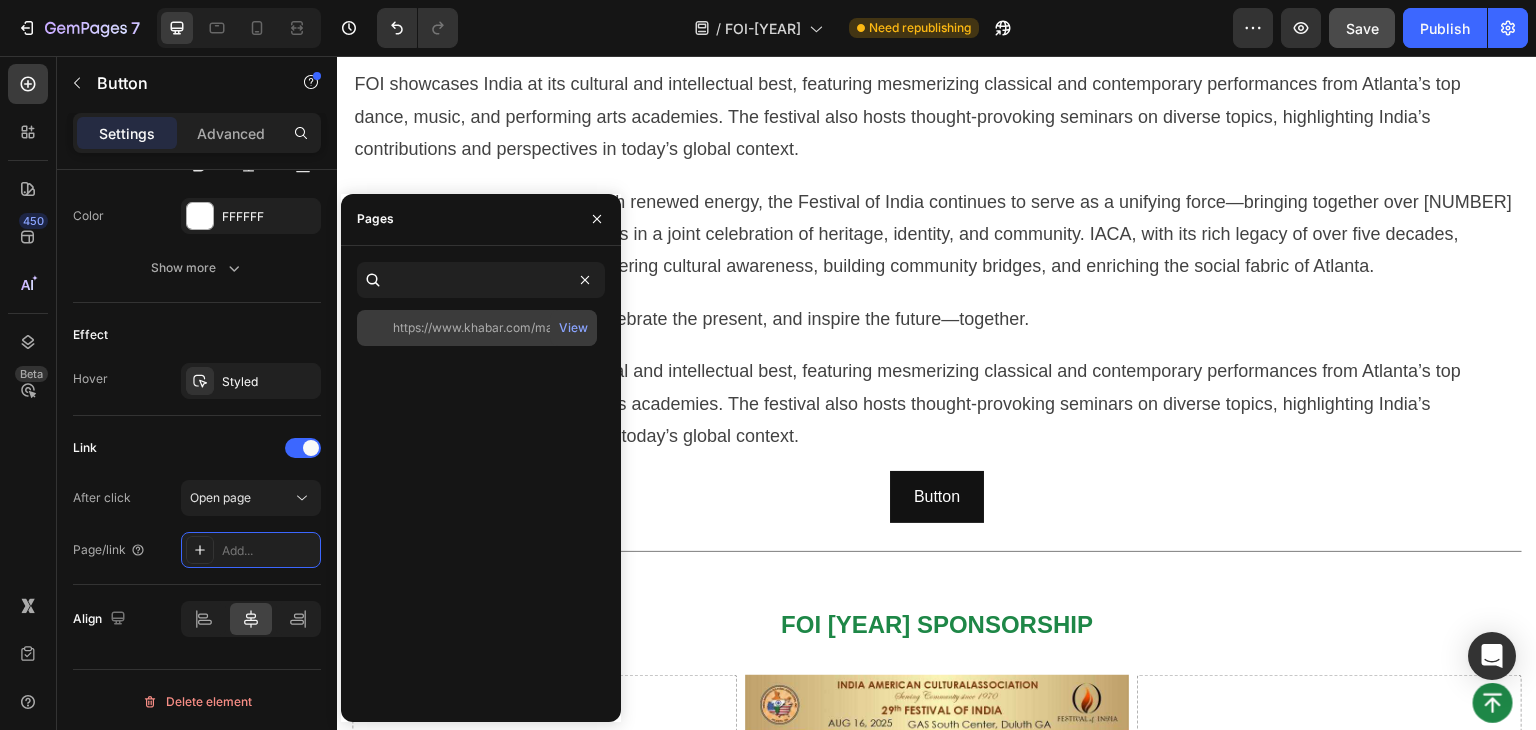 click on "https://www.khabar.com/magazine/around-town/78th-iaca-festival-of-india-a-celebration-of-culture-and-unity" 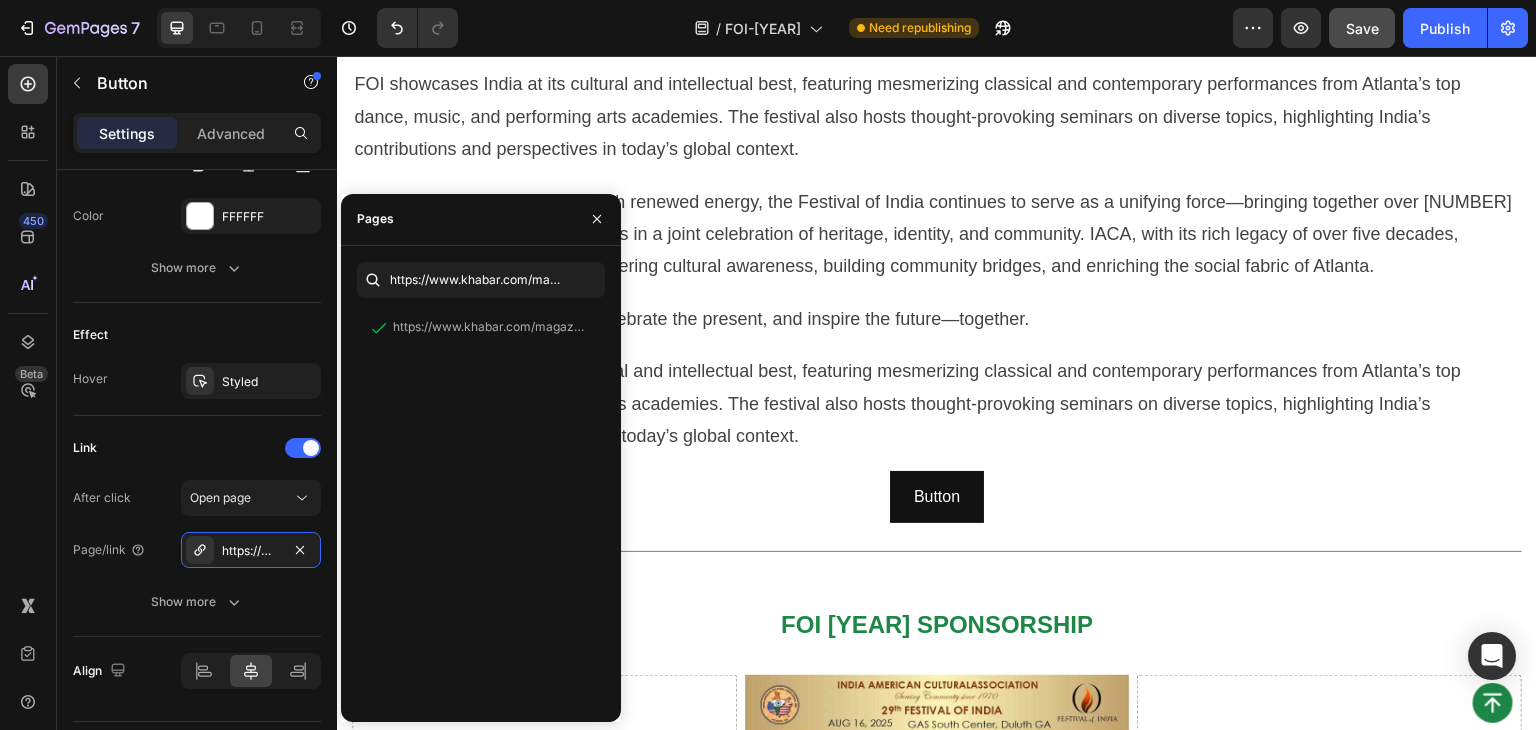 click on "450 Beta" at bounding box center [28, 325] 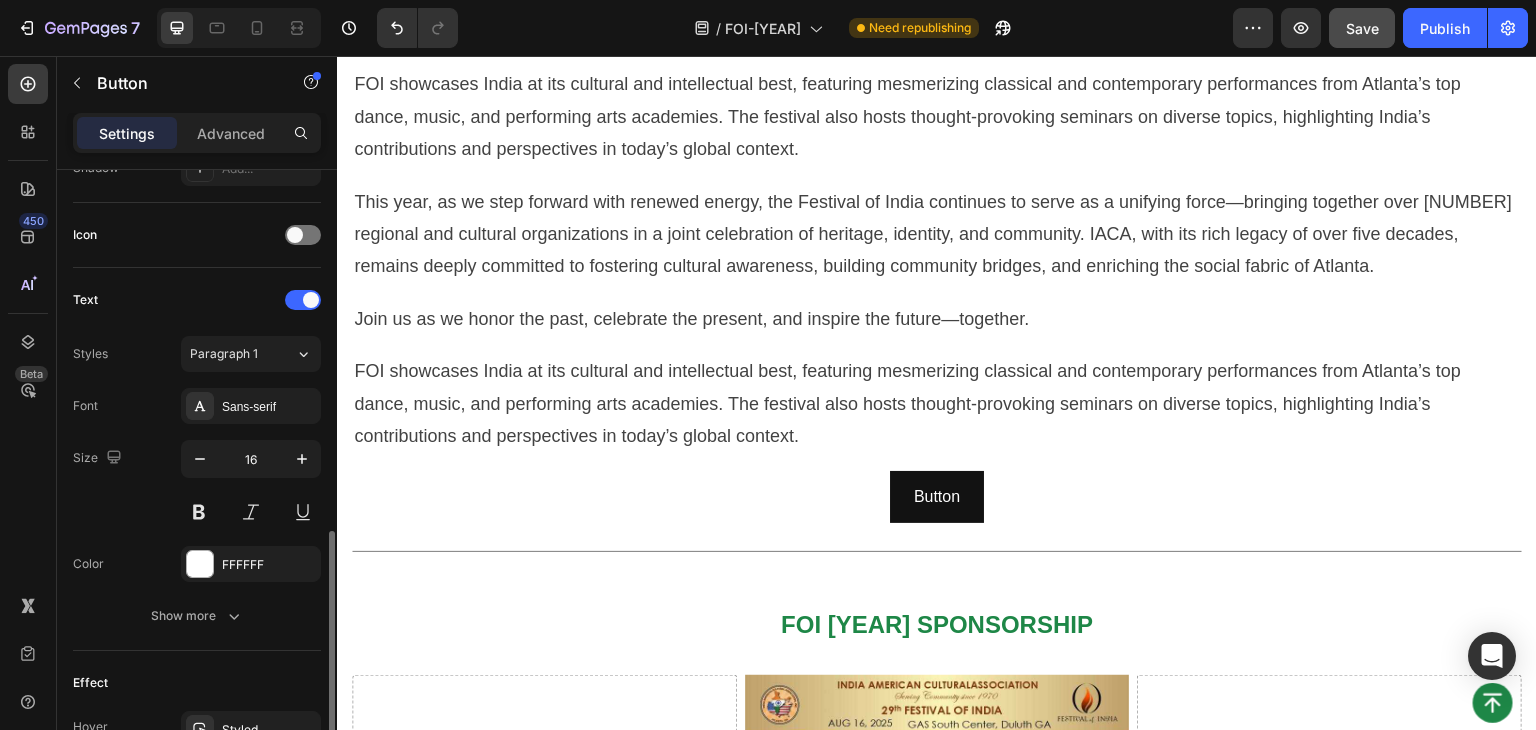scroll, scrollTop: 670, scrollLeft: 0, axis: vertical 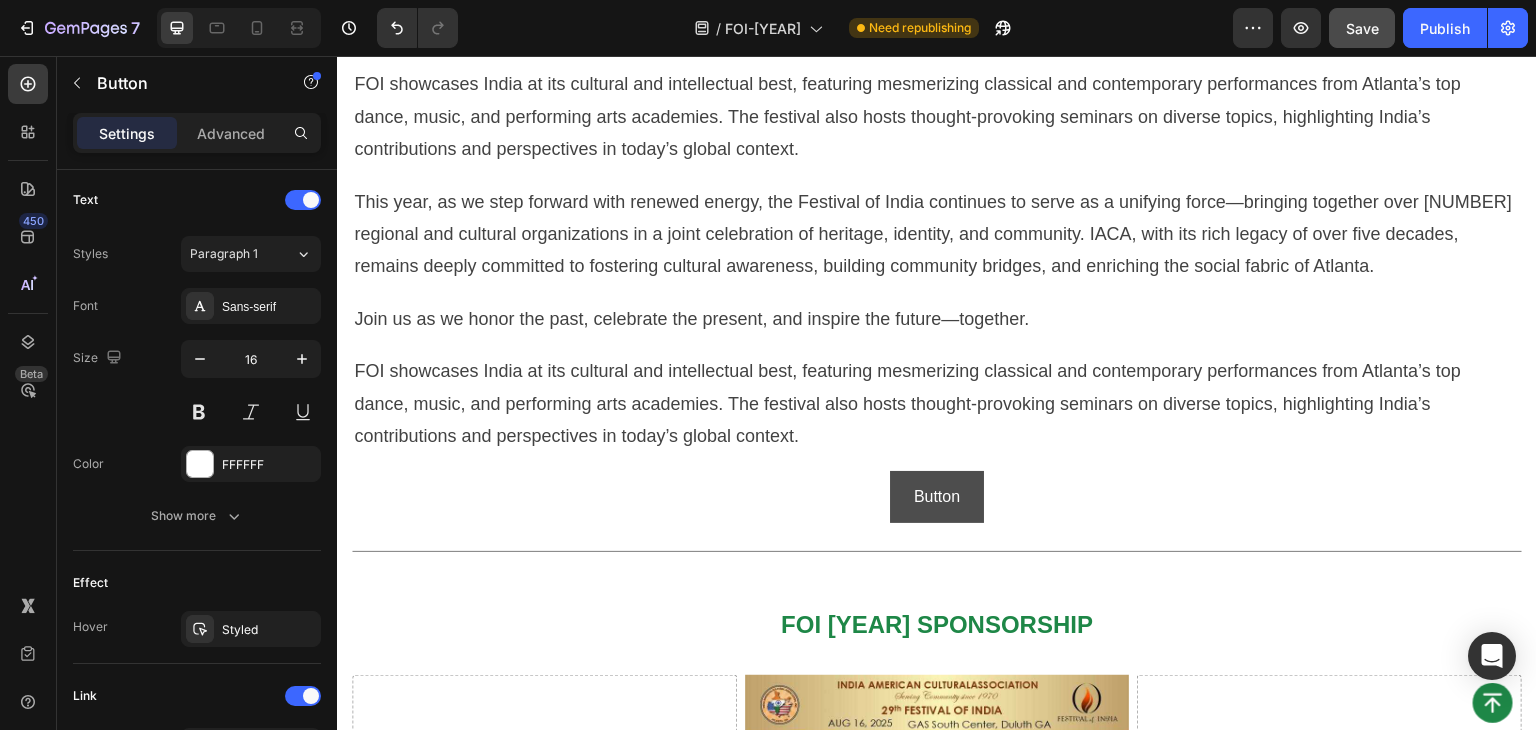 click on "Button" at bounding box center [937, 497] 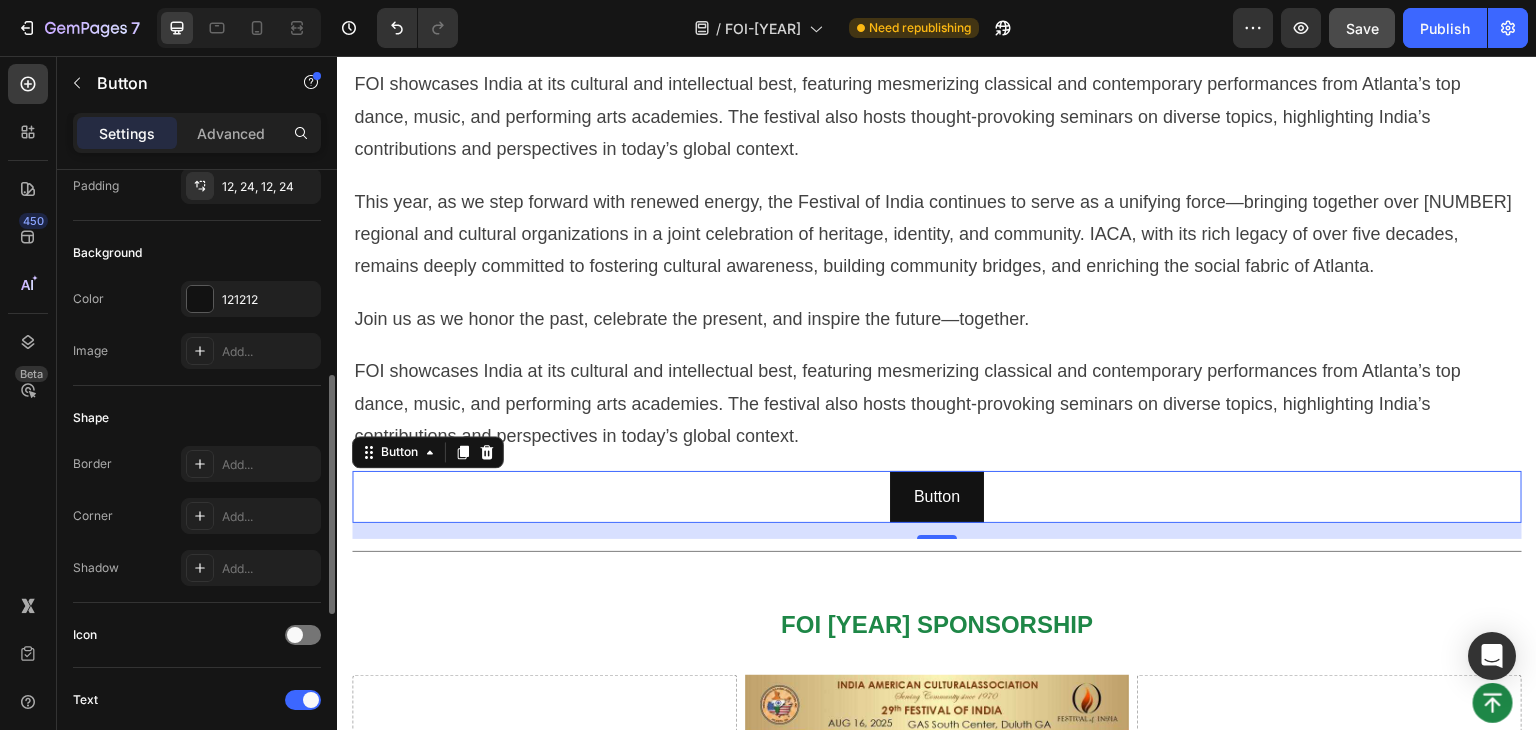 scroll, scrollTop: 270, scrollLeft: 0, axis: vertical 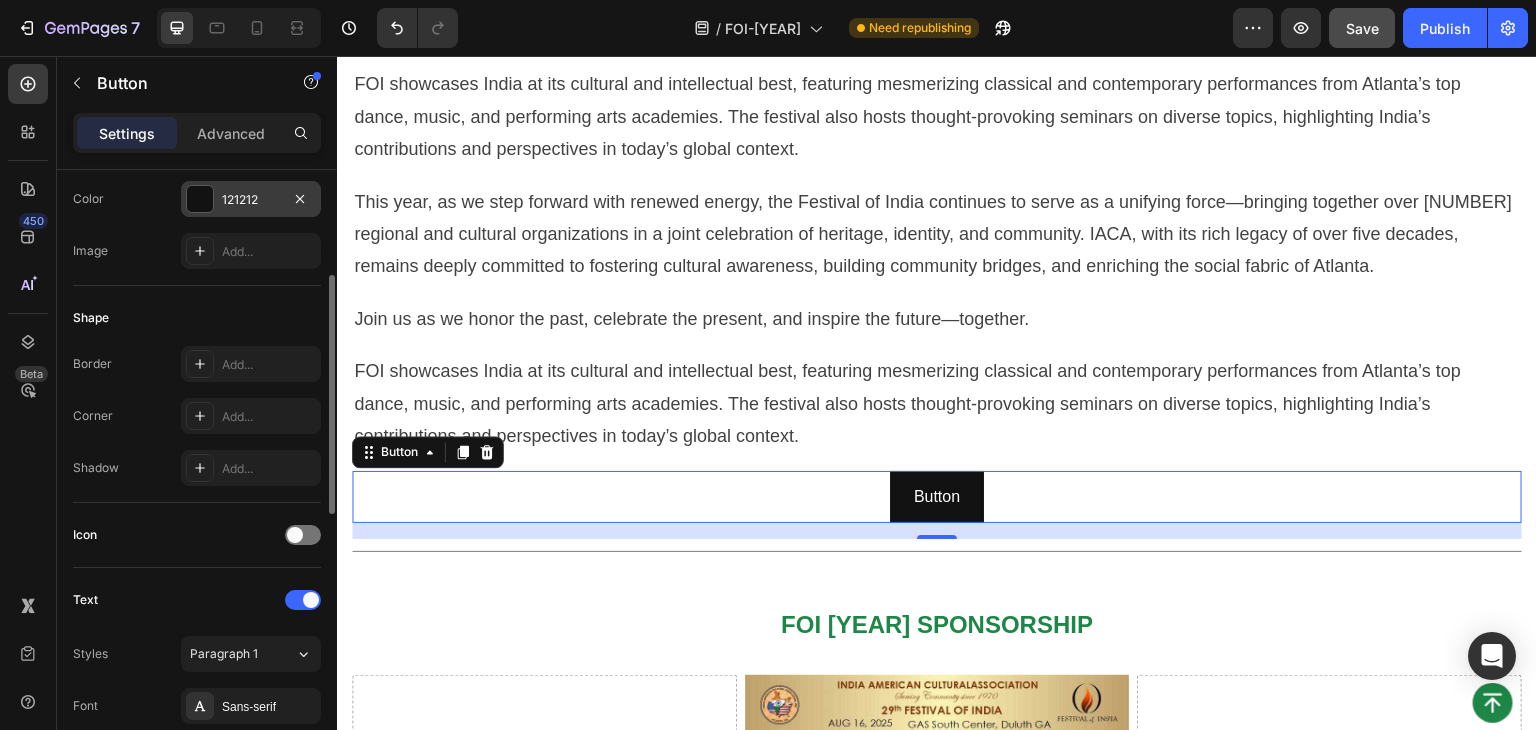 click at bounding box center (200, 199) 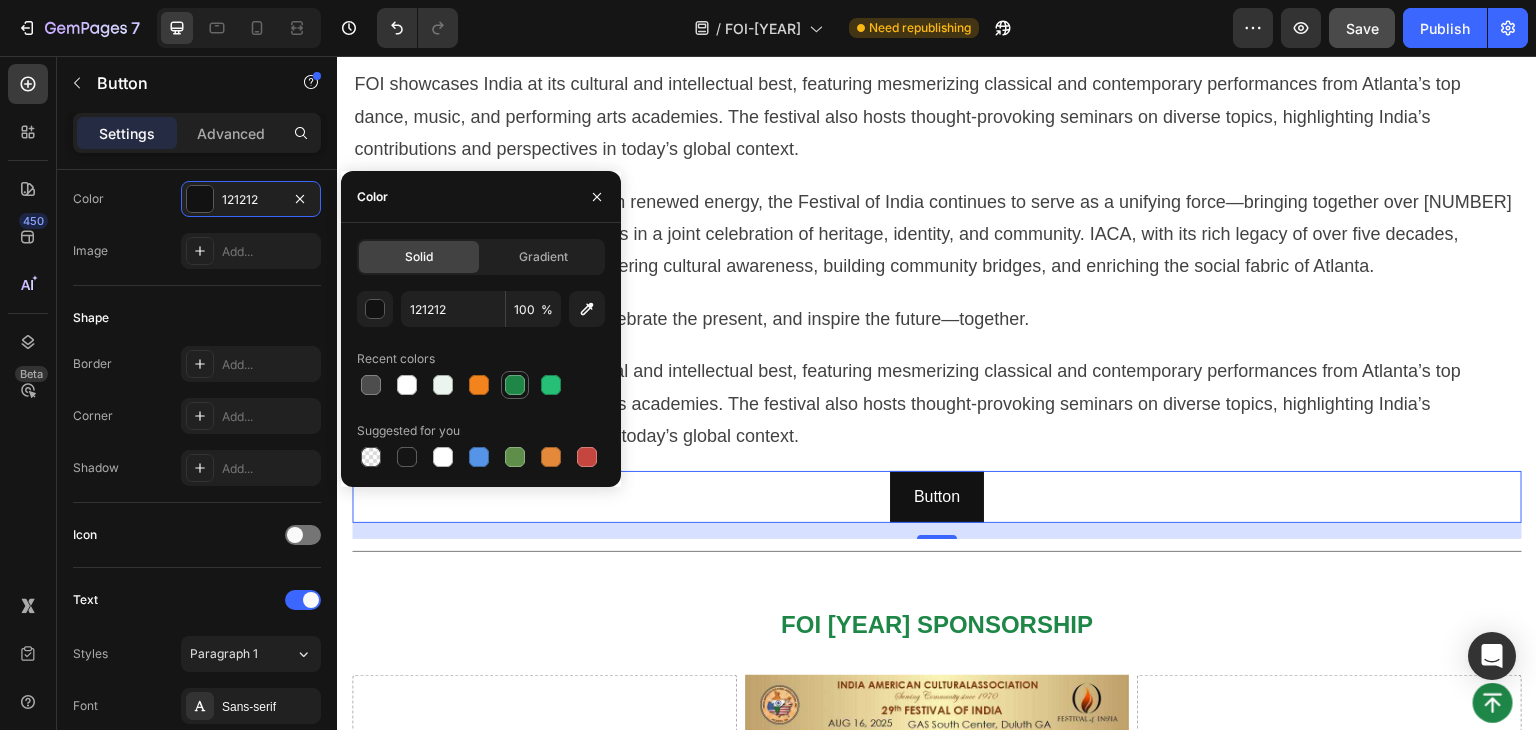 click at bounding box center (515, 385) 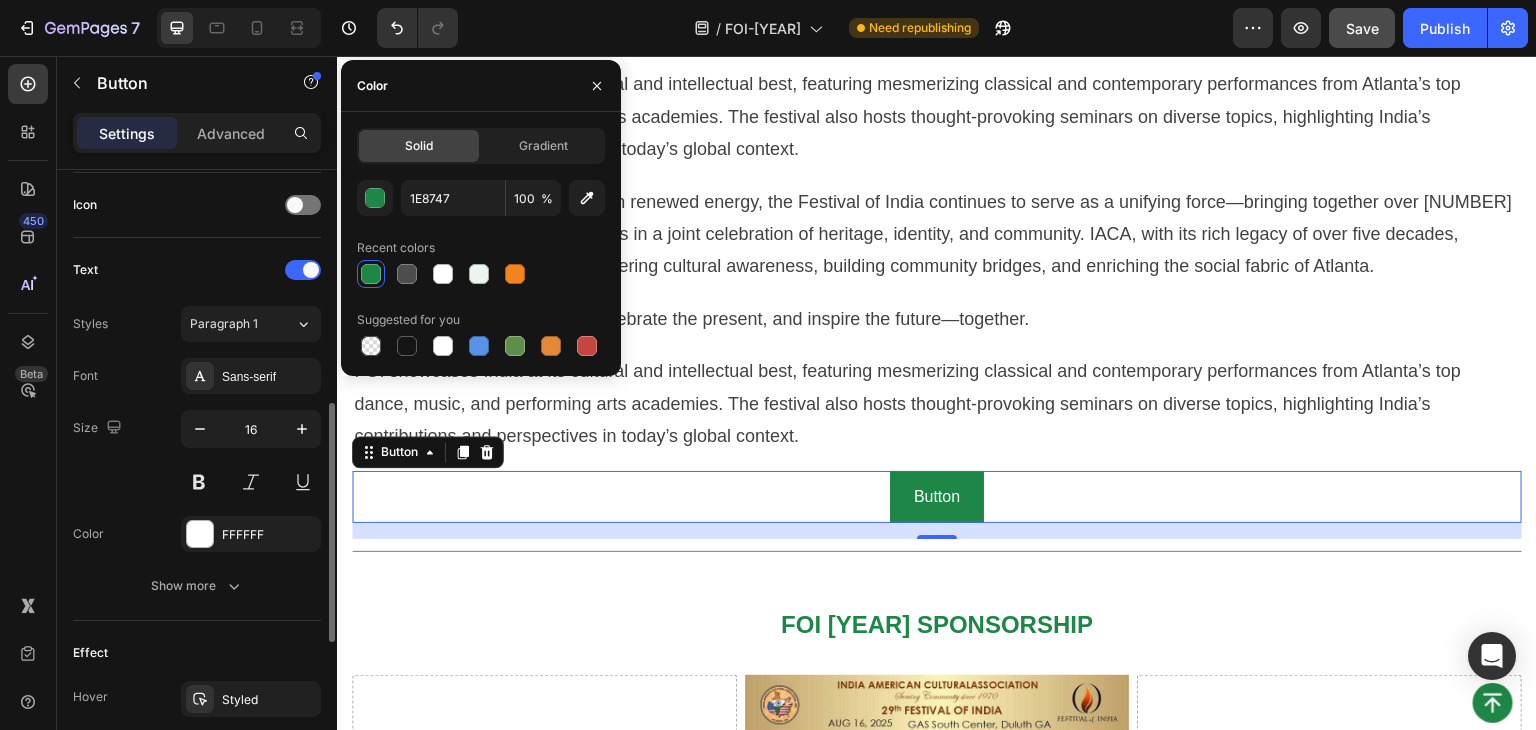scroll, scrollTop: 700, scrollLeft: 0, axis: vertical 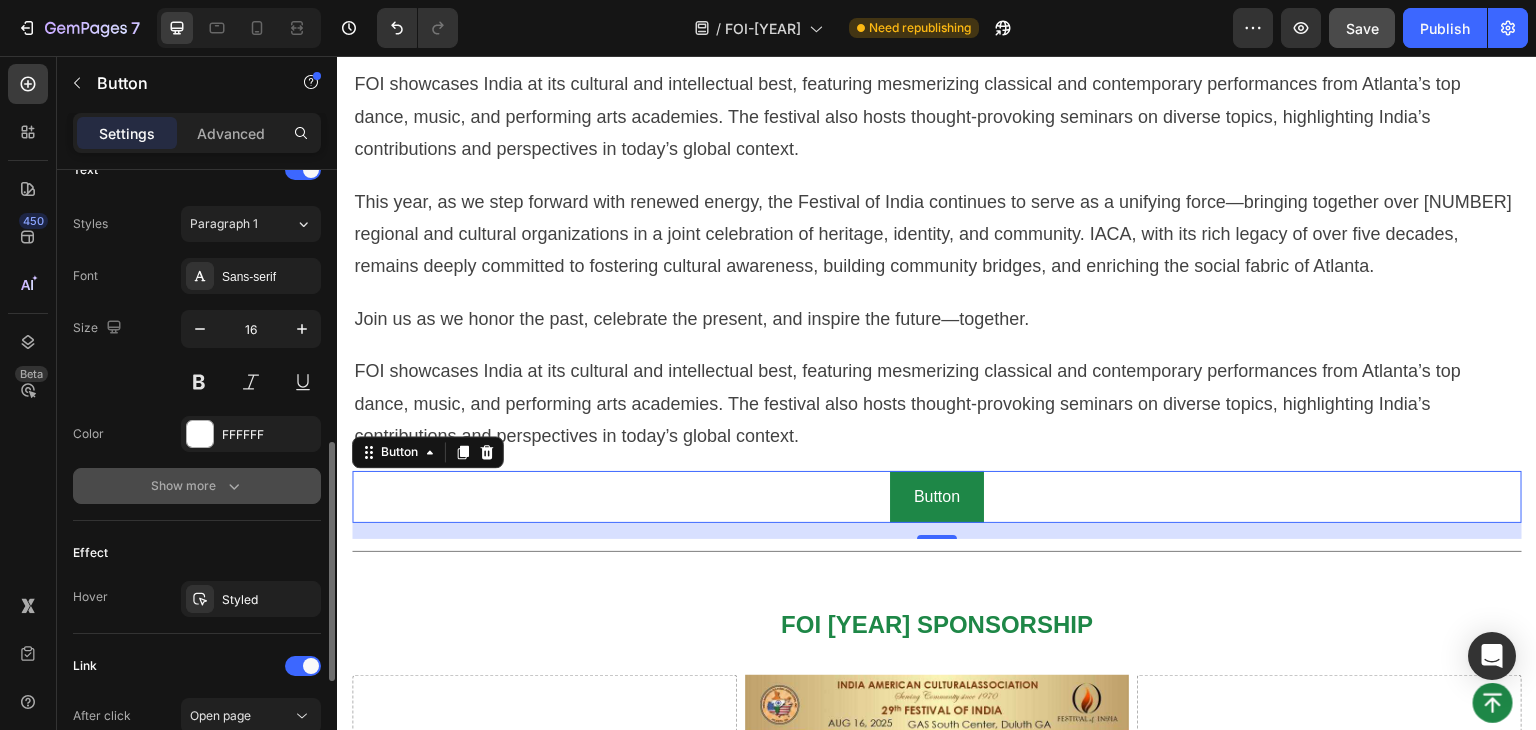click on "Show more" at bounding box center [197, 486] 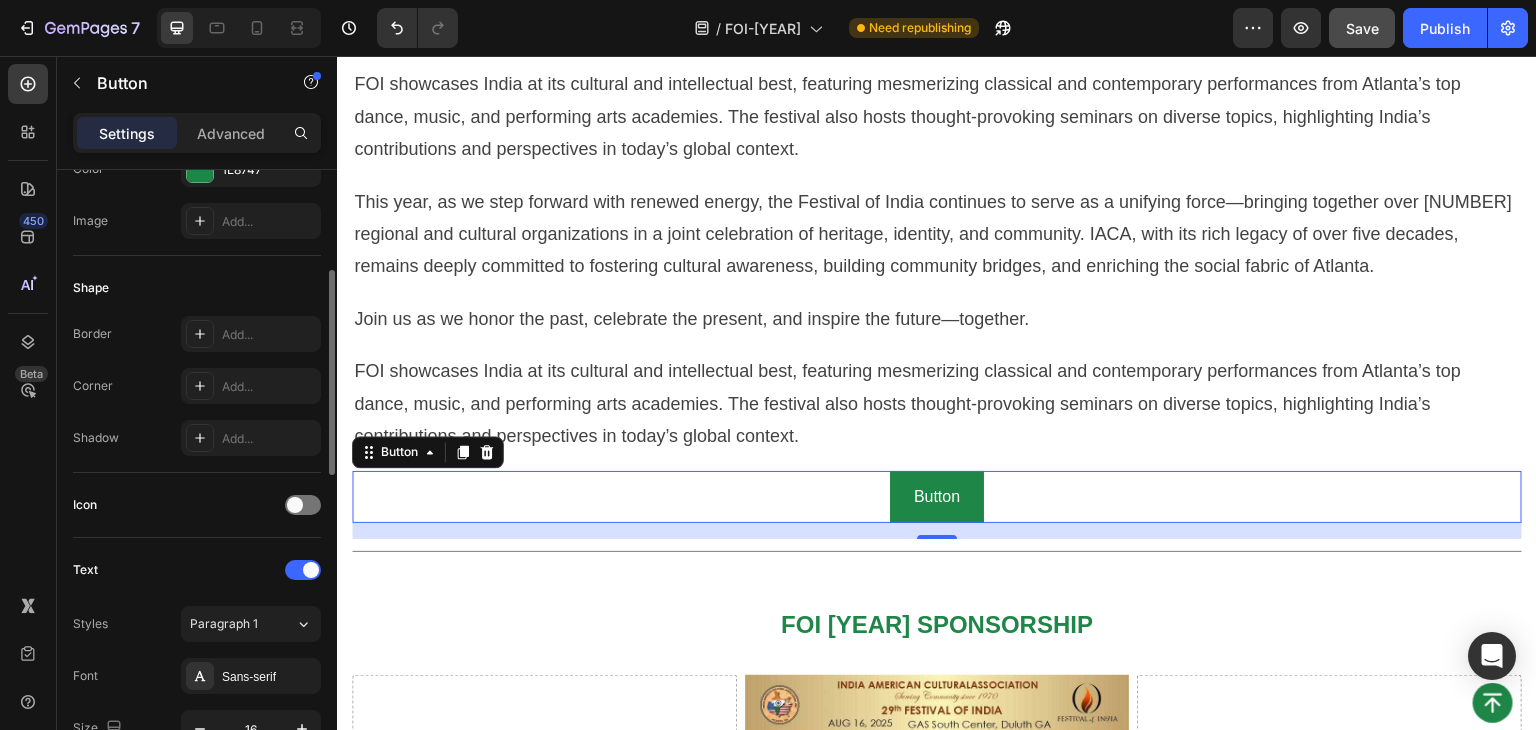 scroll, scrollTop: 200, scrollLeft: 0, axis: vertical 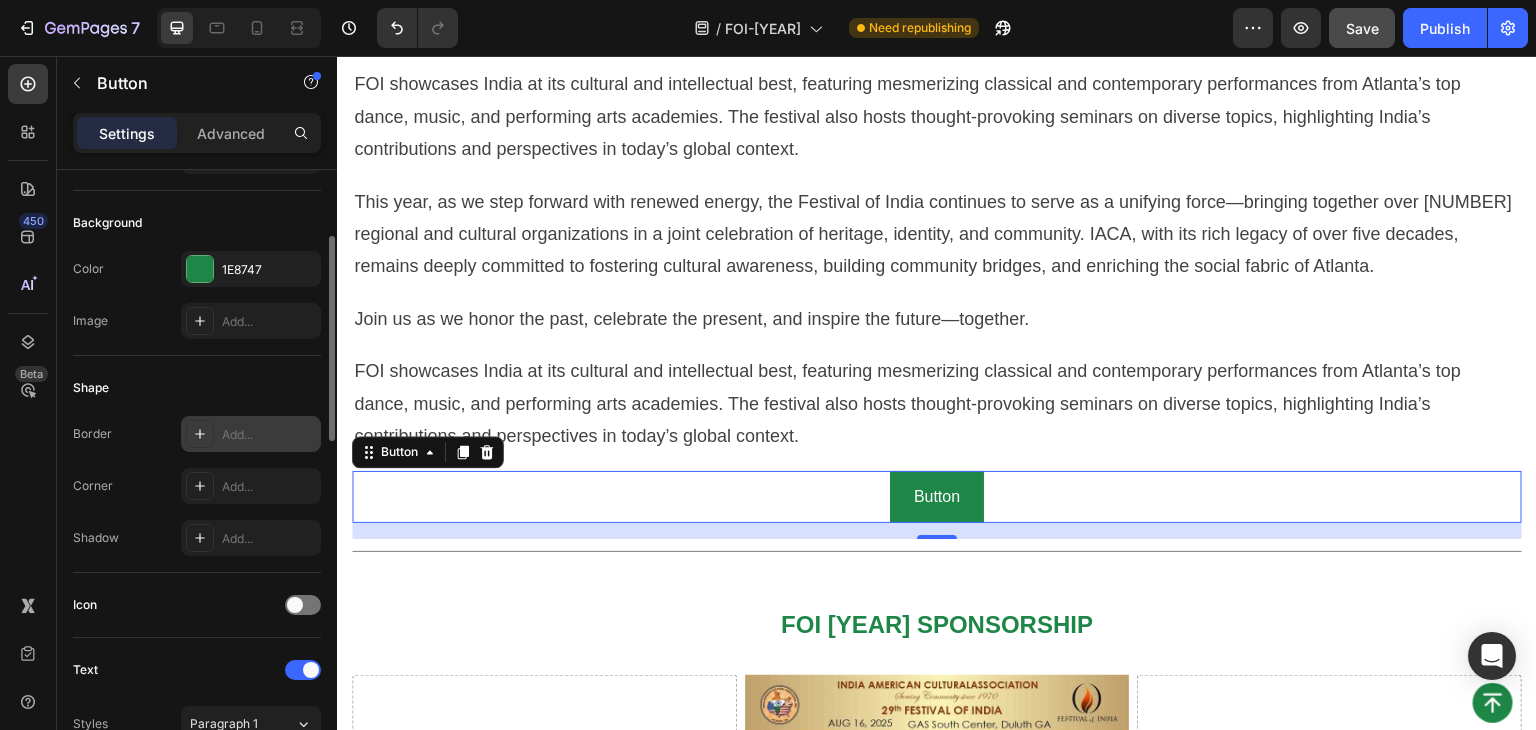 click on "Add..." at bounding box center (269, 435) 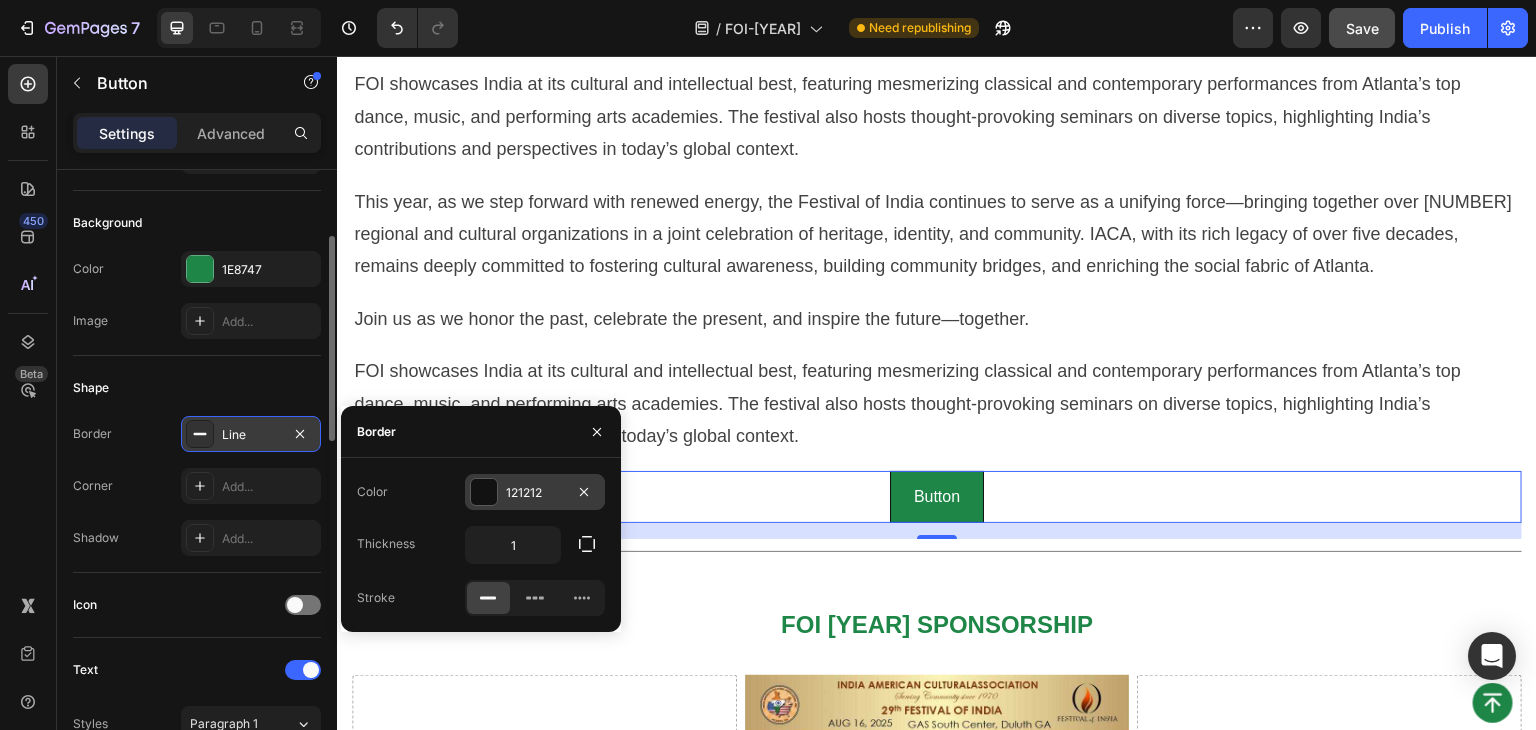 click at bounding box center [484, 492] 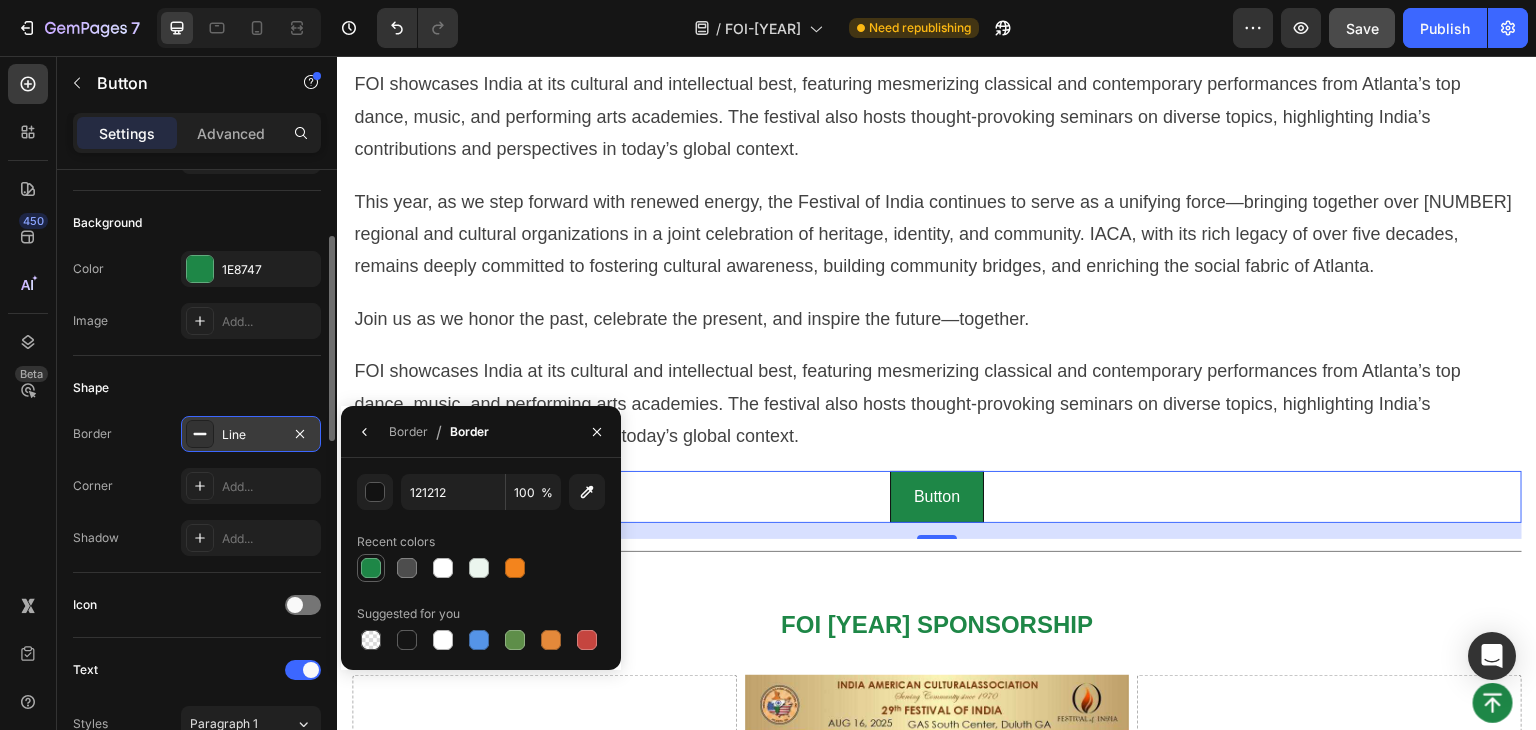 click at bounding box center [371, 568] 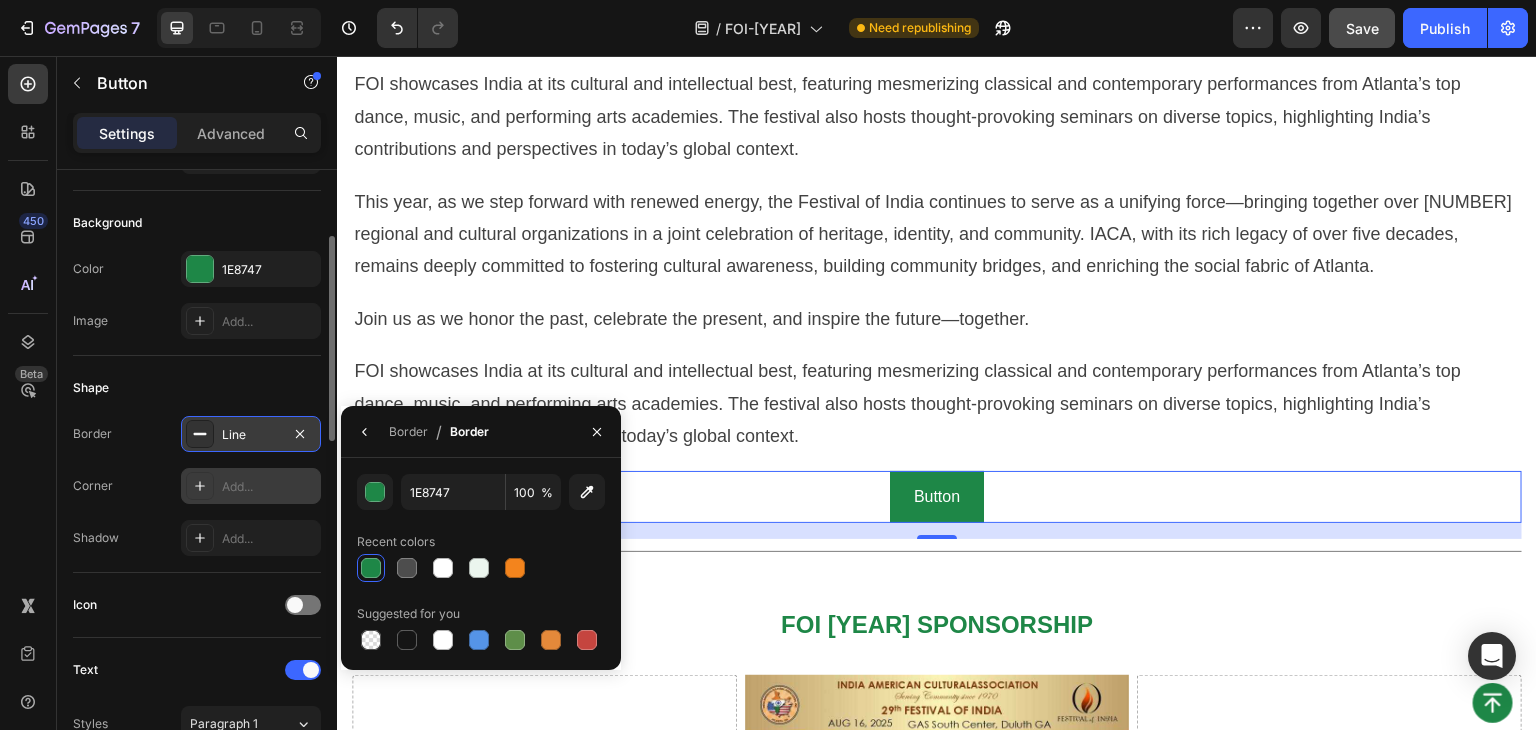 click on "Add..." at bounding box center (269, 487) 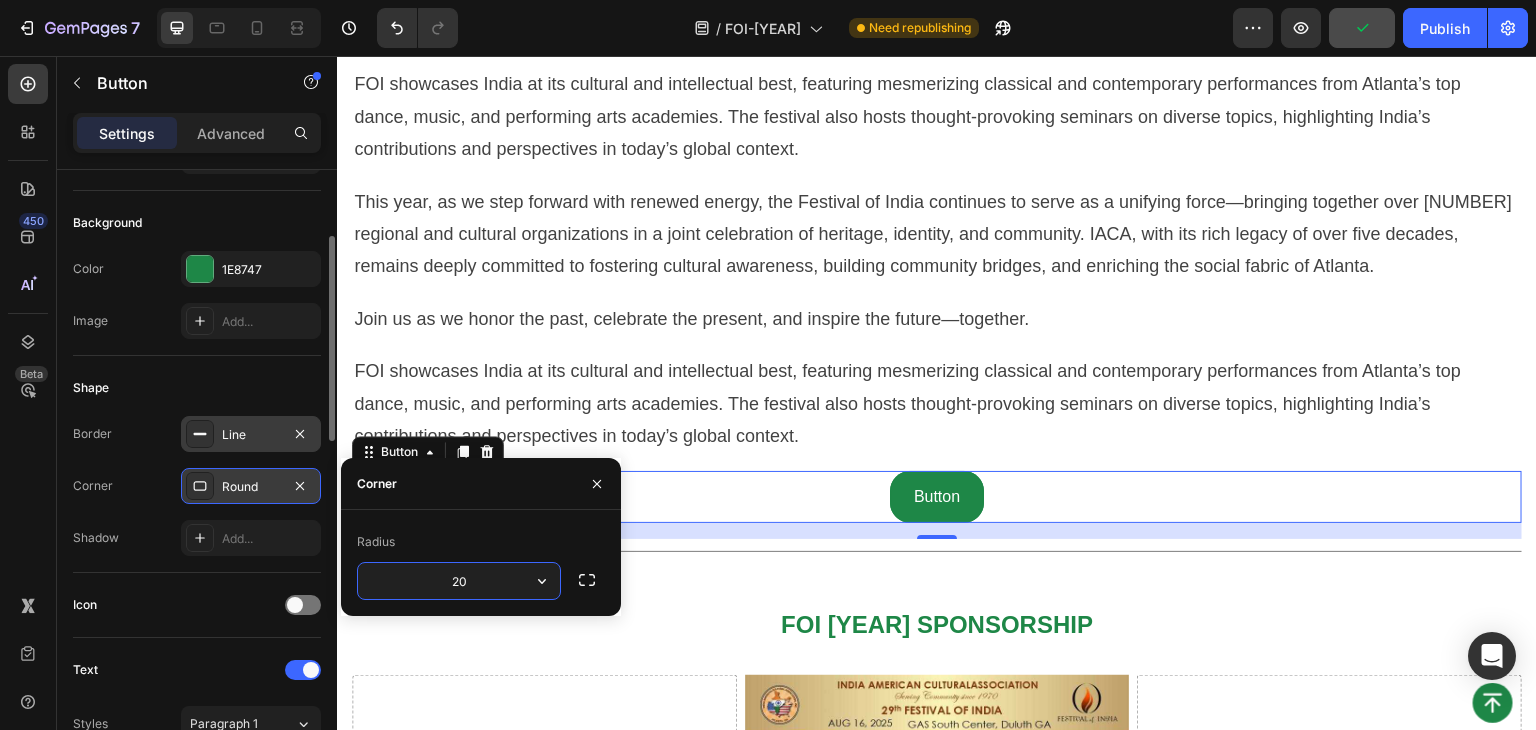 type on "2" 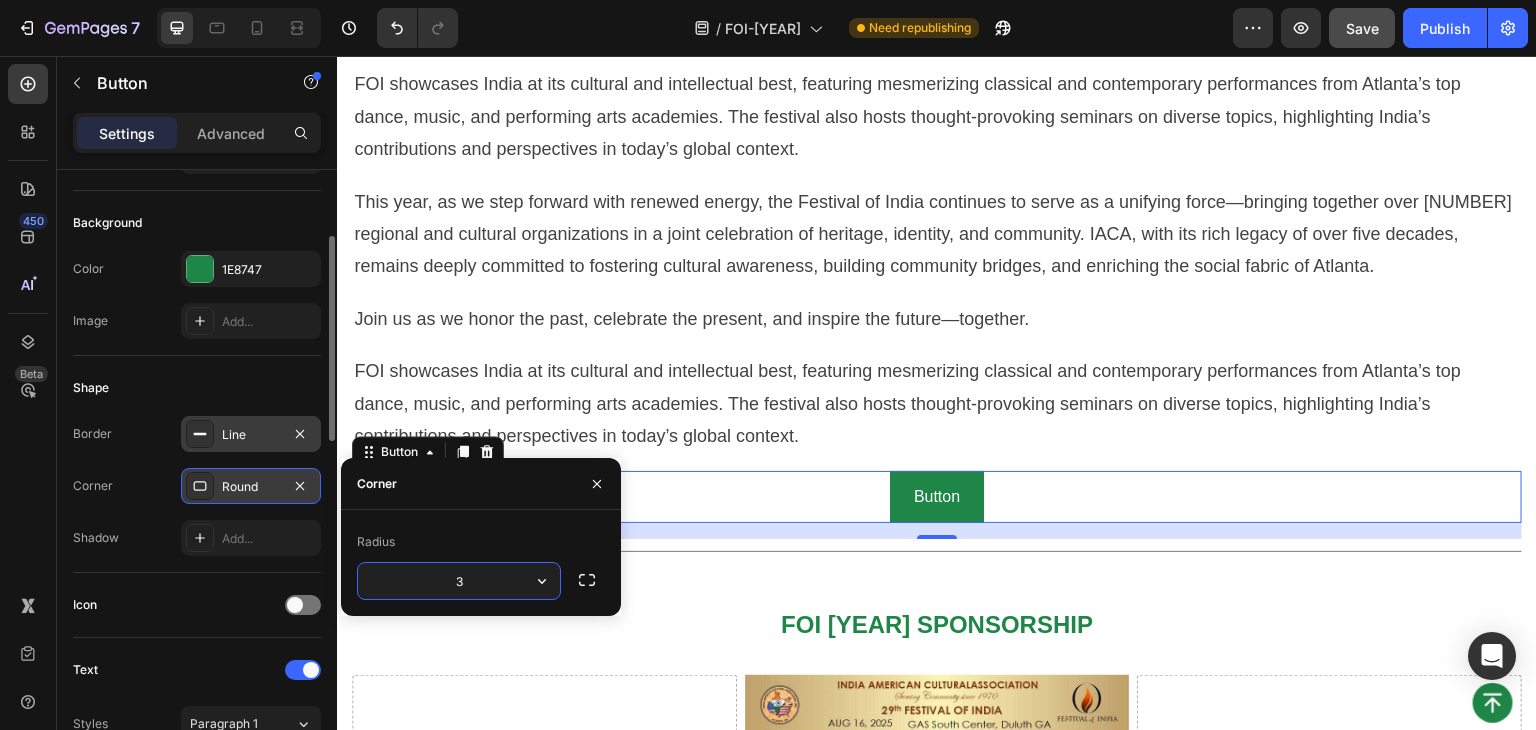 type on "30" 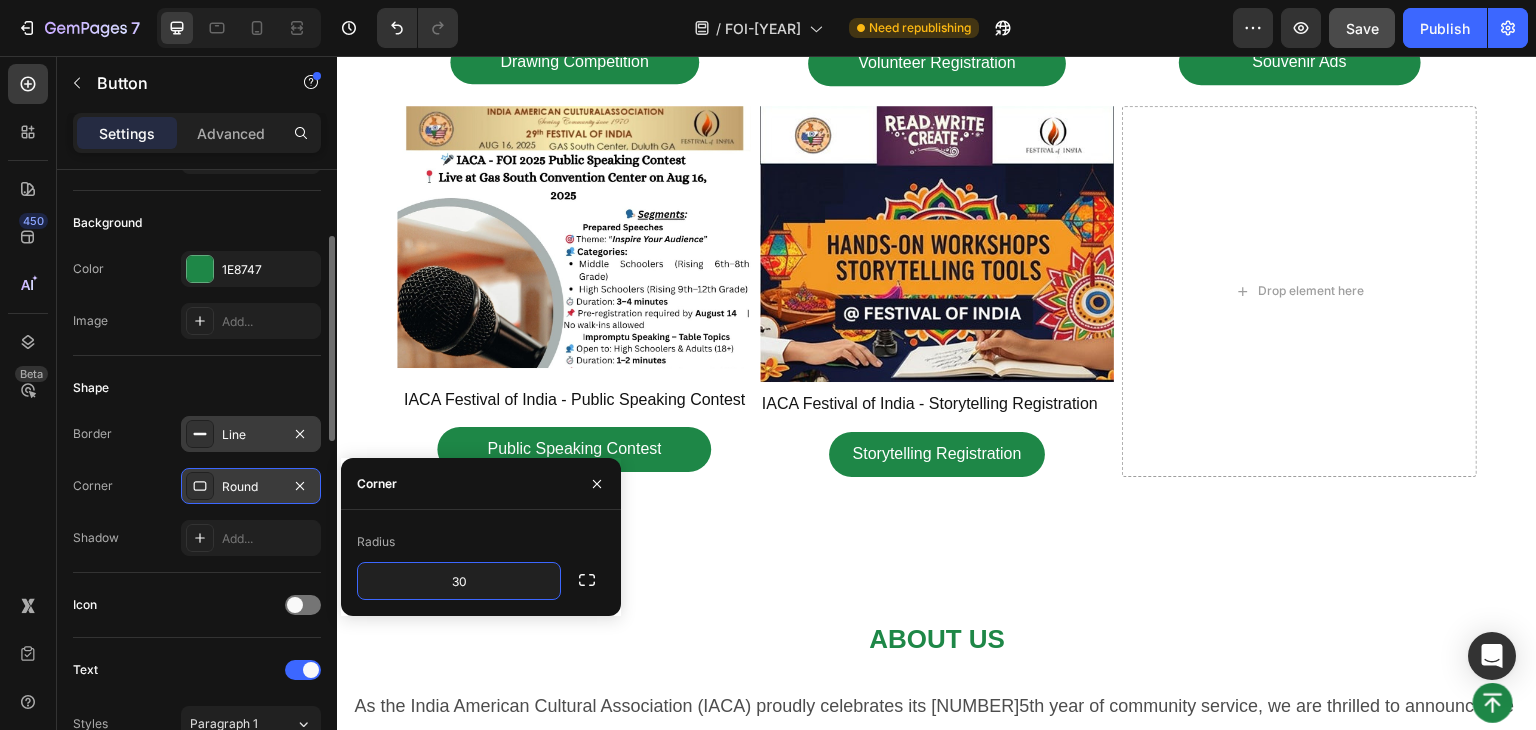 scroll, scrollTop: 3144, scrollLeft: 0, axis: vertical 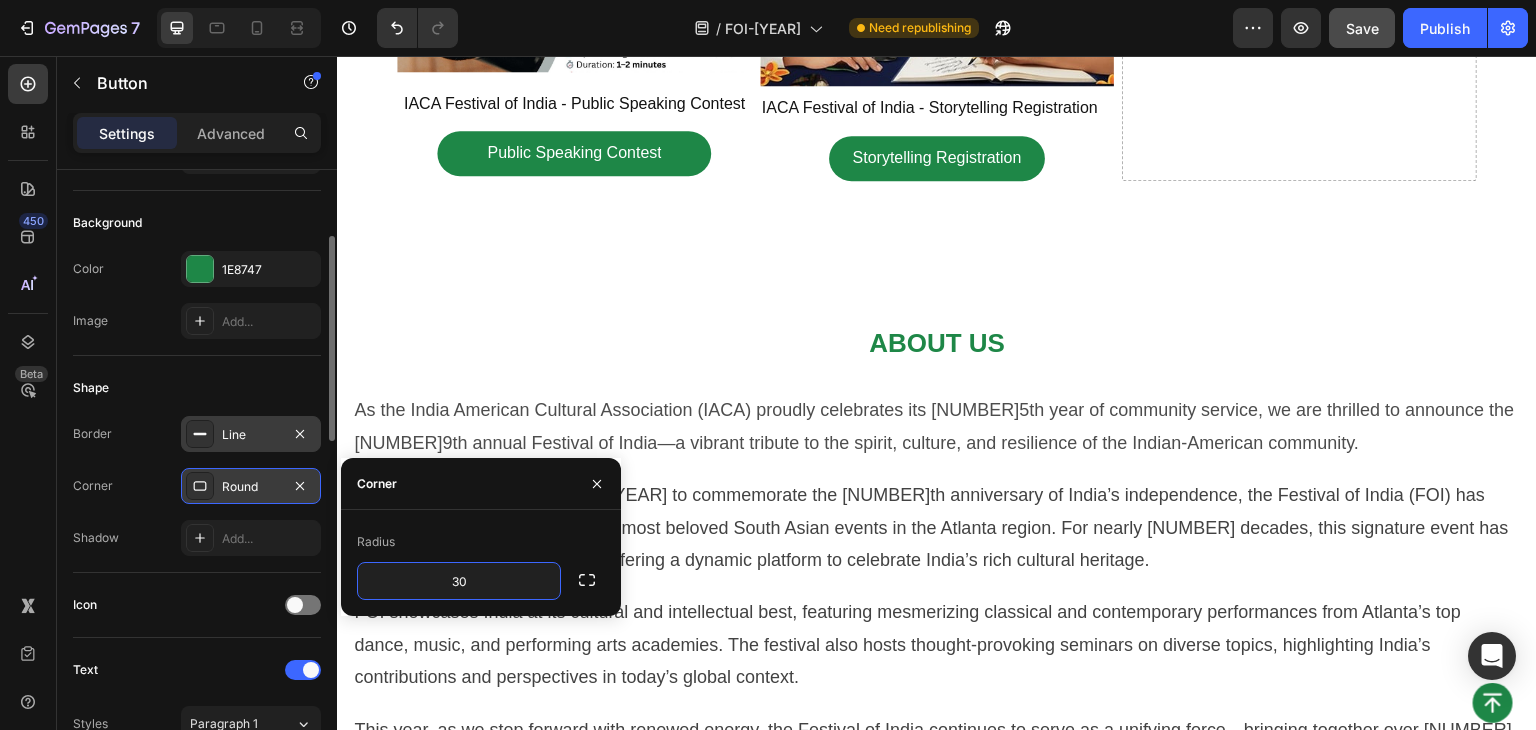 click on "450 Beta" at bounding box center (28, 325) 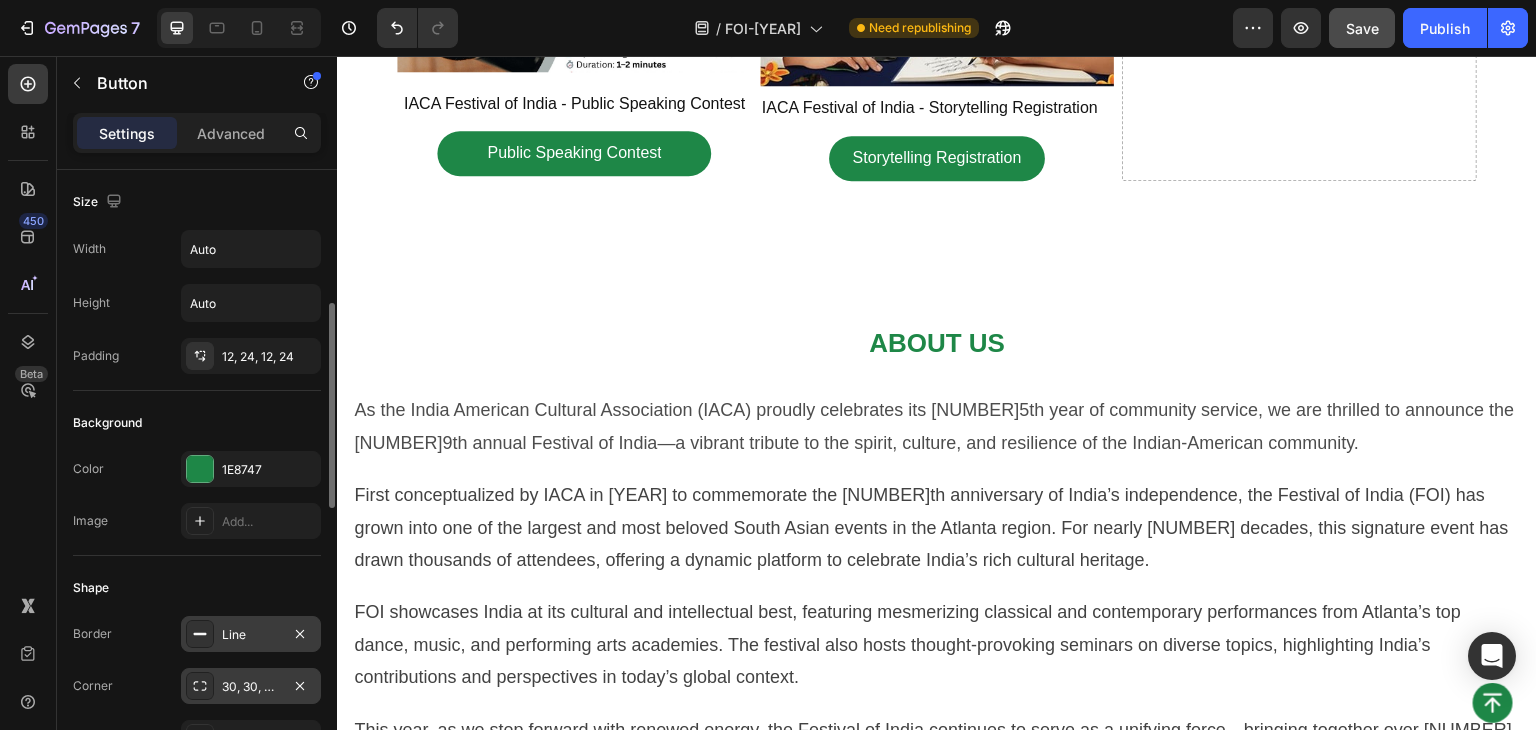 scroll, scrollTop: 100, scrollLeft: 0, axis: vertical 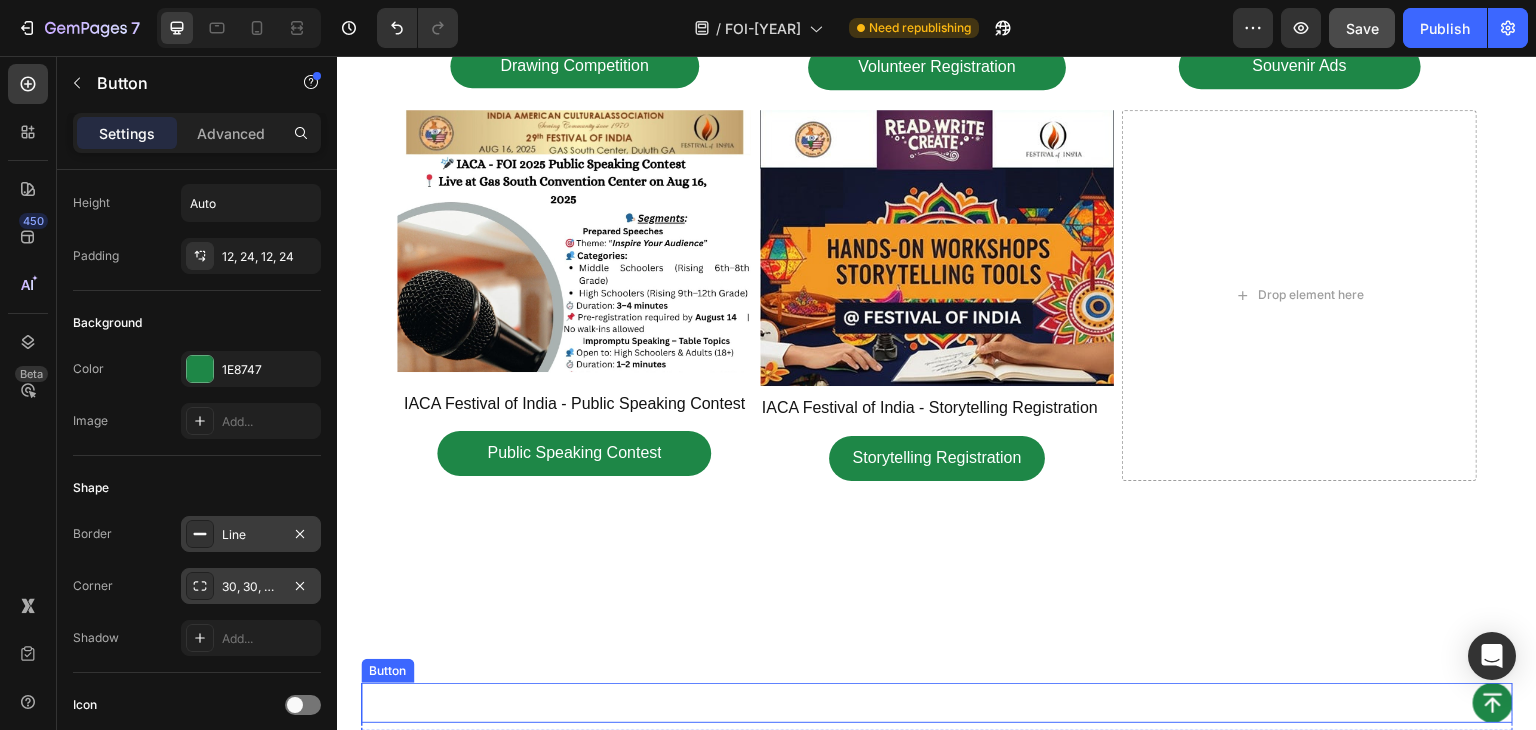 click on "Button" at bounding box center (937, 703) 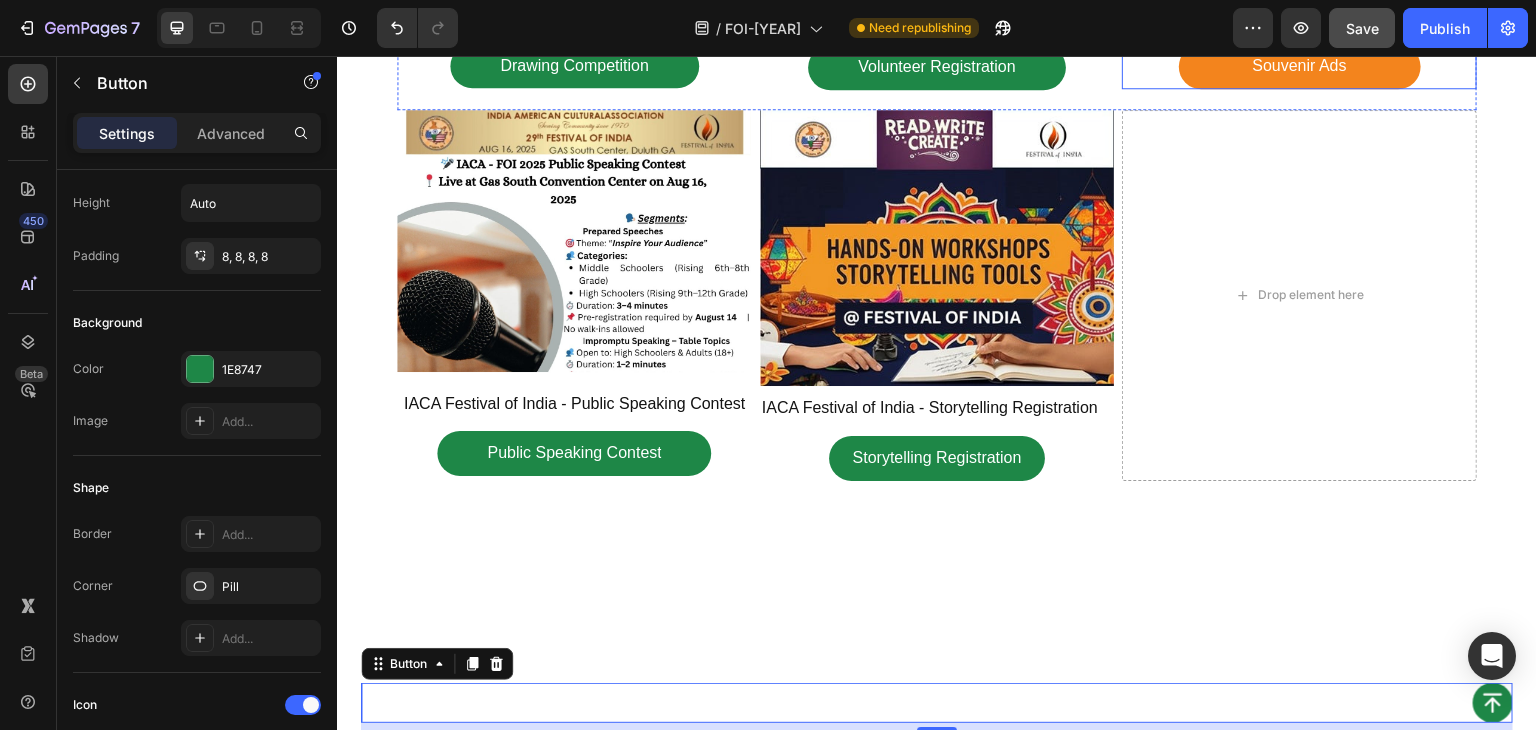 click on "Souvenir Ads" at bounding box center [1300, 66] 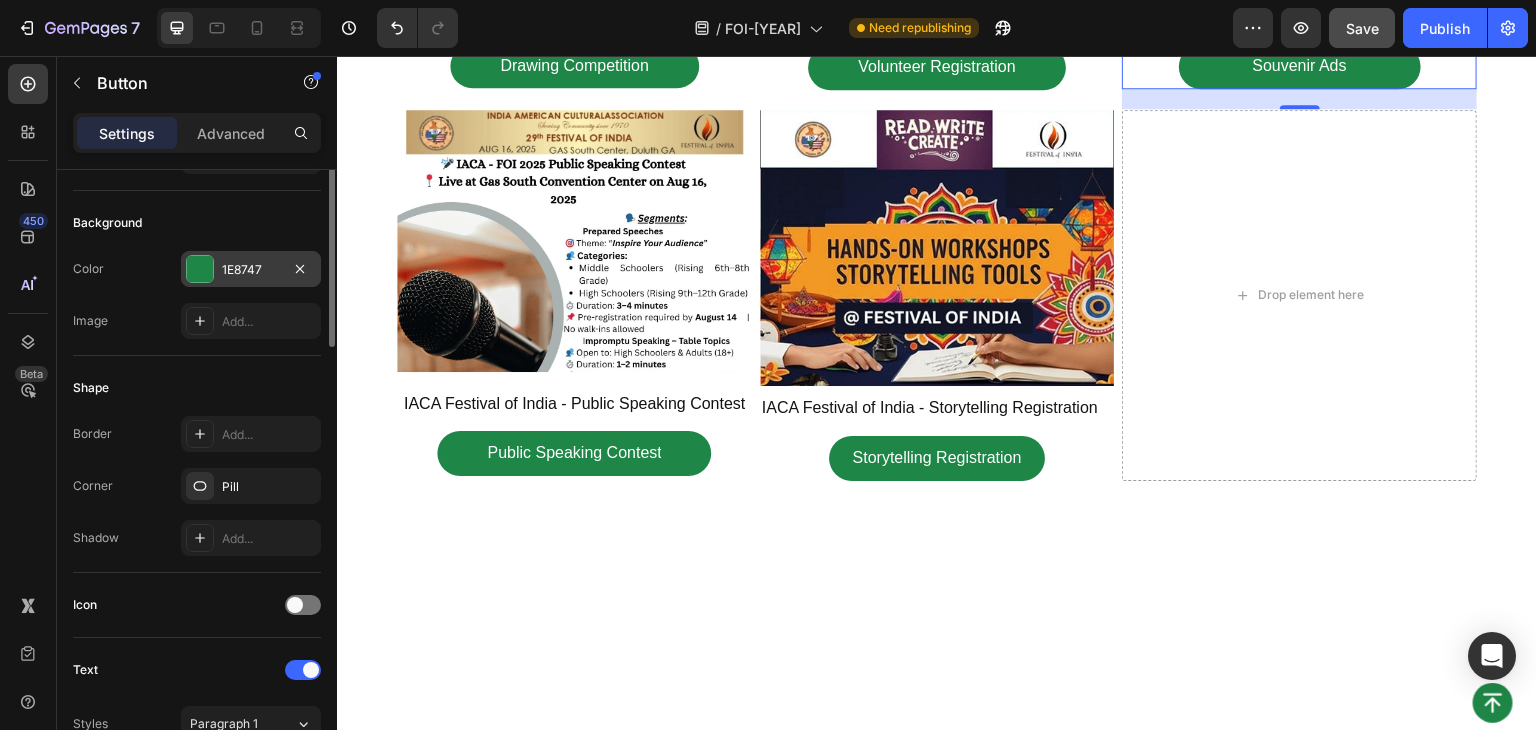 scroll, scrollTop: 0, scrollLeft: 0, axis: both 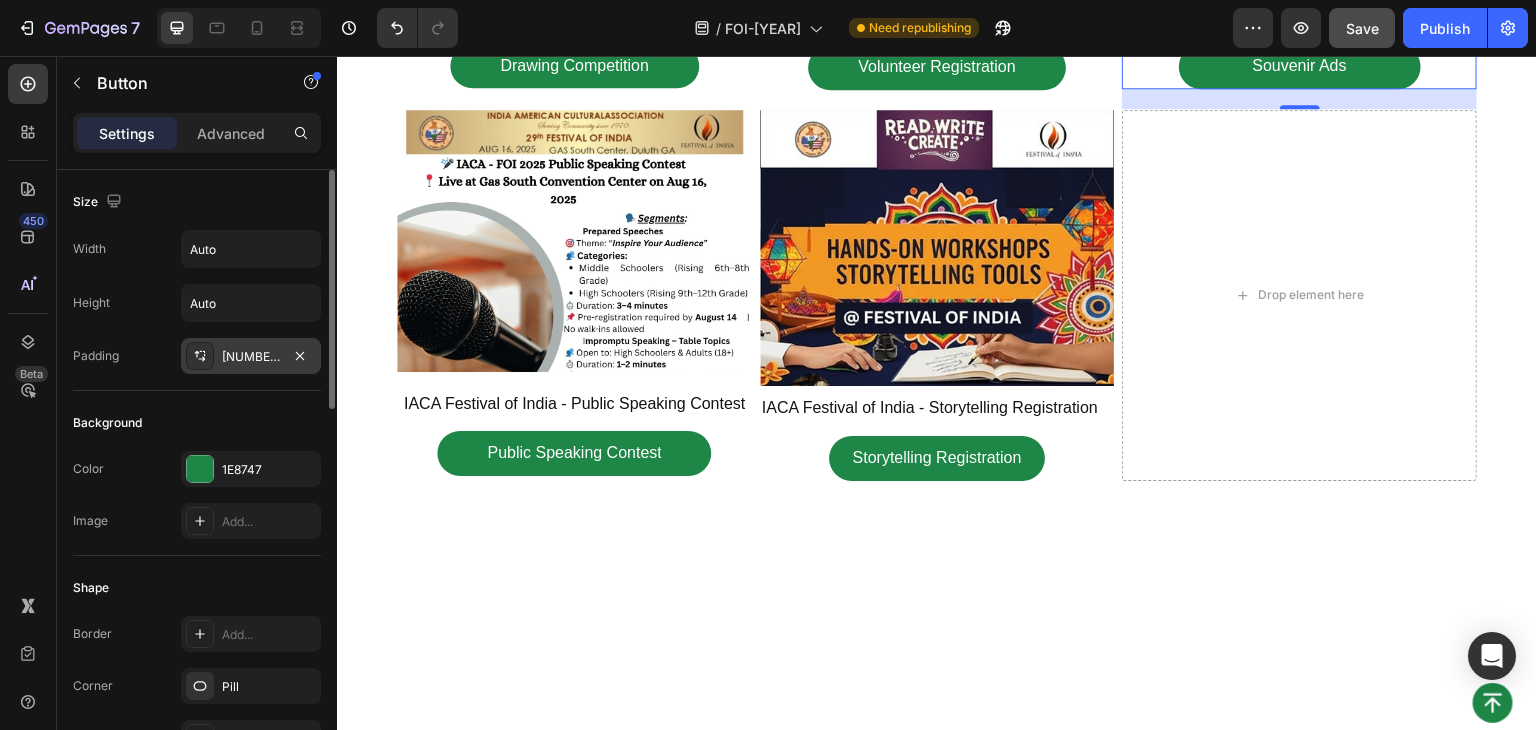 click on "[NUMBER], [NUMBER], [NUMBER], [NUMBER]" at bounding box center (251, 357) 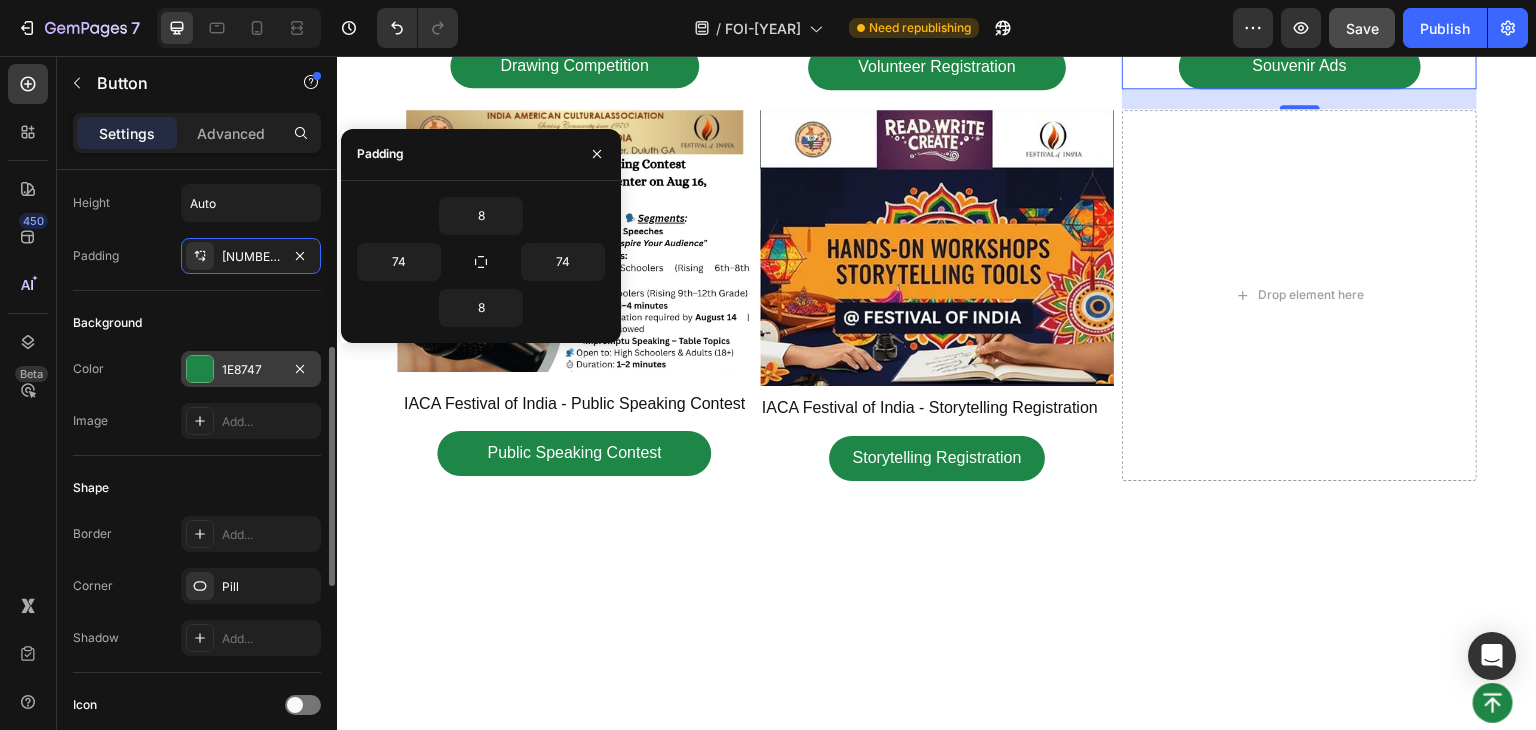 scroll, scrollTop: 200, scrollLeft: 0, axis: vertical 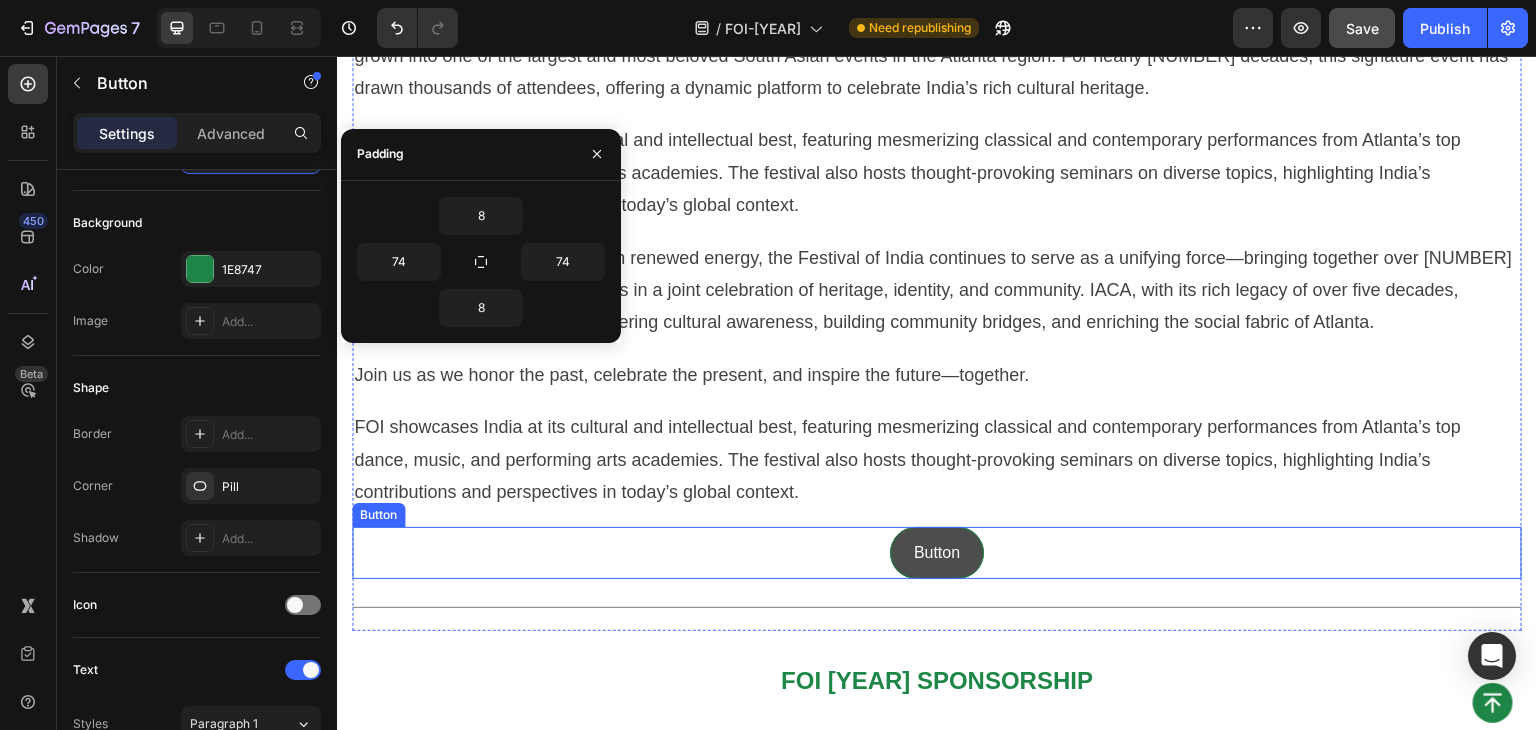 click on "Button" at bounding box center [937, 553] 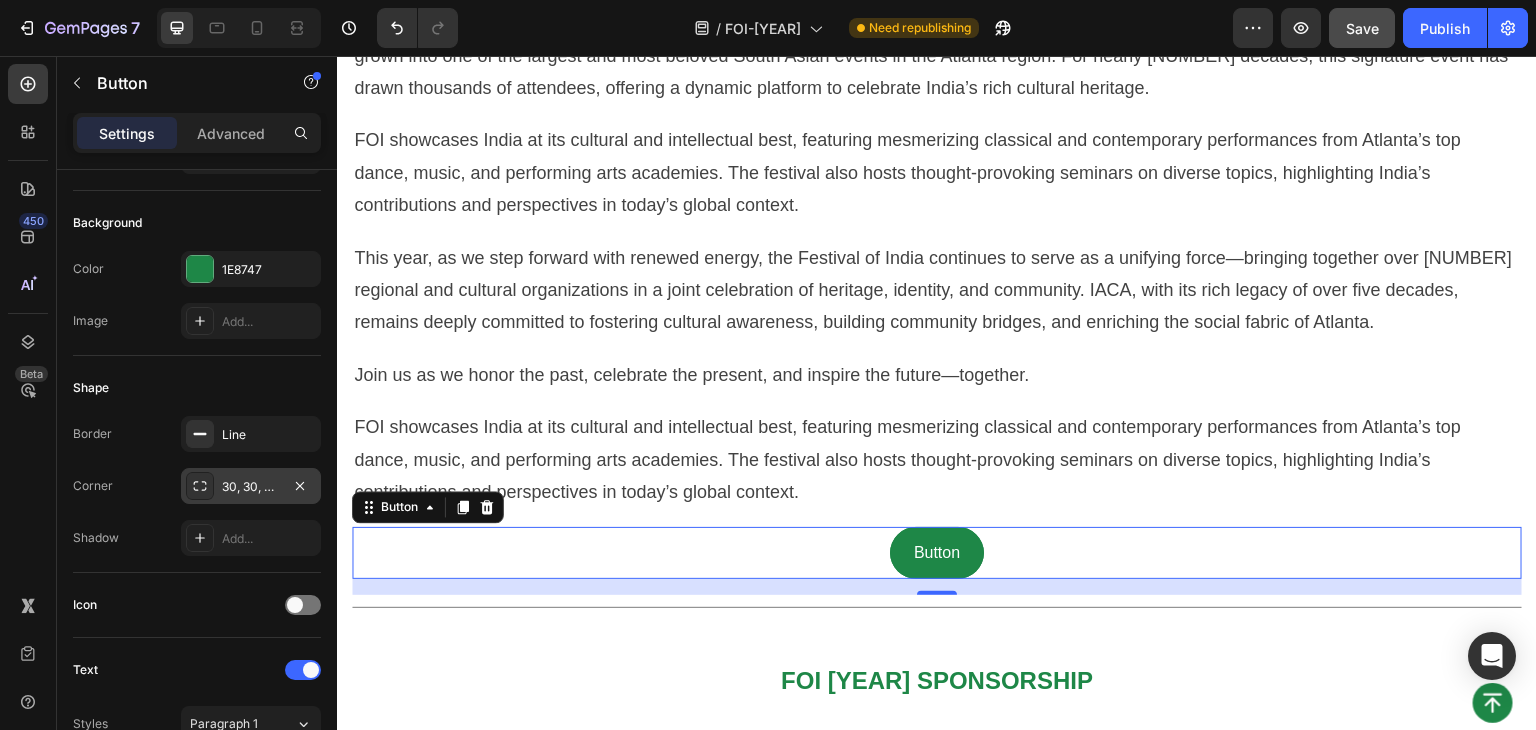 click on "30, 30, 30, 30" at bounding box center [251, 487] 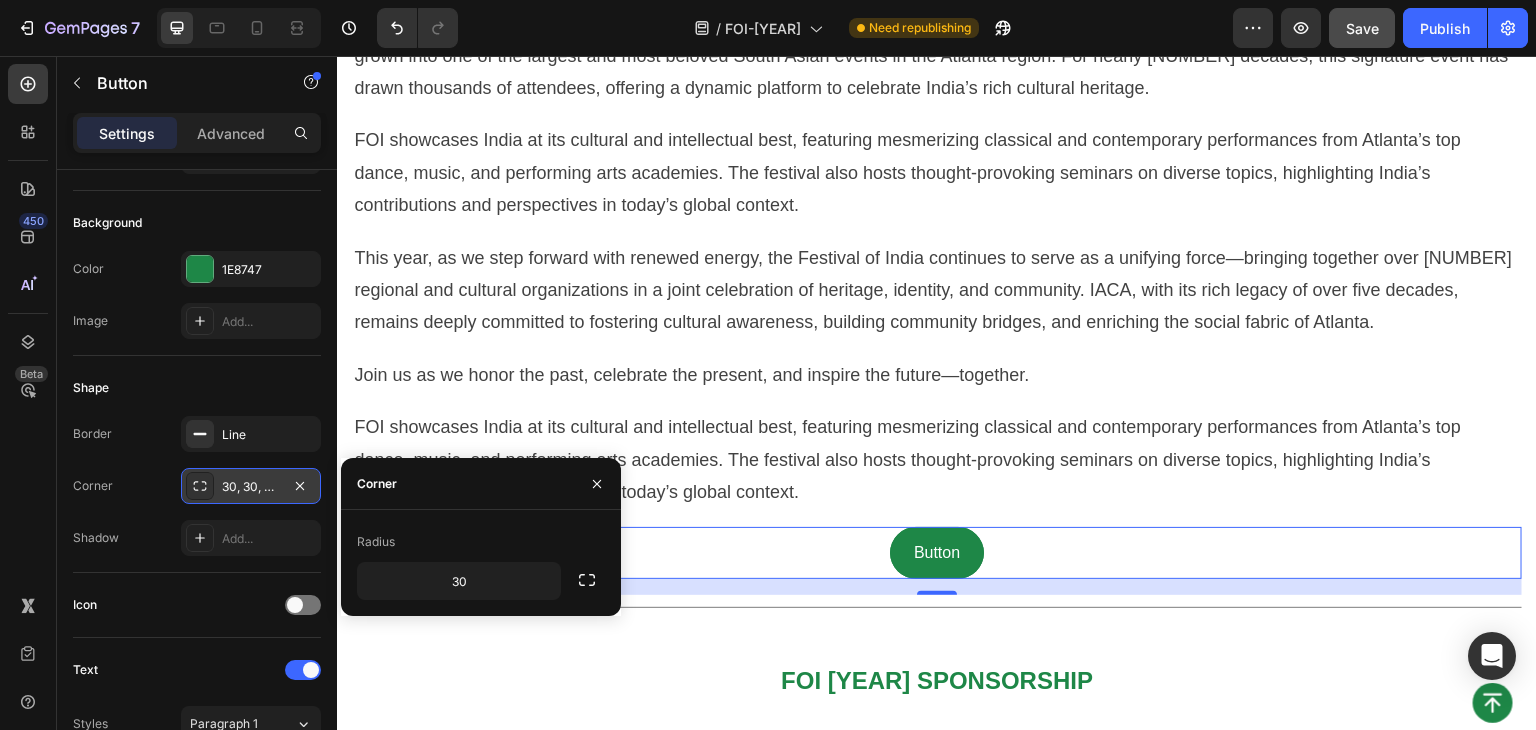 click on "30, 30, 30, 30" at bounding box center (251, 487) 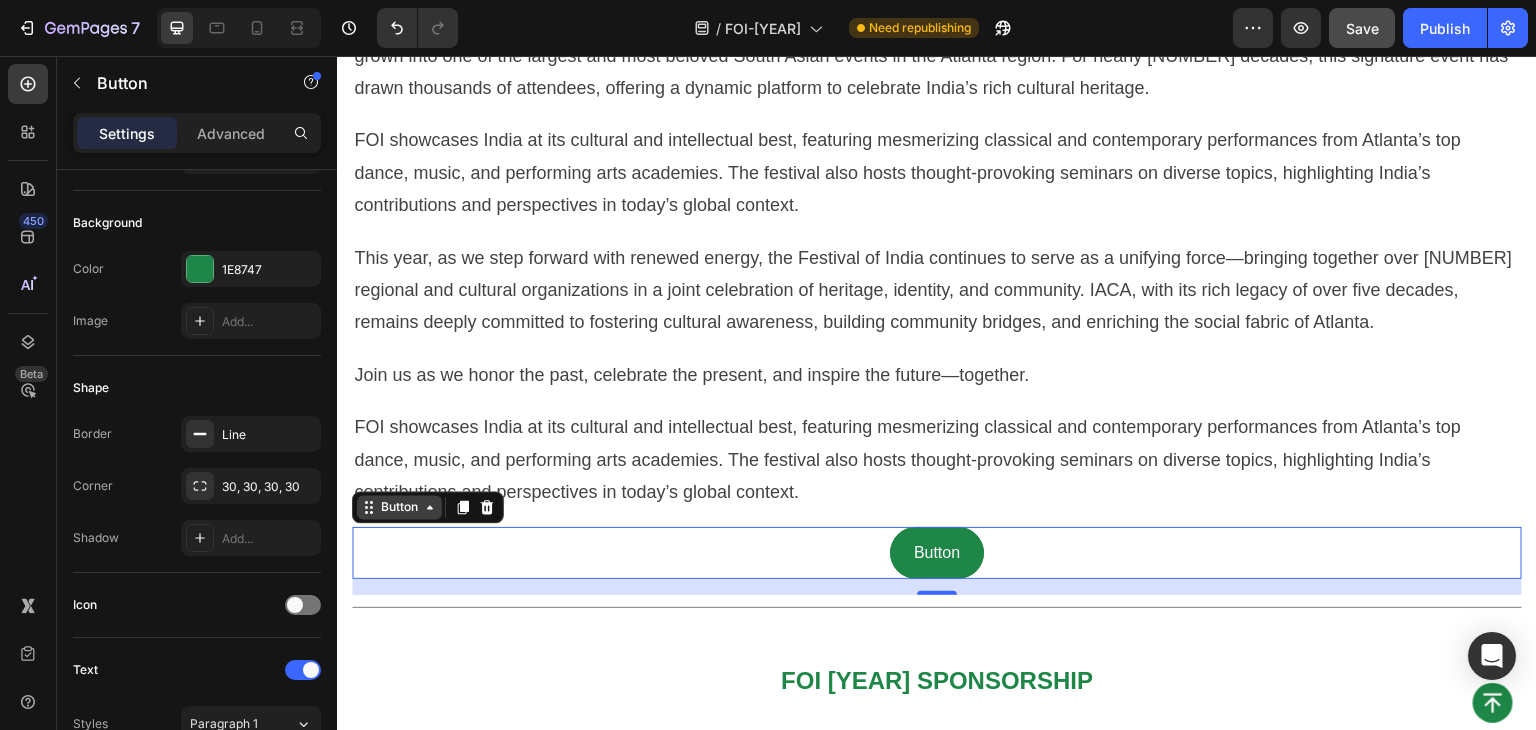 click on "Button" at bounding box center (399, 508) 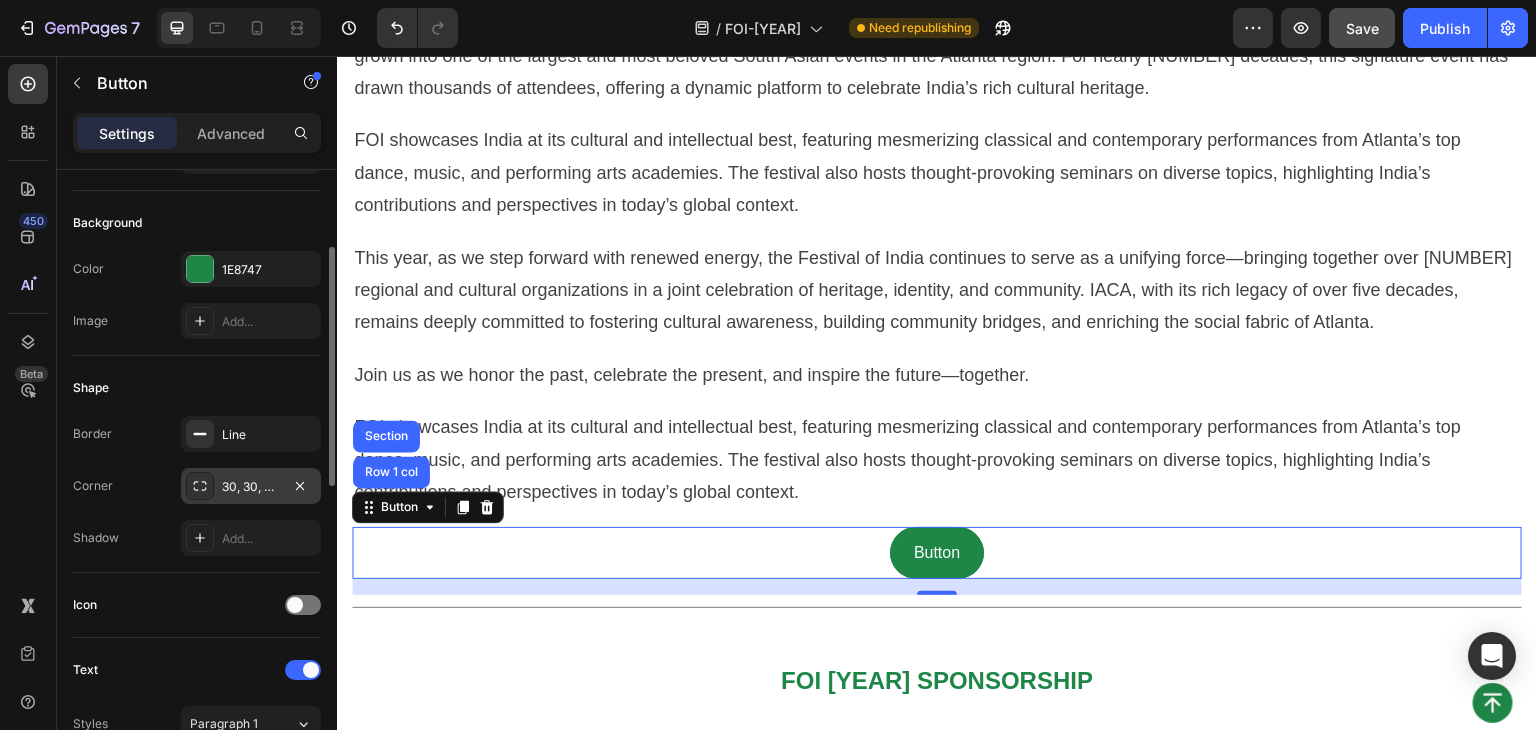 click on "30, 30, 30, 30" at bounding box center (251, 487) 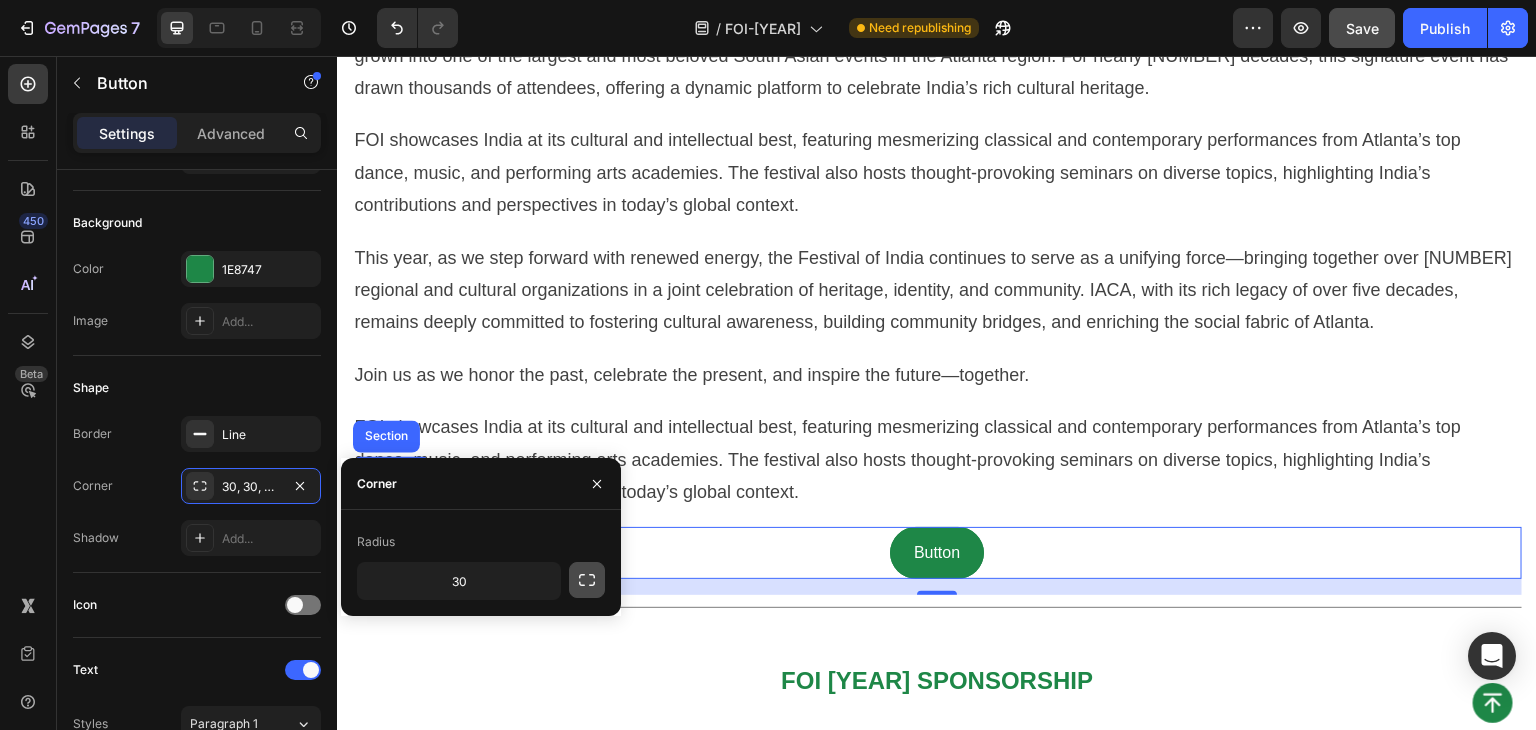 click at bounding box center [587, 580] 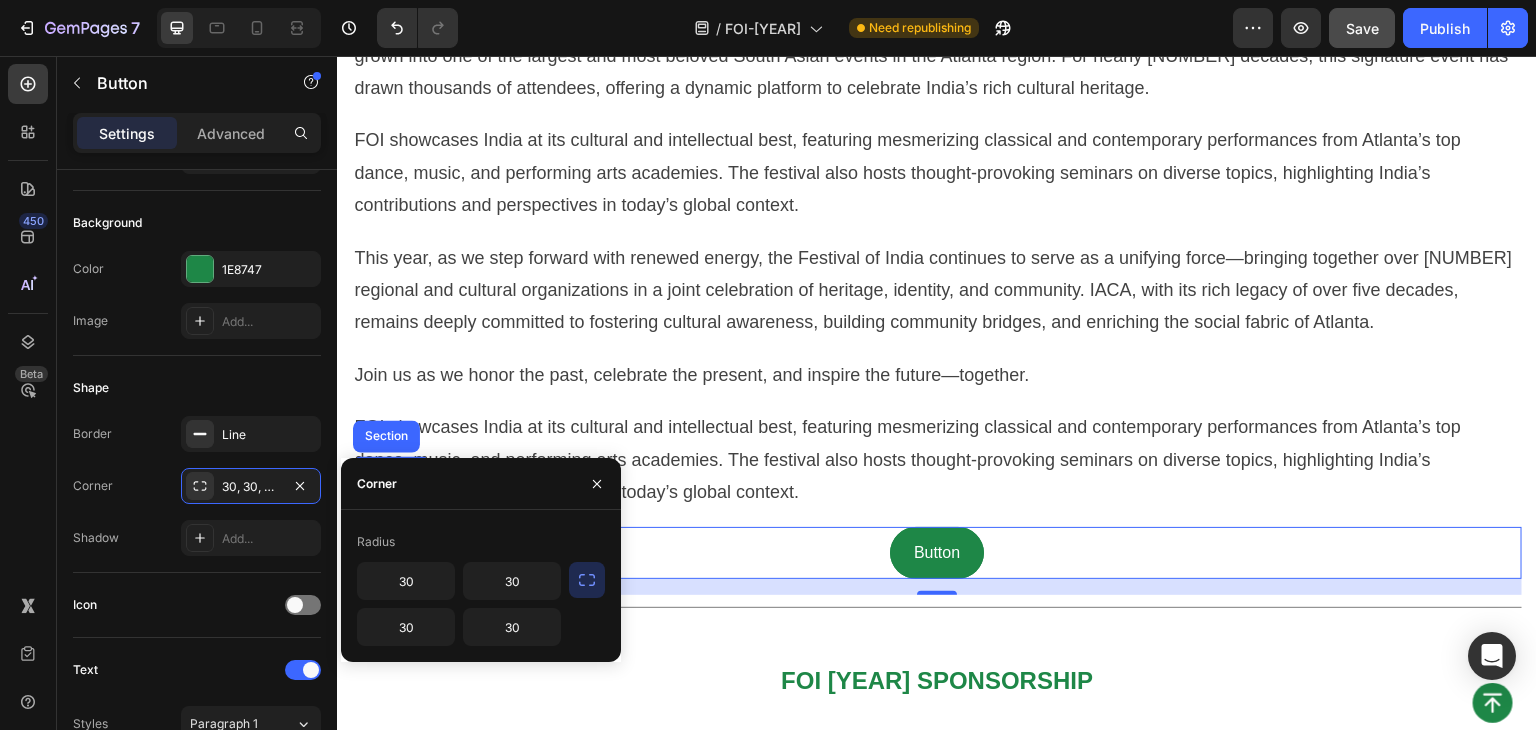click on "450 Beta" at bounding box center (28, 325) 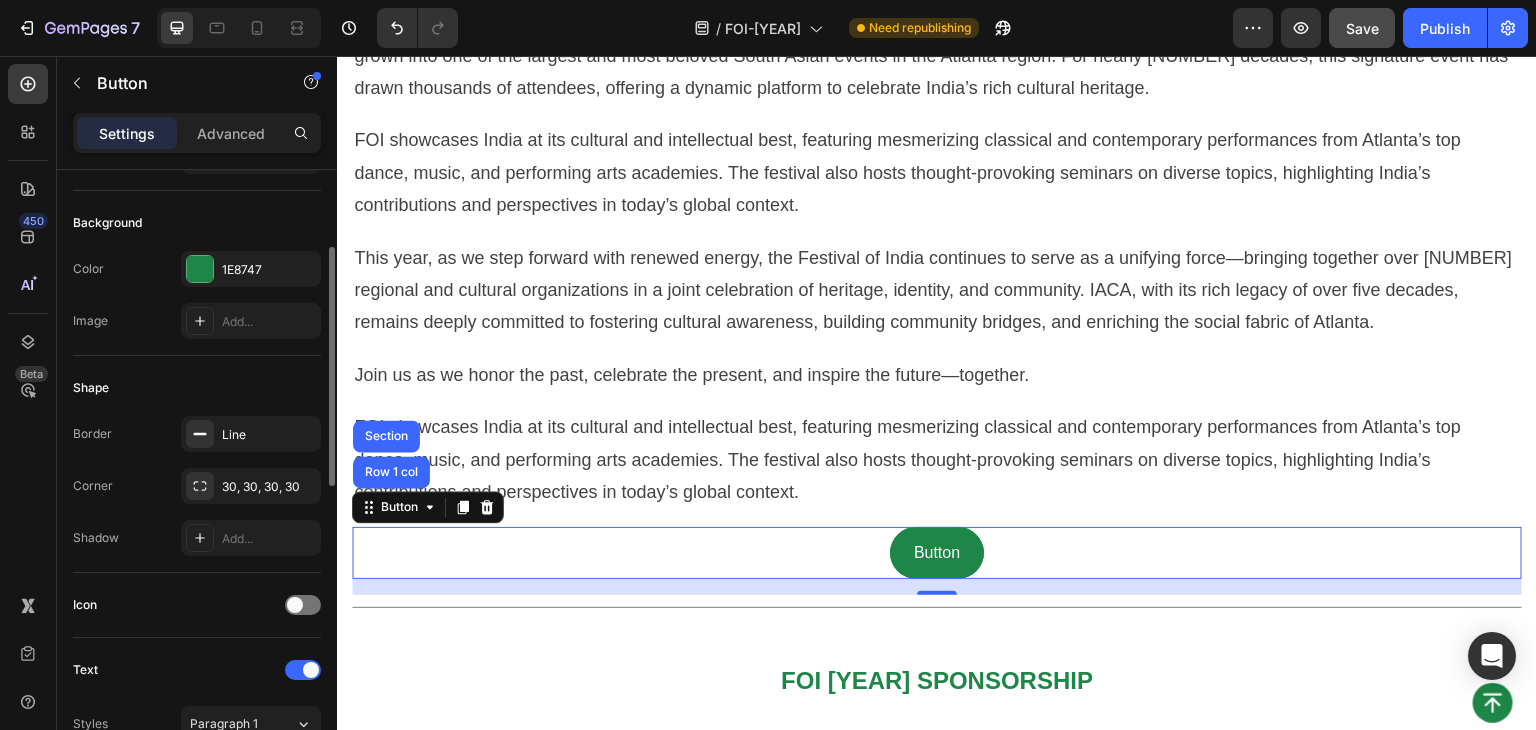 scroll, scrollTop: 0, scrollLeft: 0, axis: both 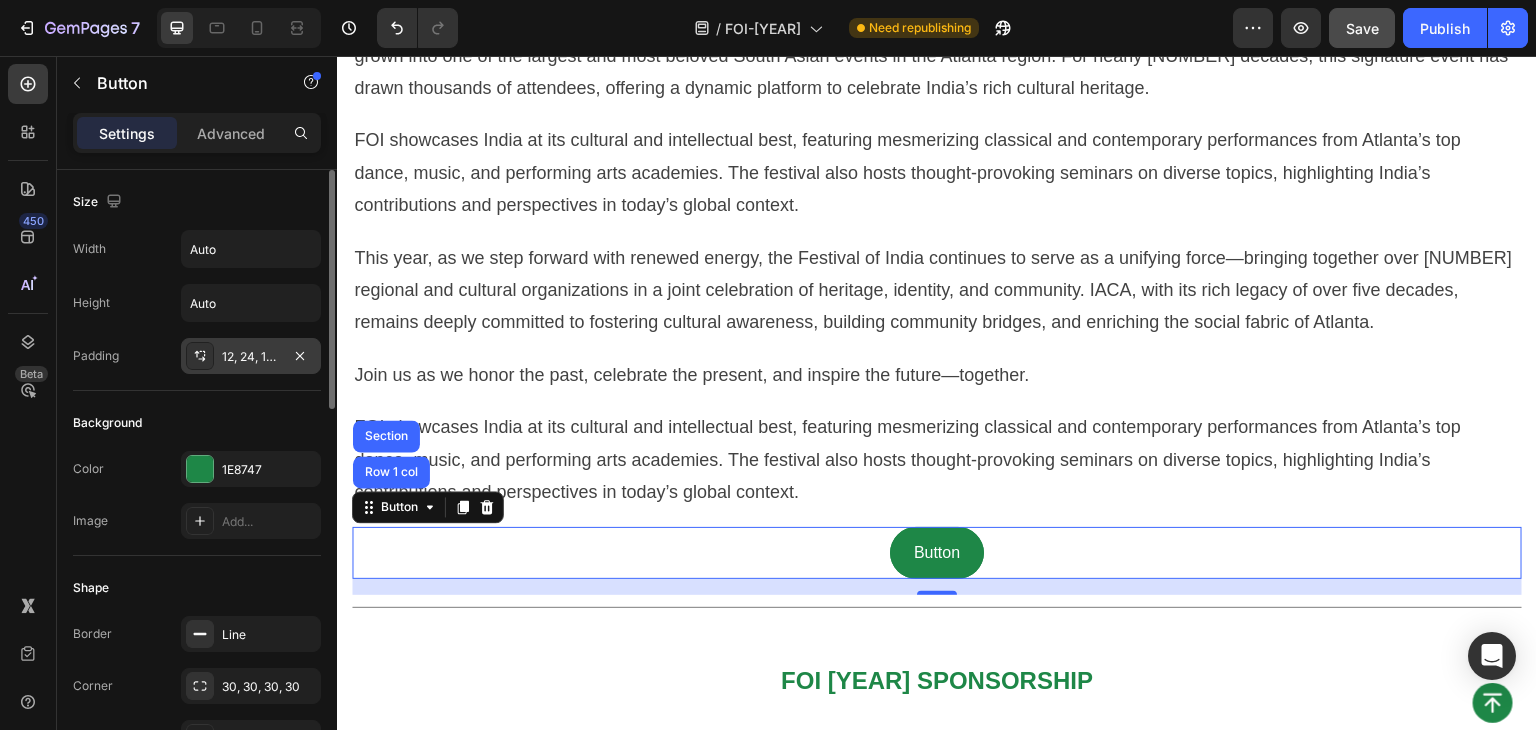 click on "12, 24, 12, 24" at bounding box center [251, 357] 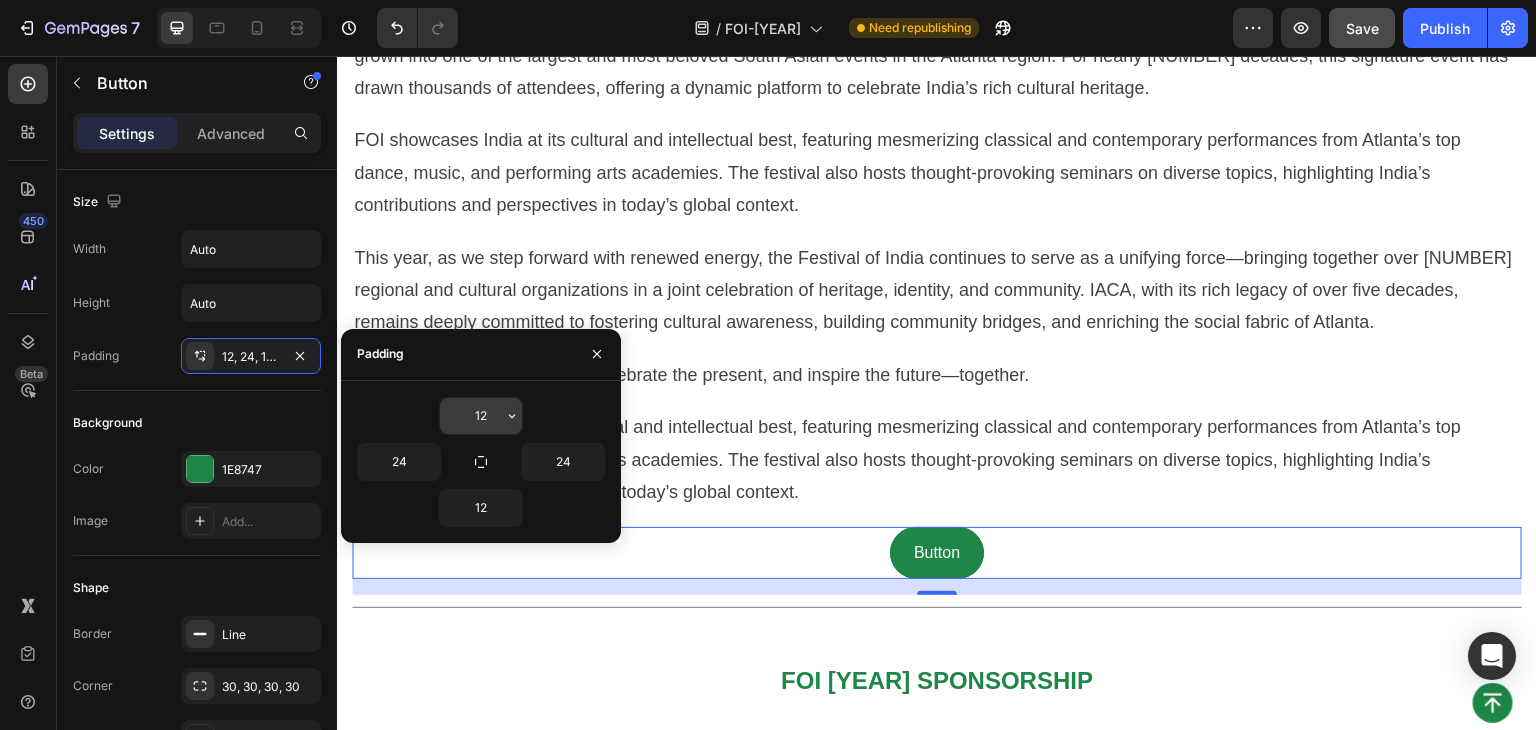 click on "12" at bounding box center (481, 416) 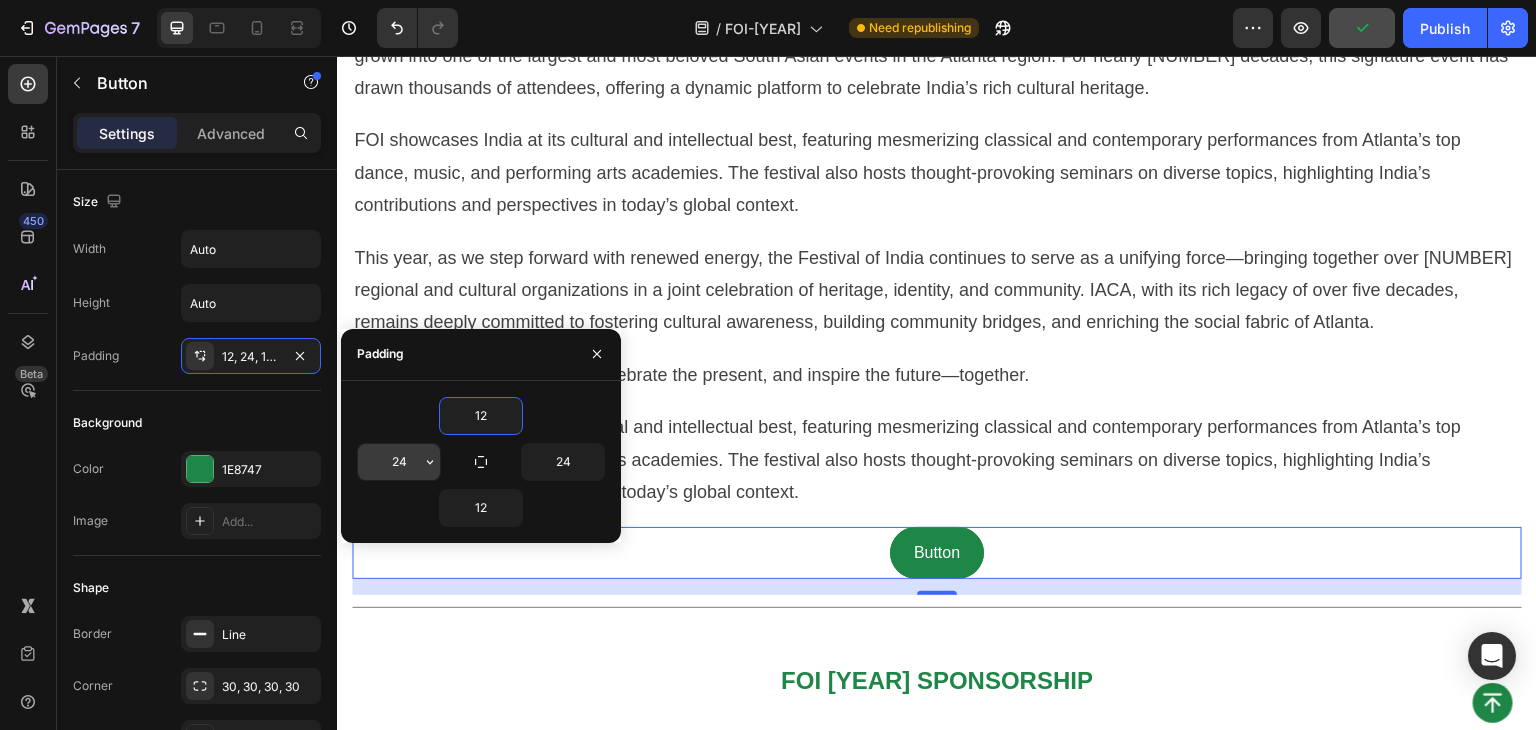 click on "24" at bounding box center [399, 462] 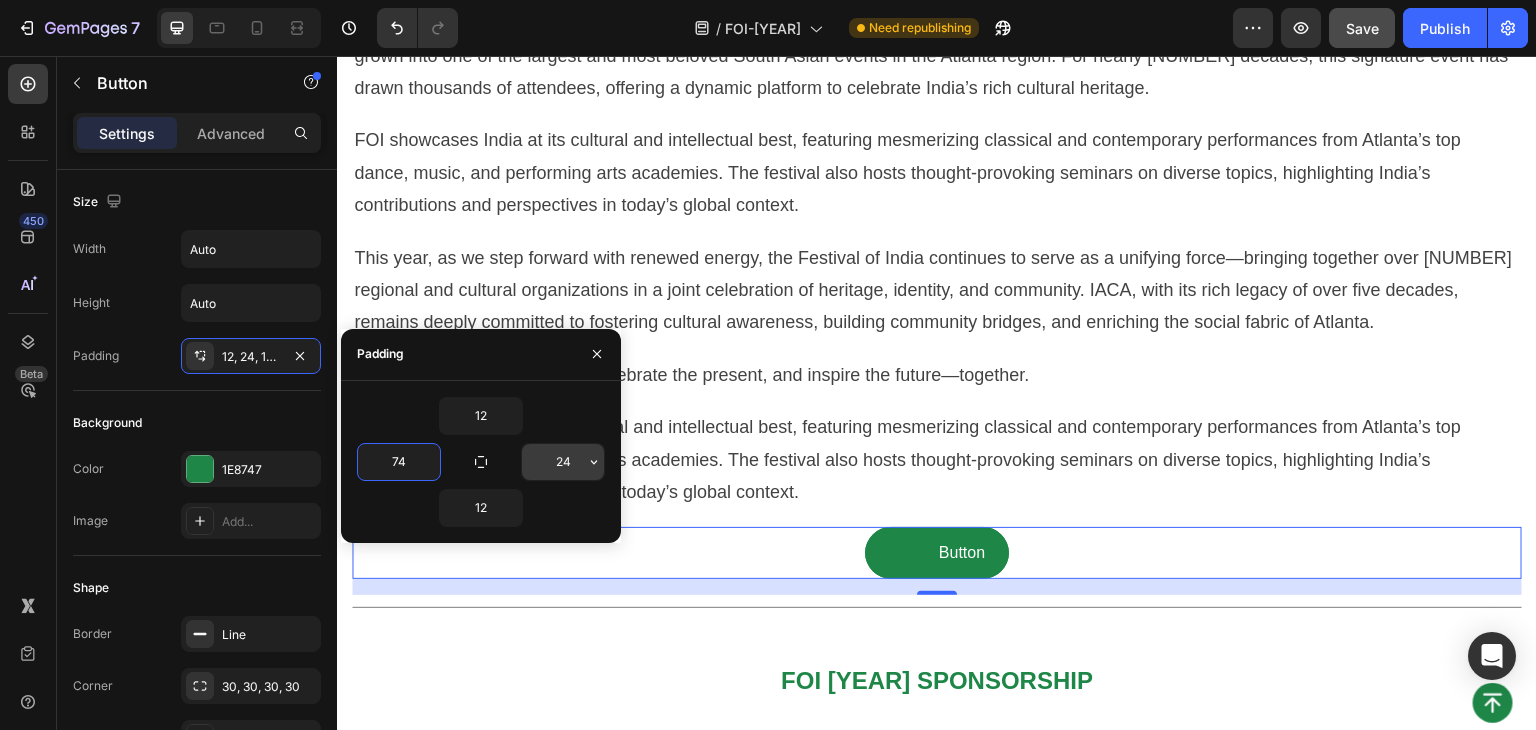 type on "74" 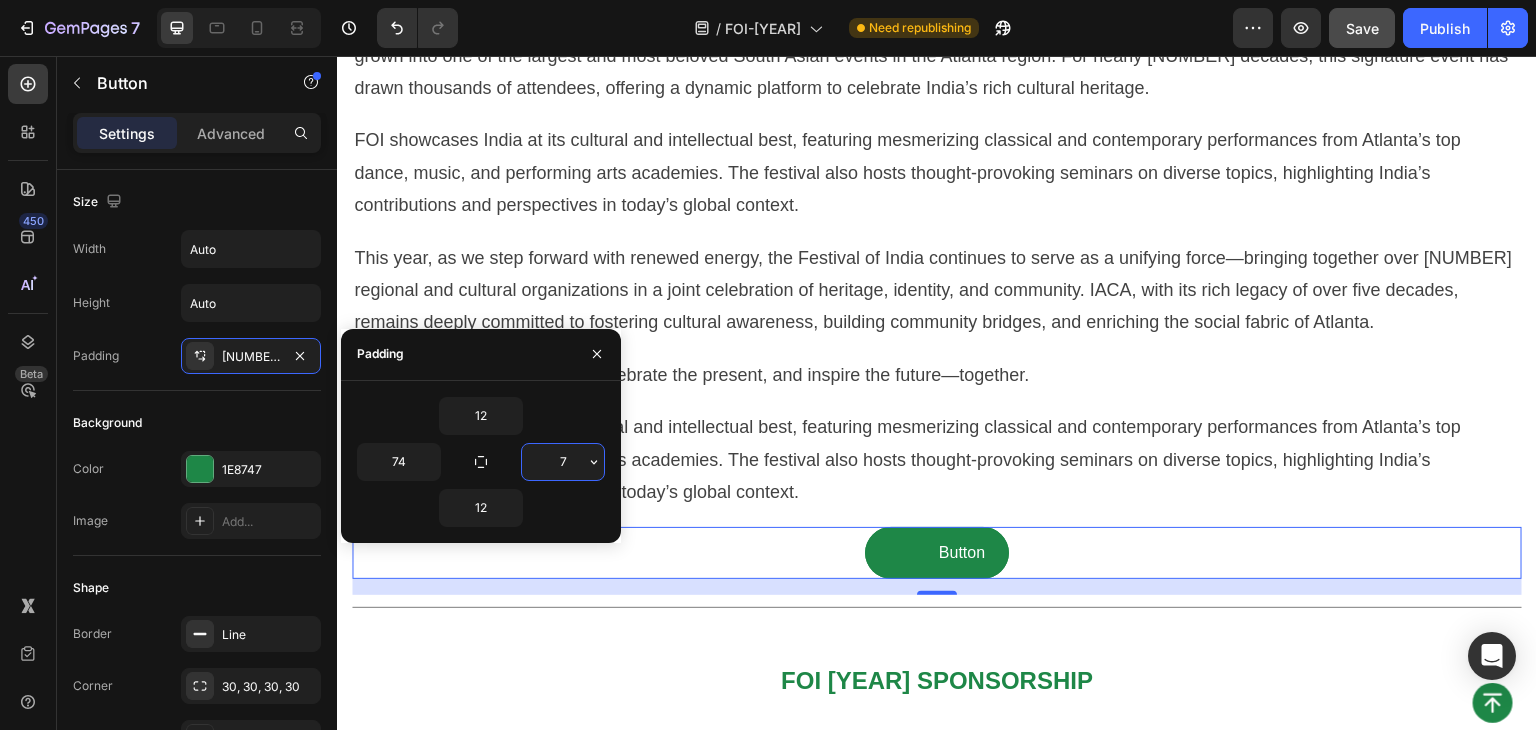 type on "74" 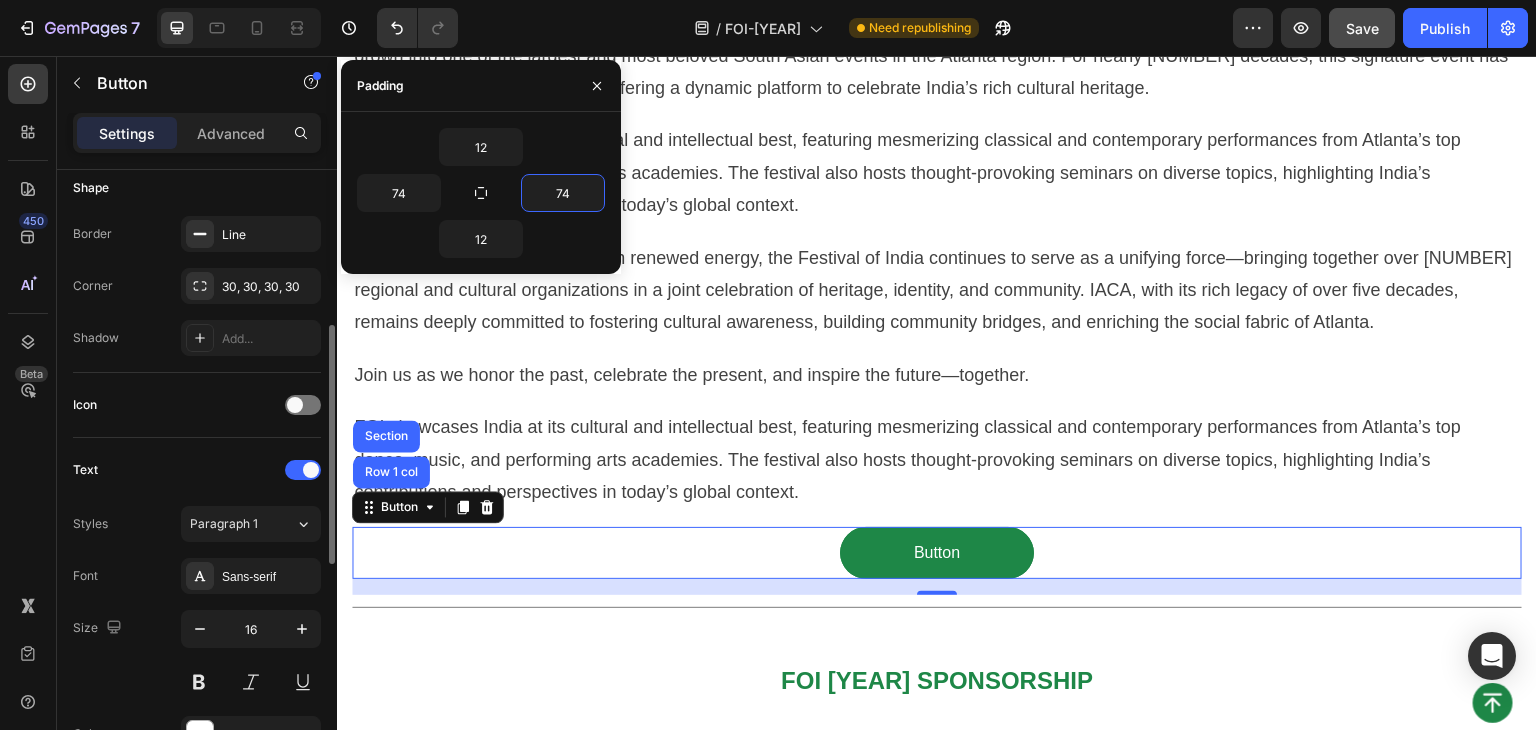 scroll, scrollTop: 500, scrollLeft: 0, axis: vertical 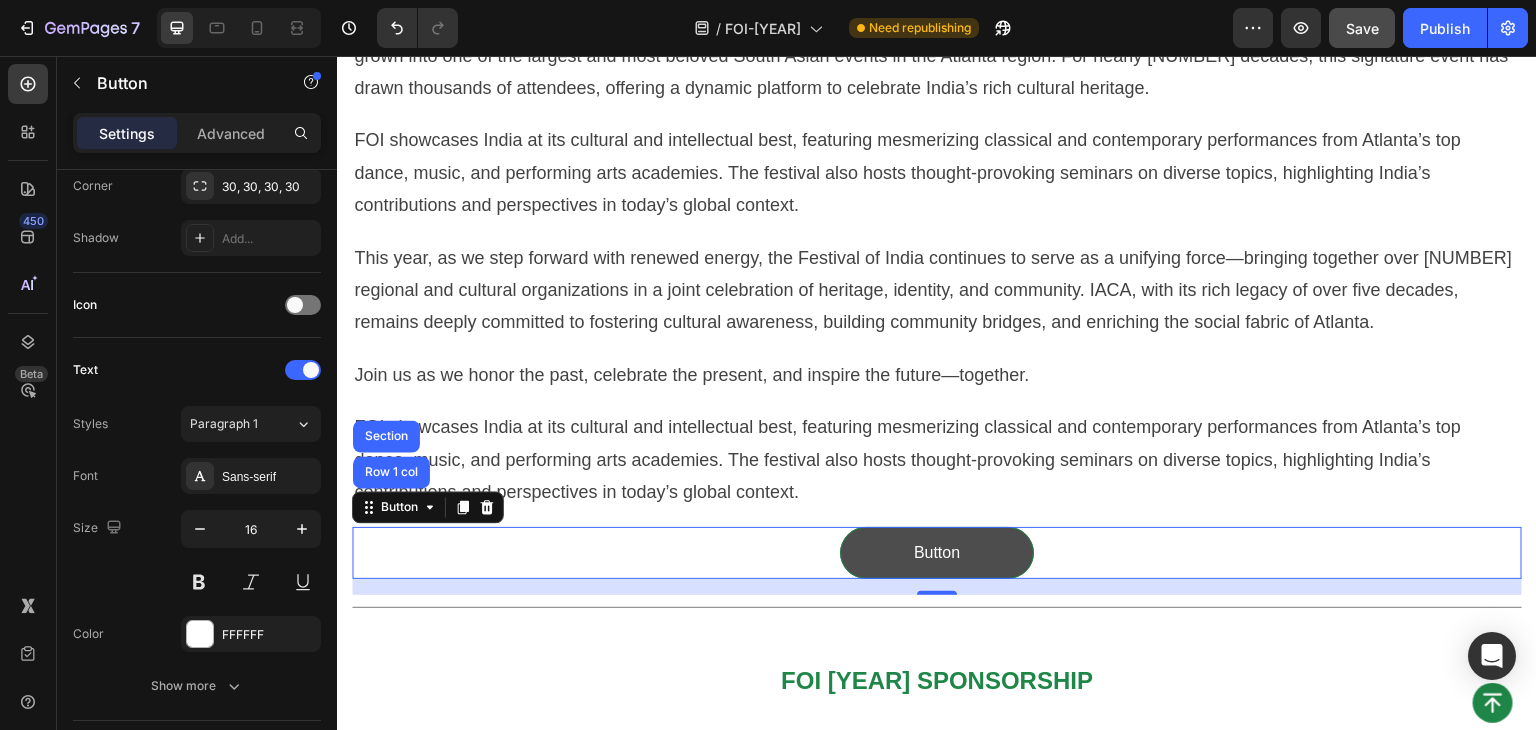 click on "Button" at bounding box center (937, 553) 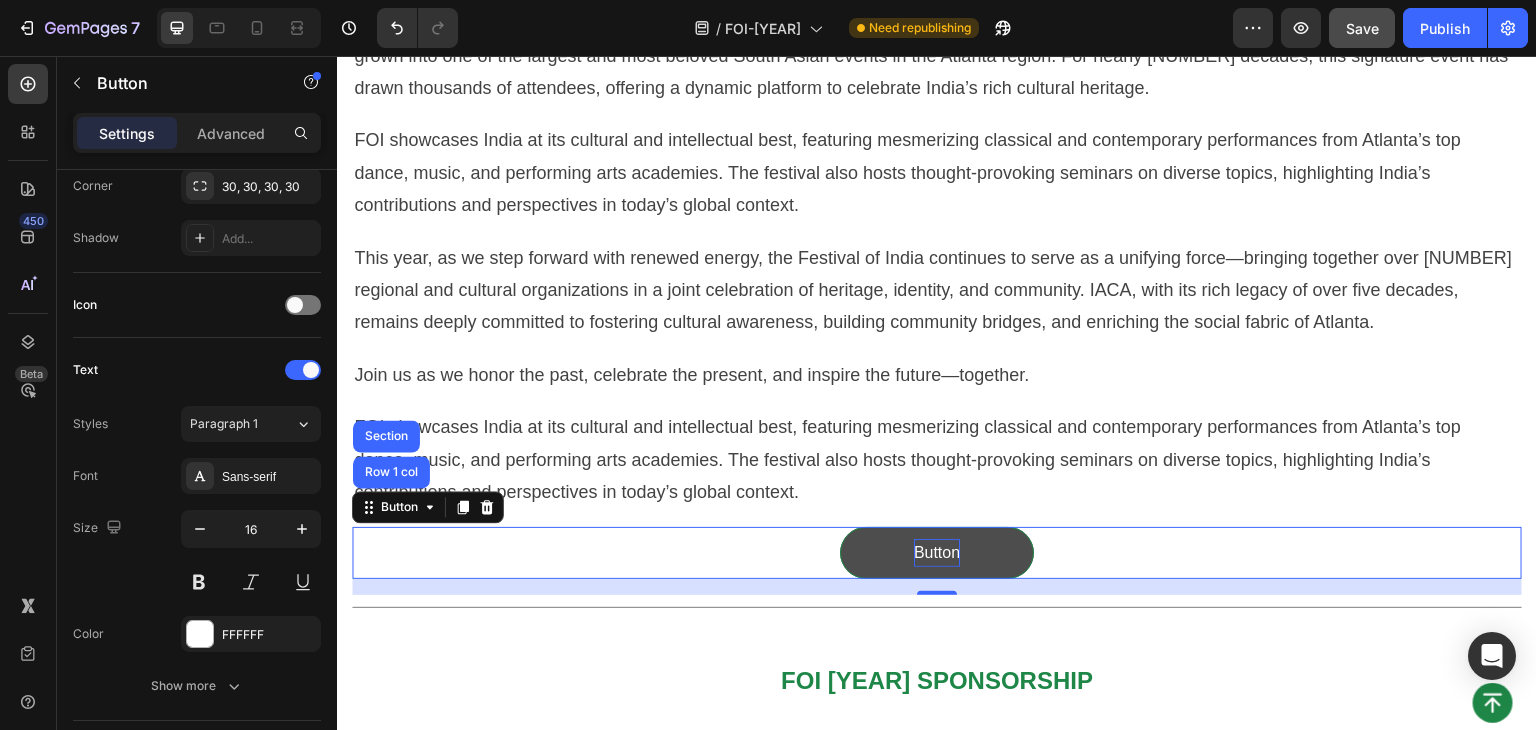 click on "Button" at bounding box center (937, 553) 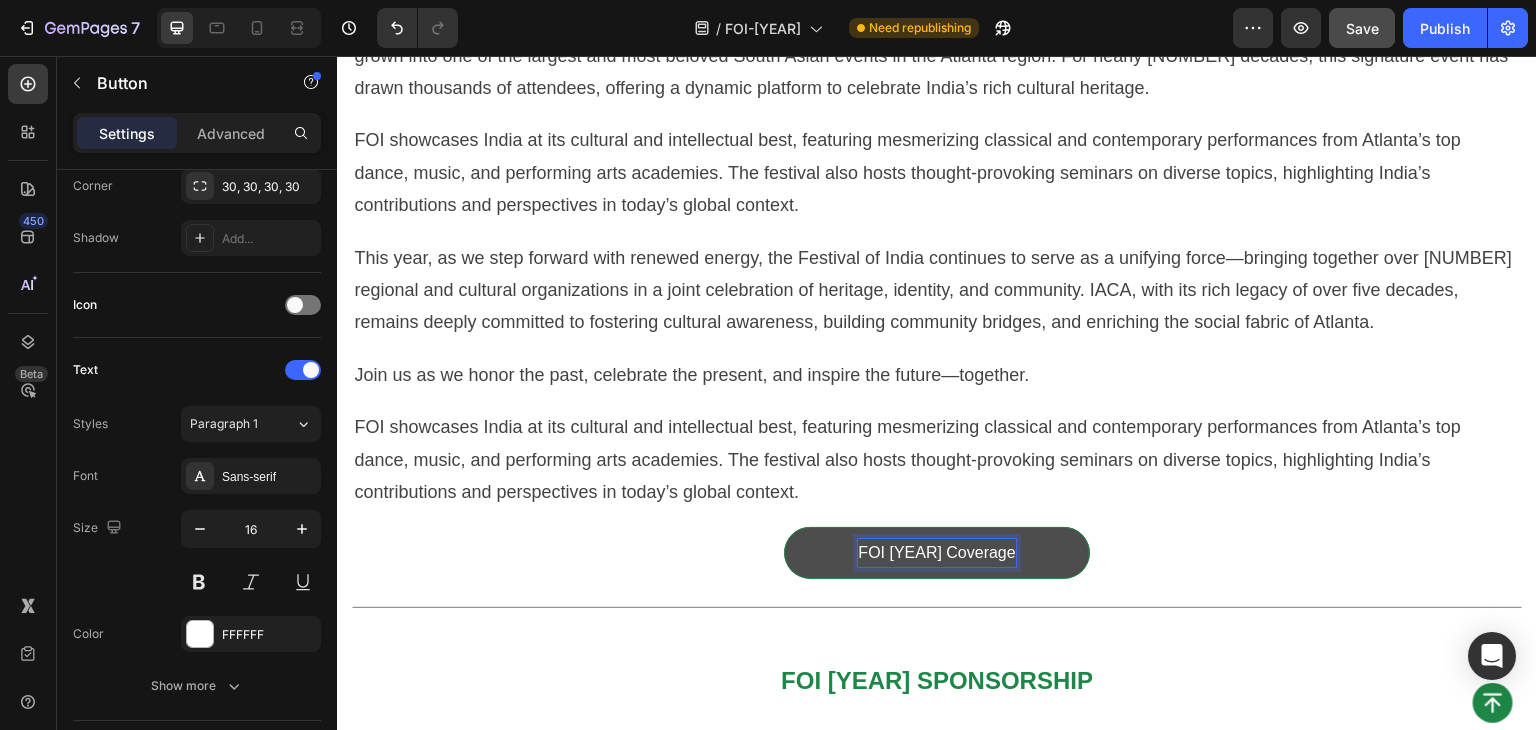 click on "FOI [YEAR] Coverage Button Row [NUMBER] col Section [NUMBER]" at bounding box center (937, 553) 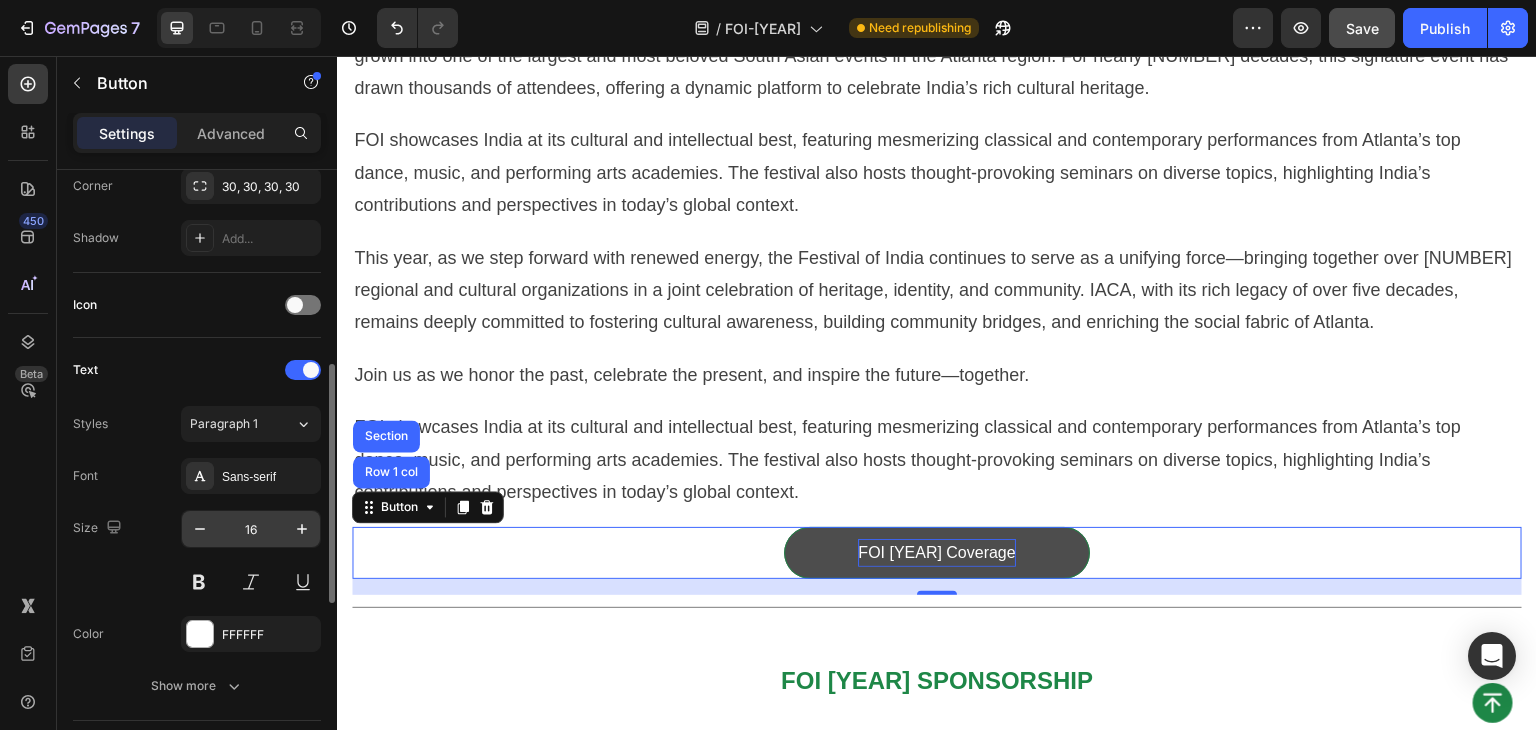 scroll, scrollTop: 400, scrollLeft: 0, axis: vertical 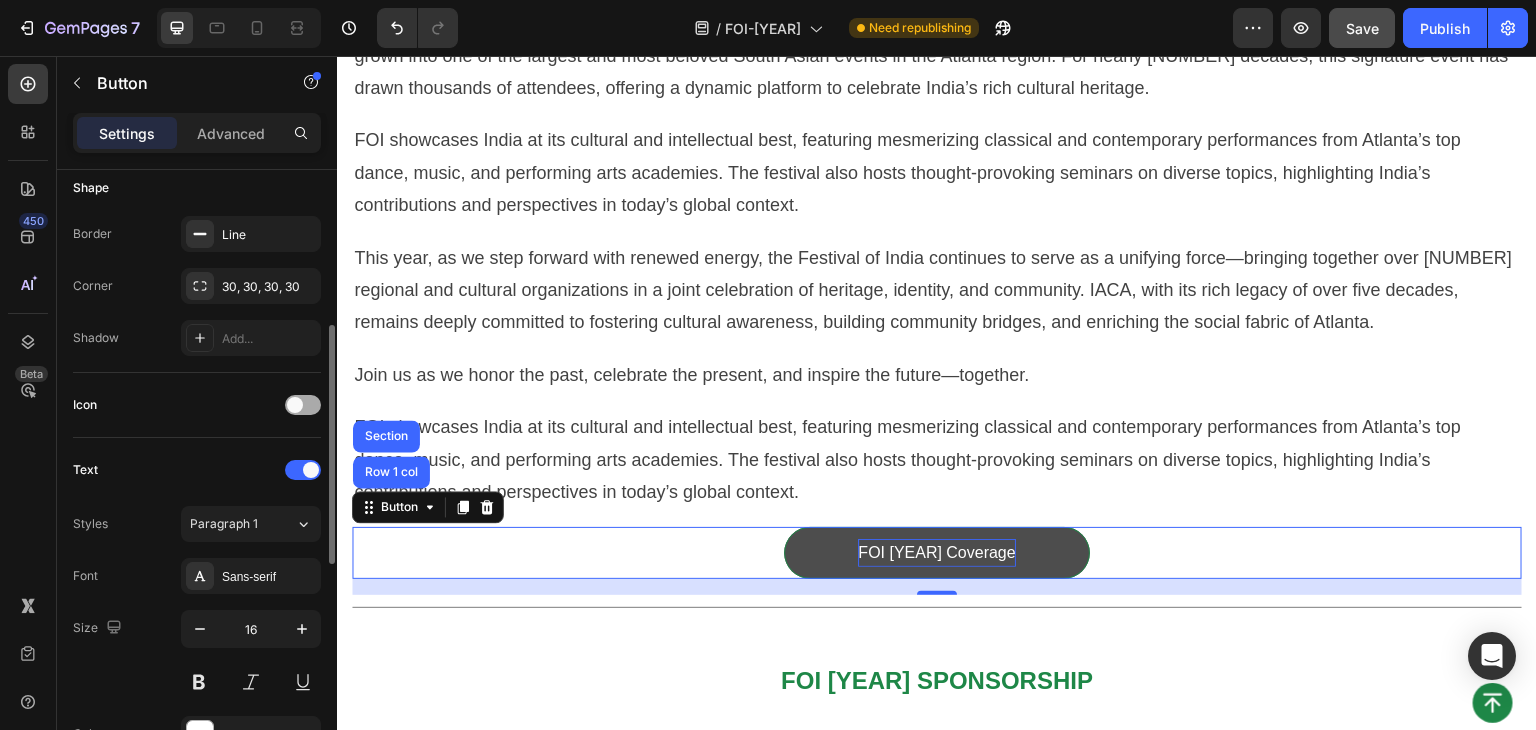 click at bounding box center [303, 405] 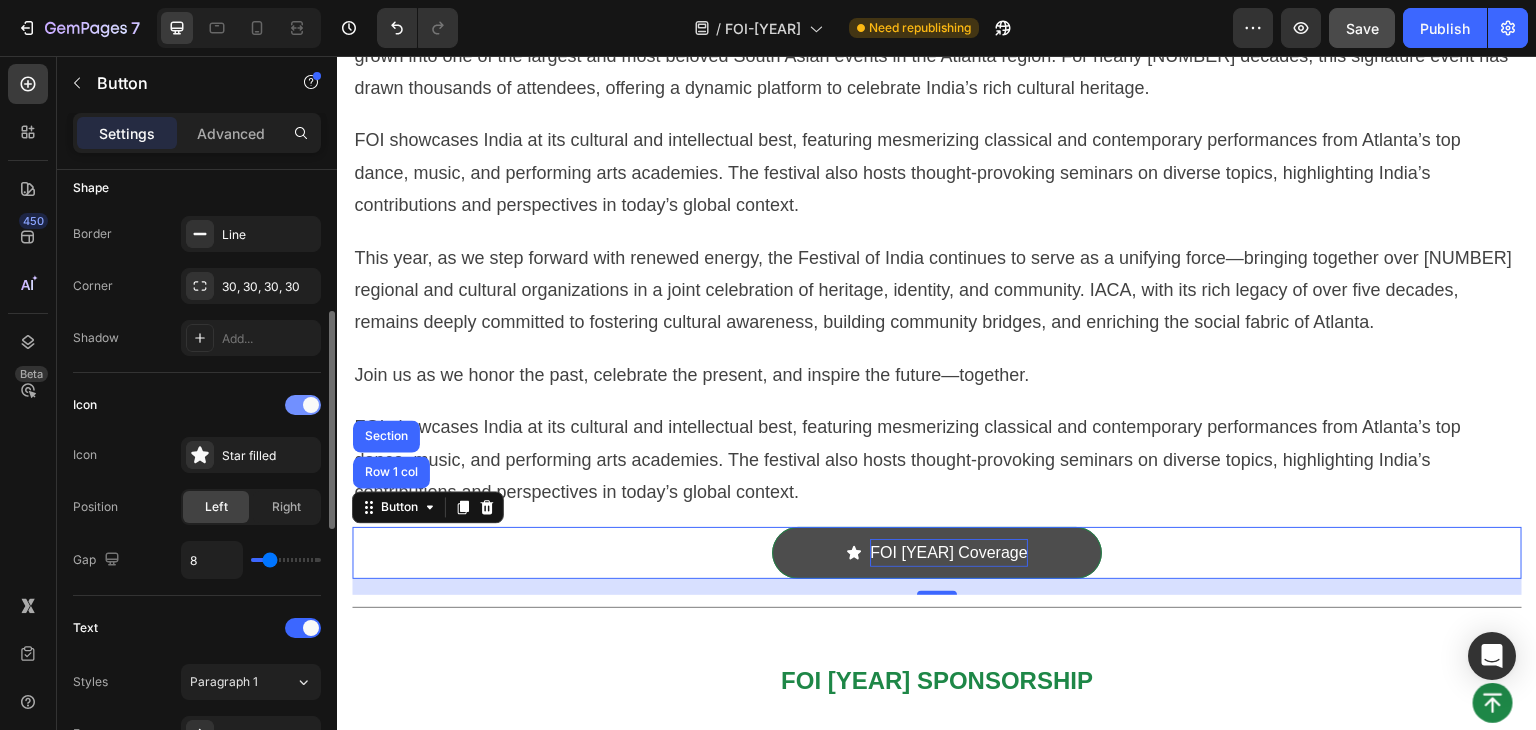 click at bounding box center [303, 405] 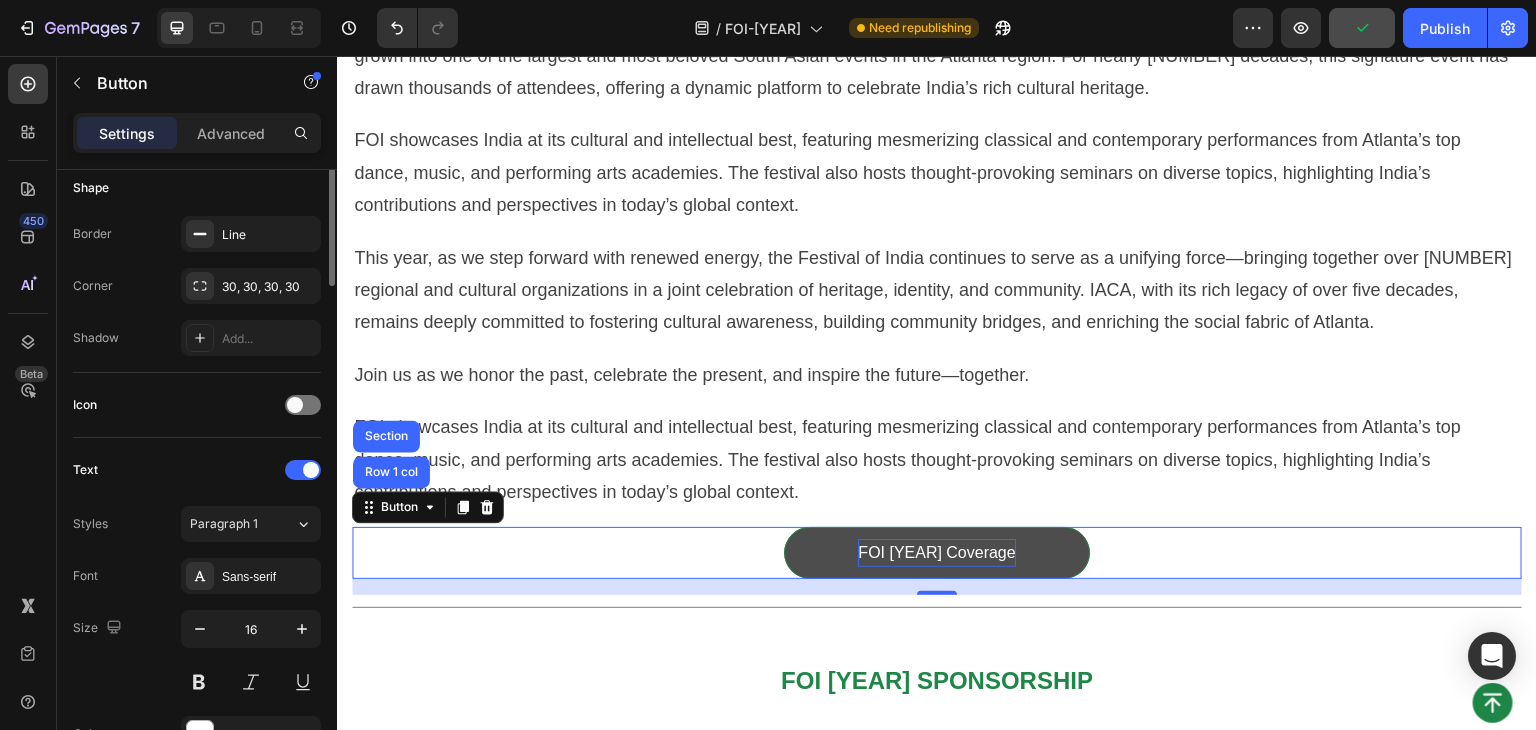scroll, scrollTop: 100, scrollLeft: 0, axis: vertical 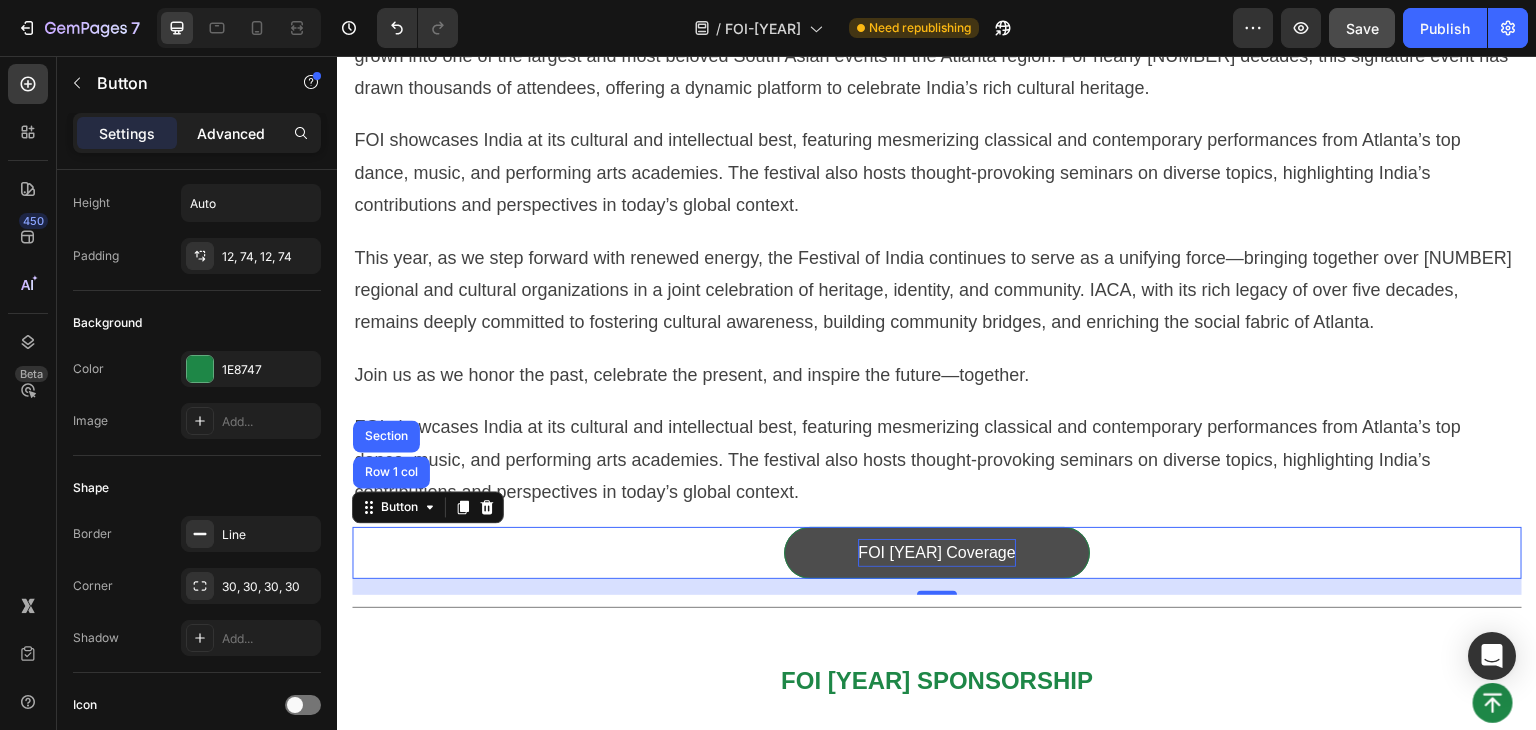 click on "Advanced" at bounding box center (231, 133) 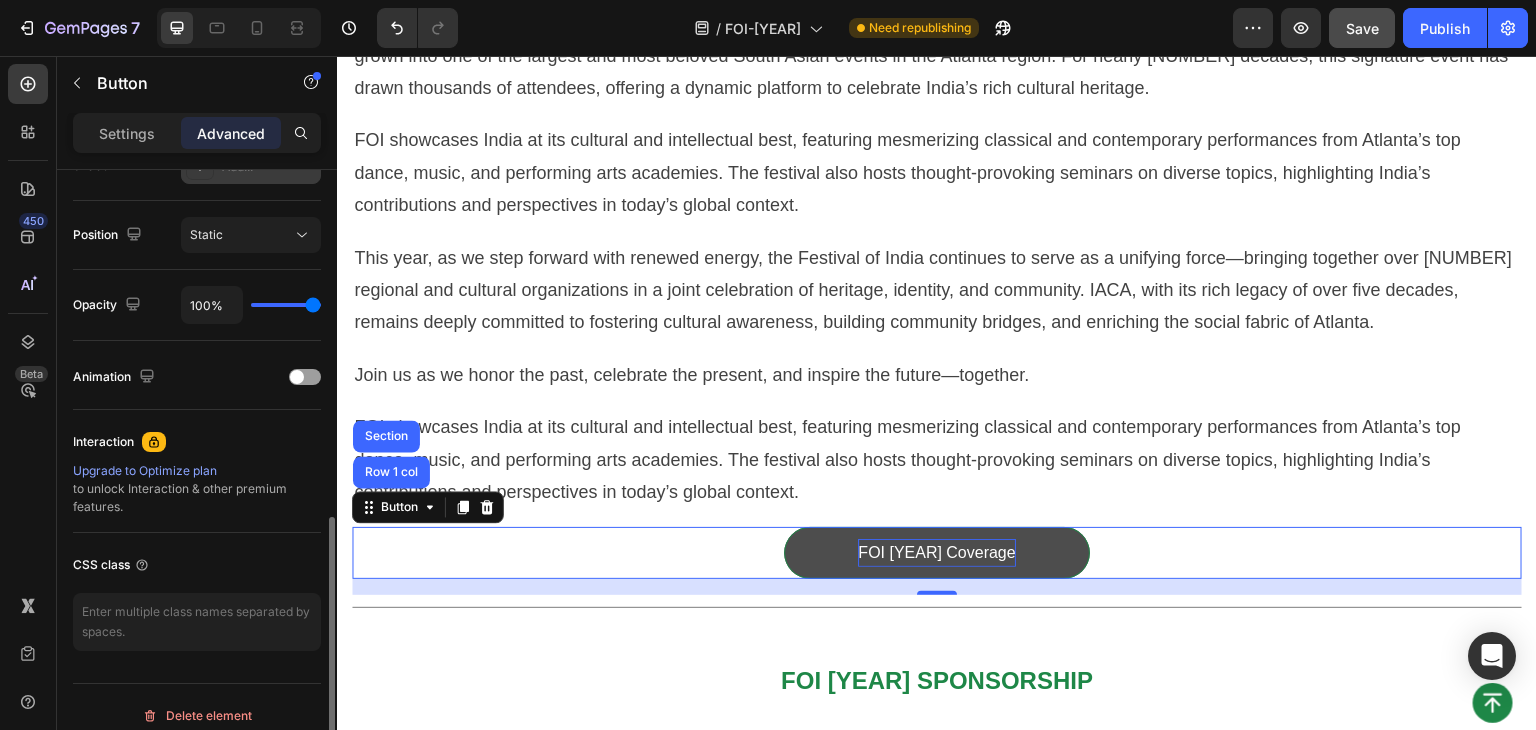 scroll, scrollTop: 715, scrollLeft: 0, axis: vertical 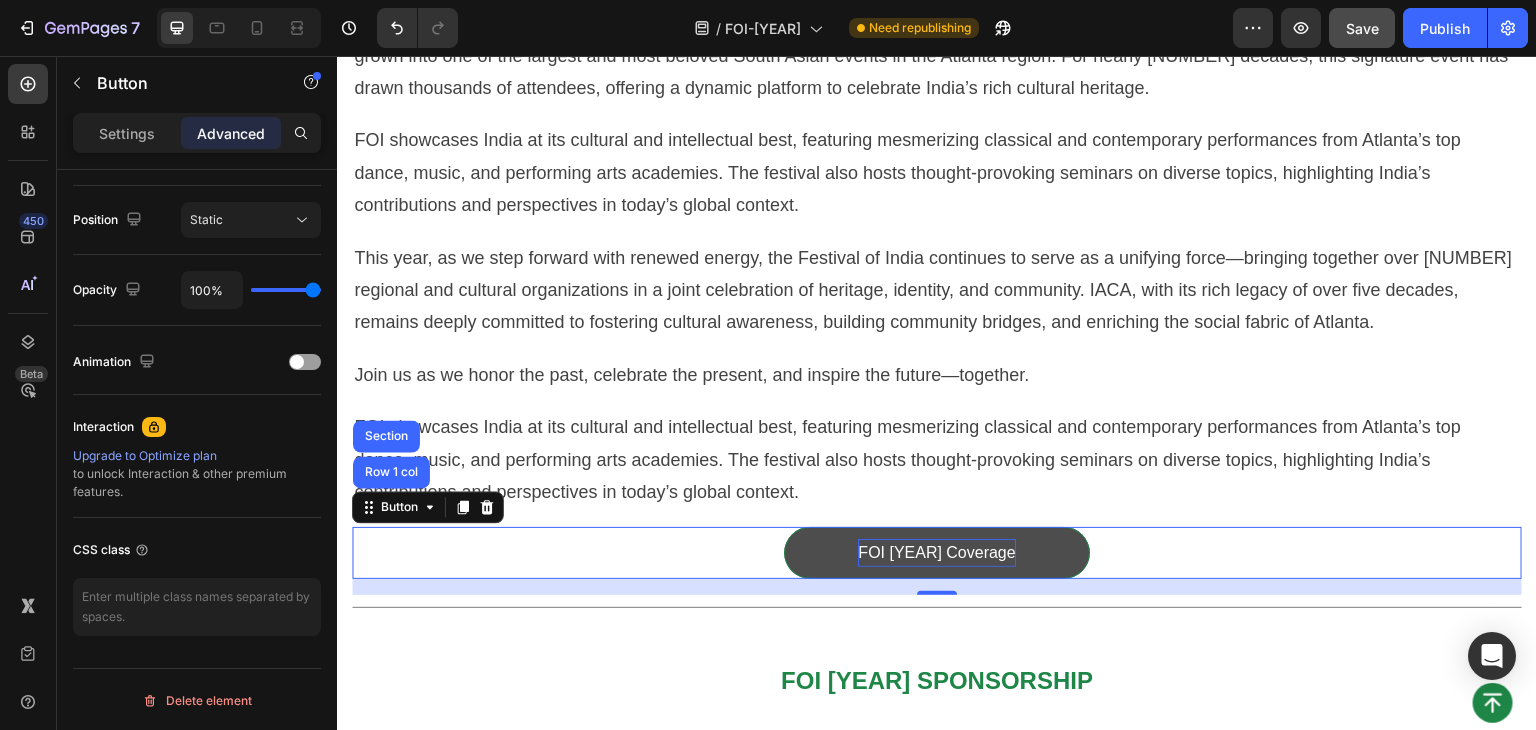 click on "FOI [YEAR] Coverage" at bounding box center [936, 553] 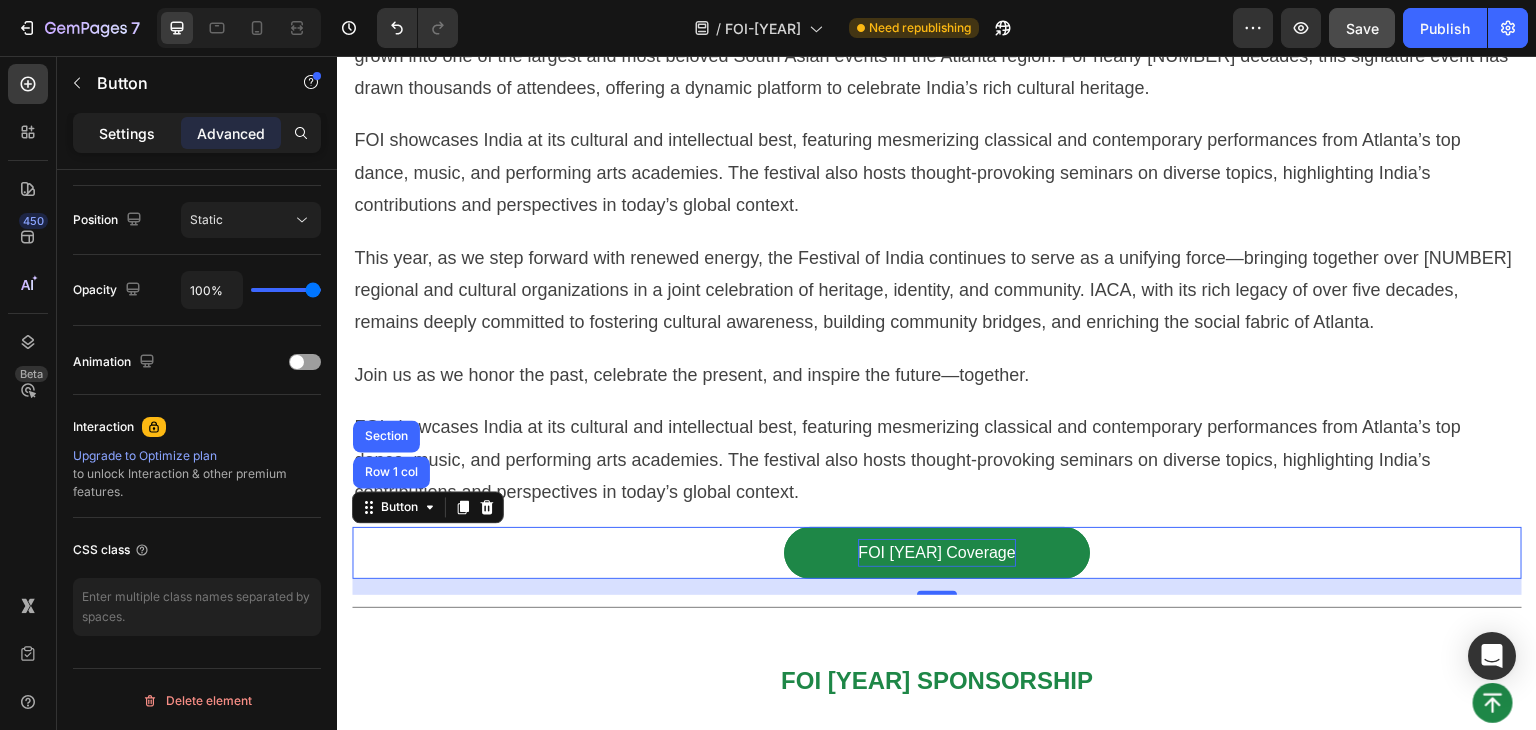 click on "Settings" at bounding box center (127, 133) 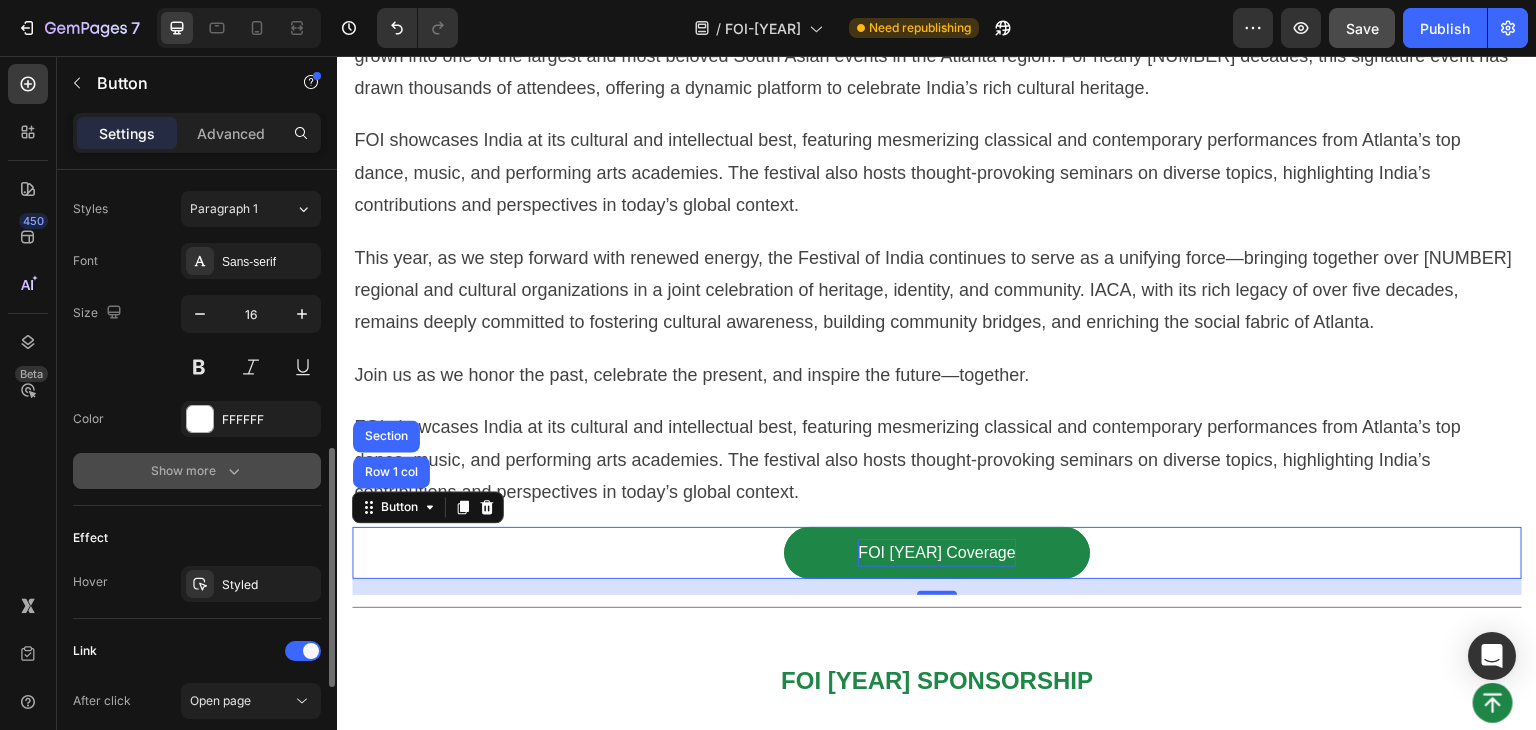 click on "Show more" at bounding box center [197, 471] 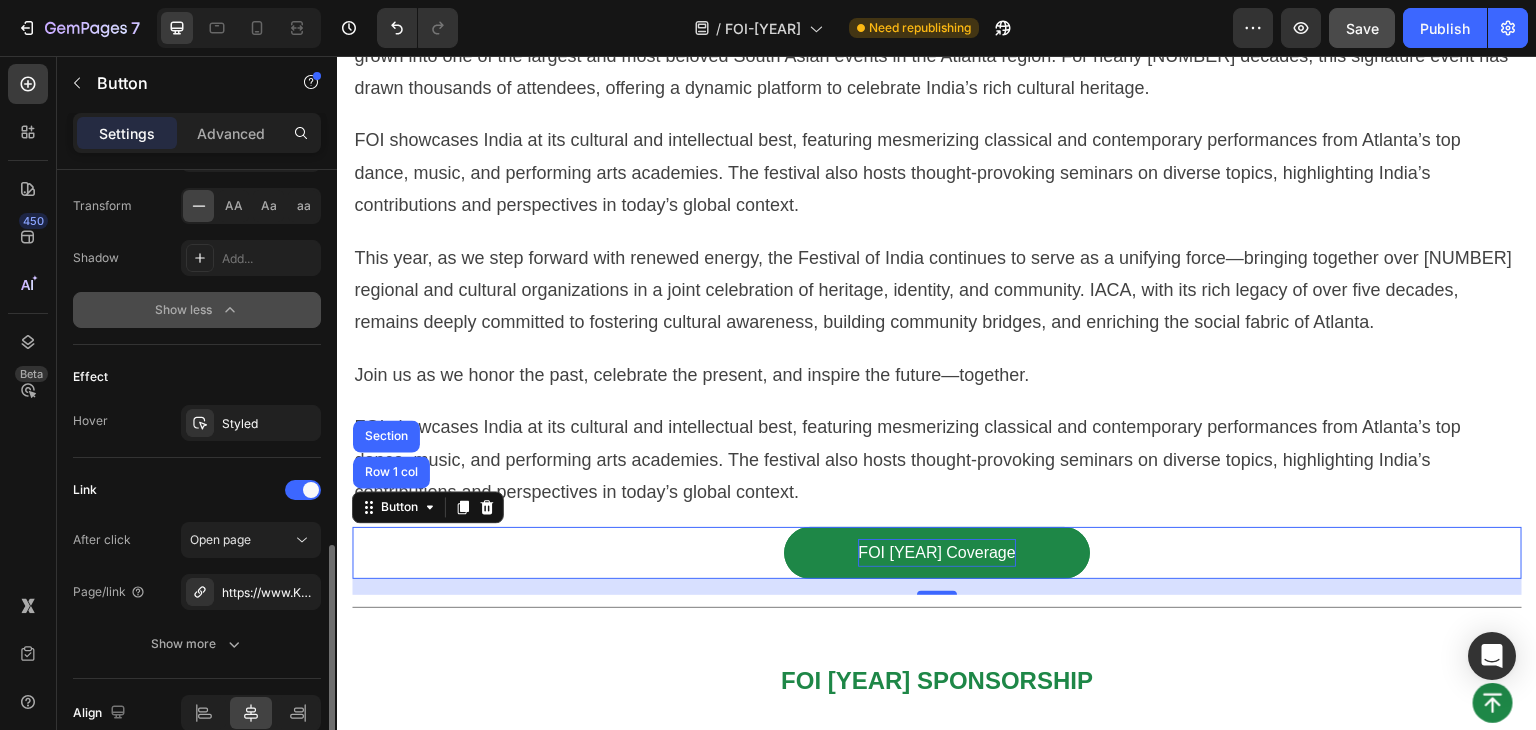 scroll, scrollTop: 1155, scrollLeft: 0, axis: vertical 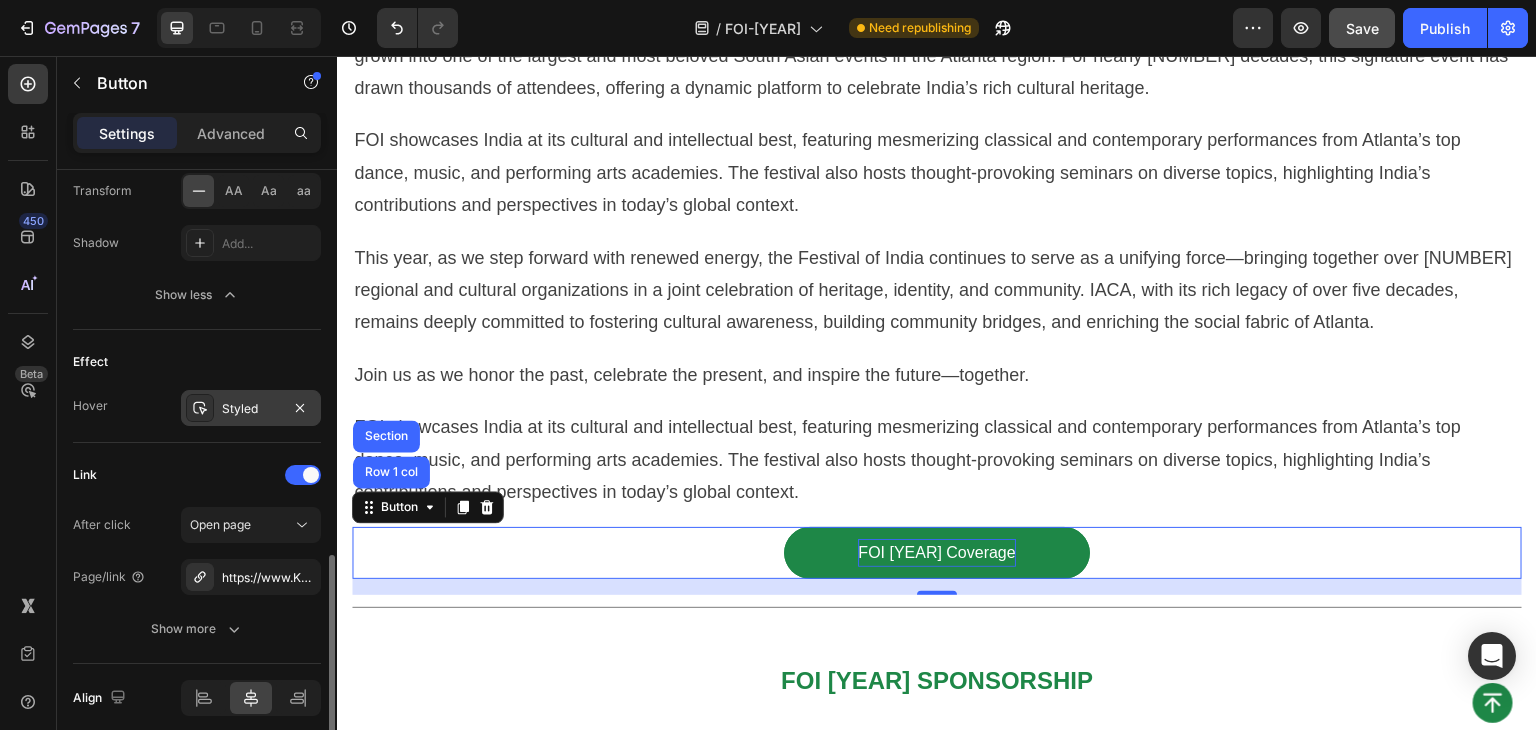 click on "Styled" at bounding box center (251, 409) 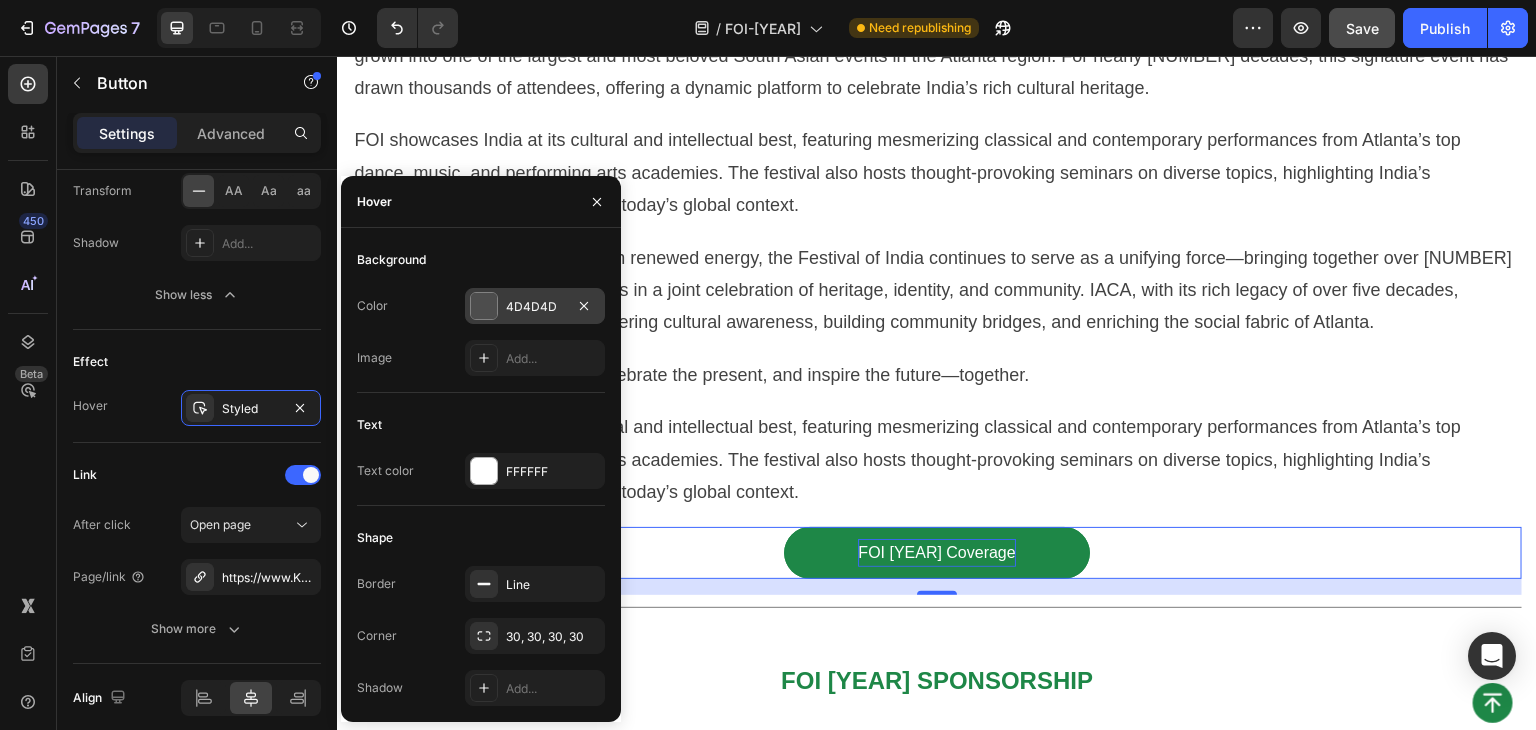 click at bounding box center (484, 306) 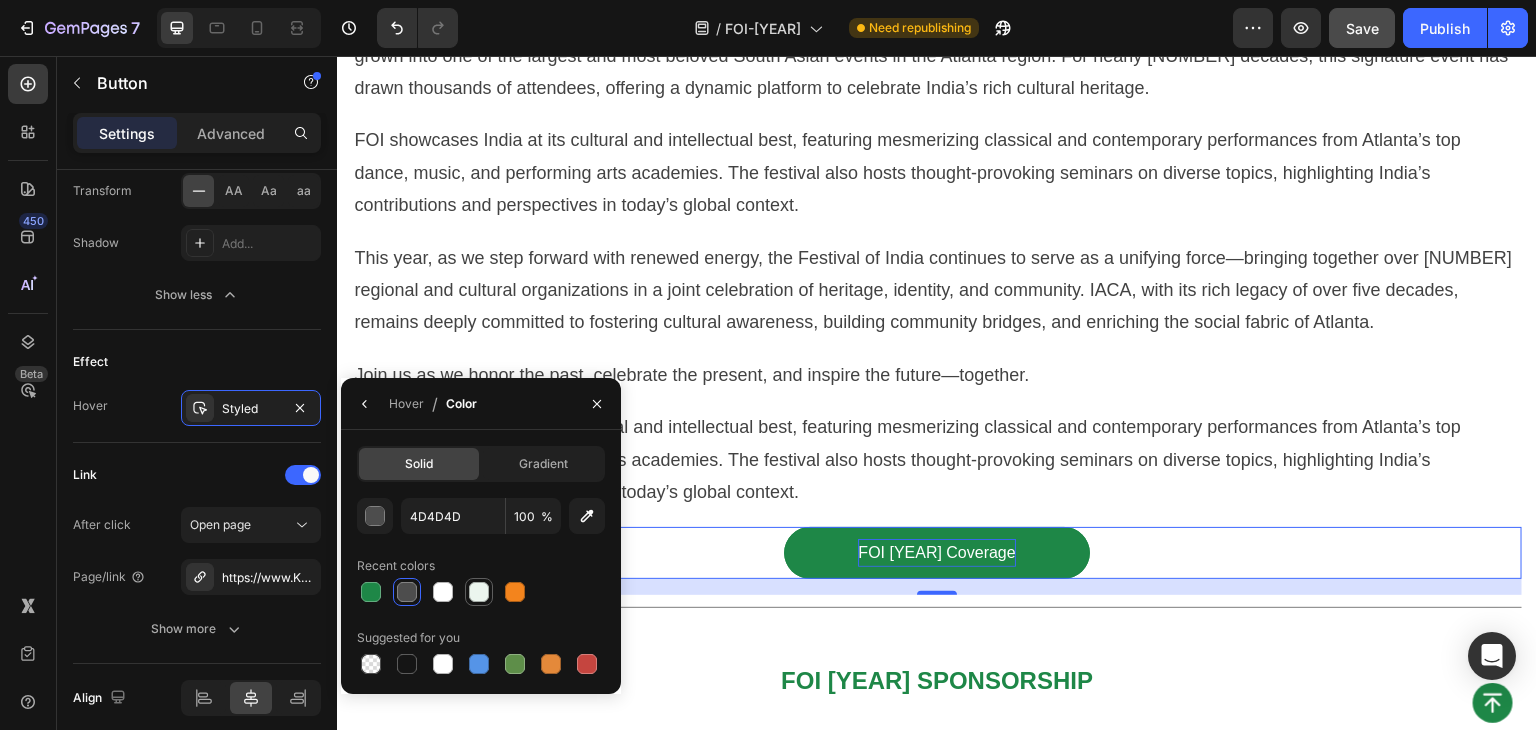 click at bounding box center (515, 592) 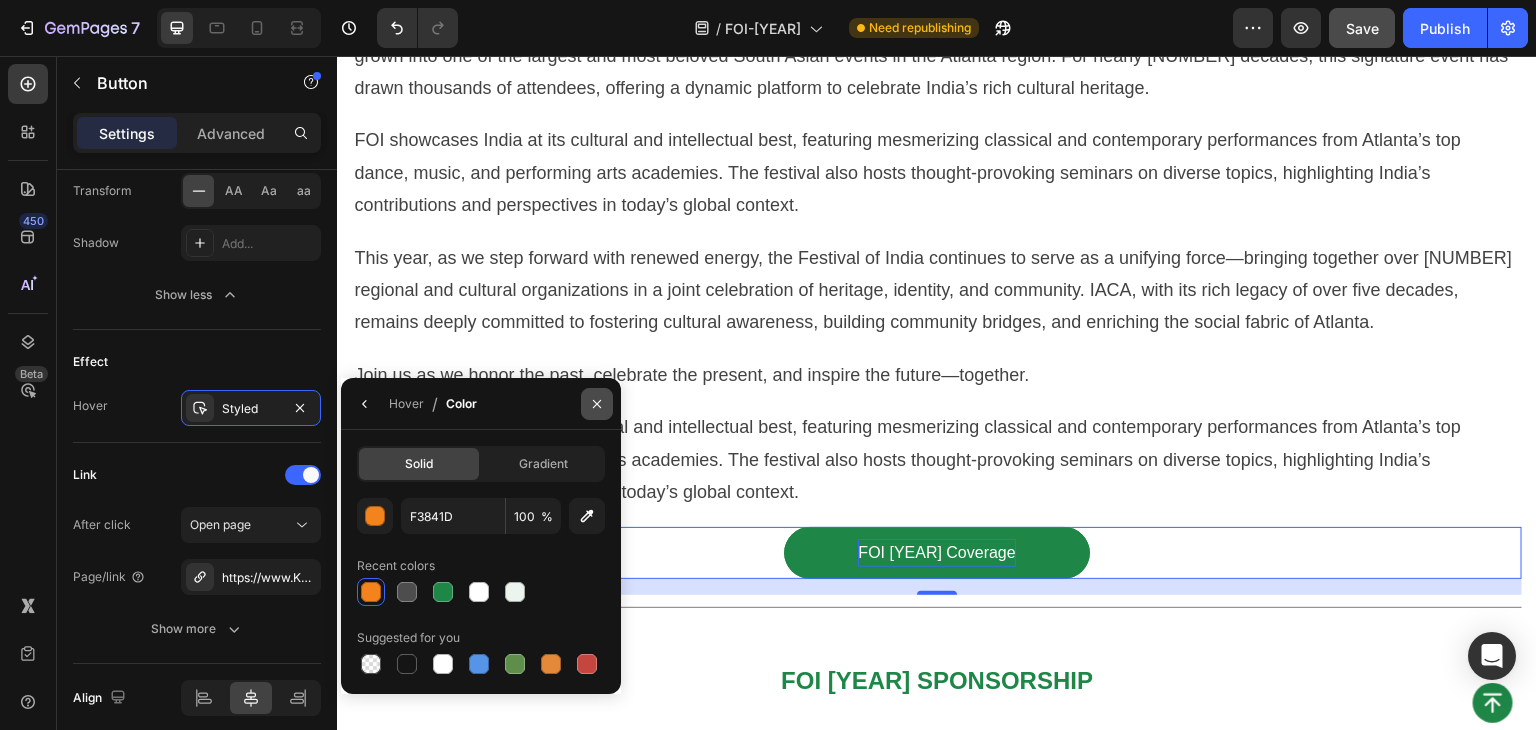 drag, startPoint x: 593, startPoint y: 407, endPoint x: 250, endPoint y: 351, distance: 347.54135 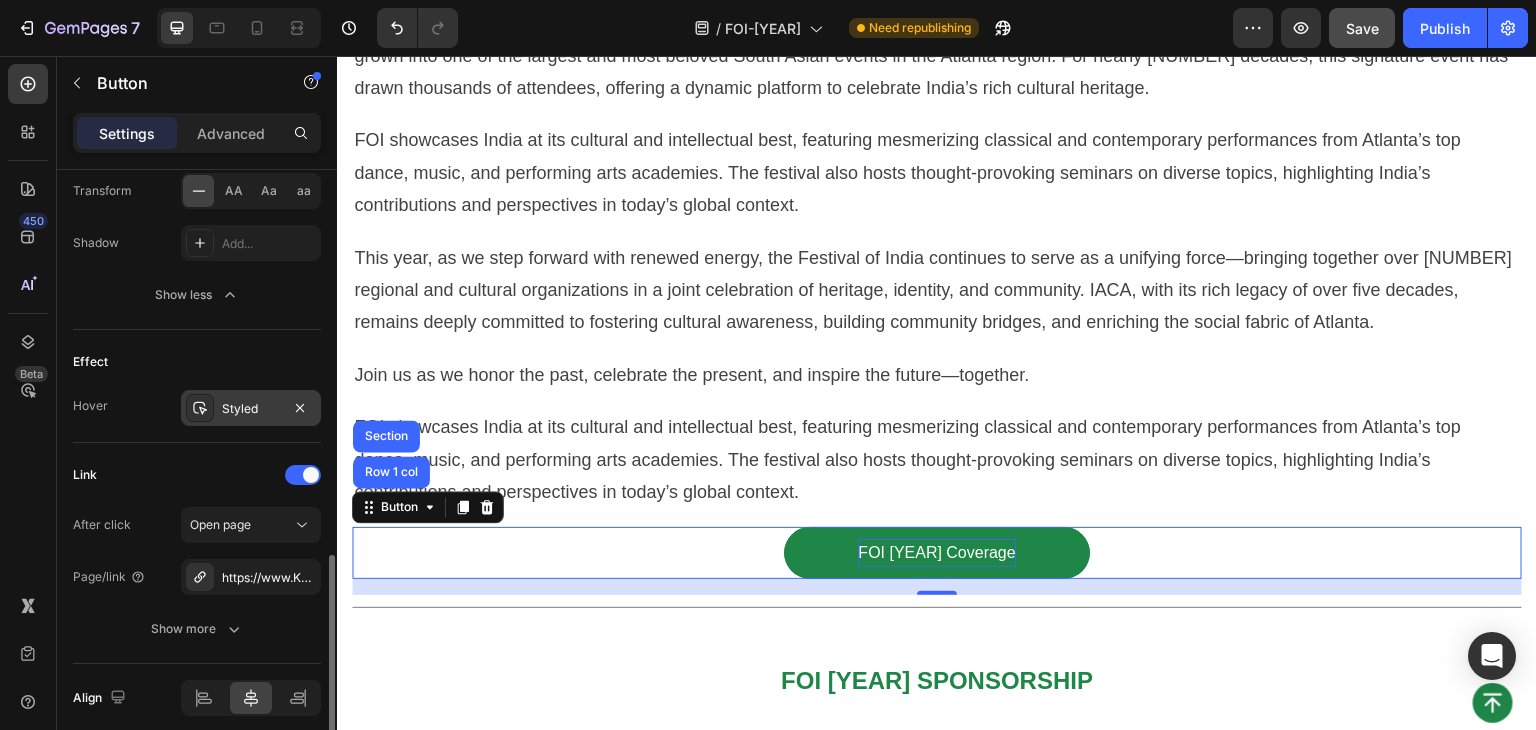 click on "Styled" at bounding box center [251, 409] 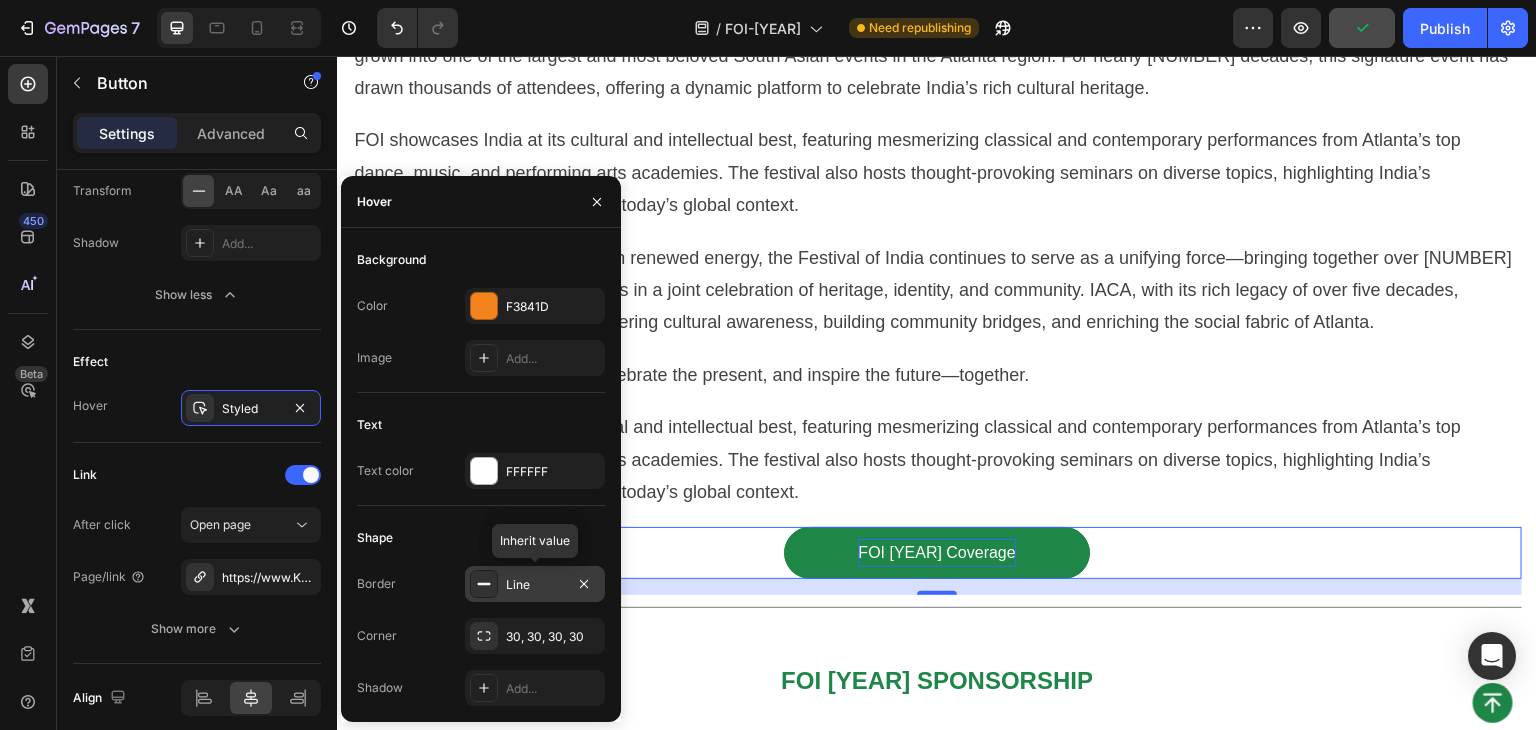 click on "Line" at bounding box center [535, 585] 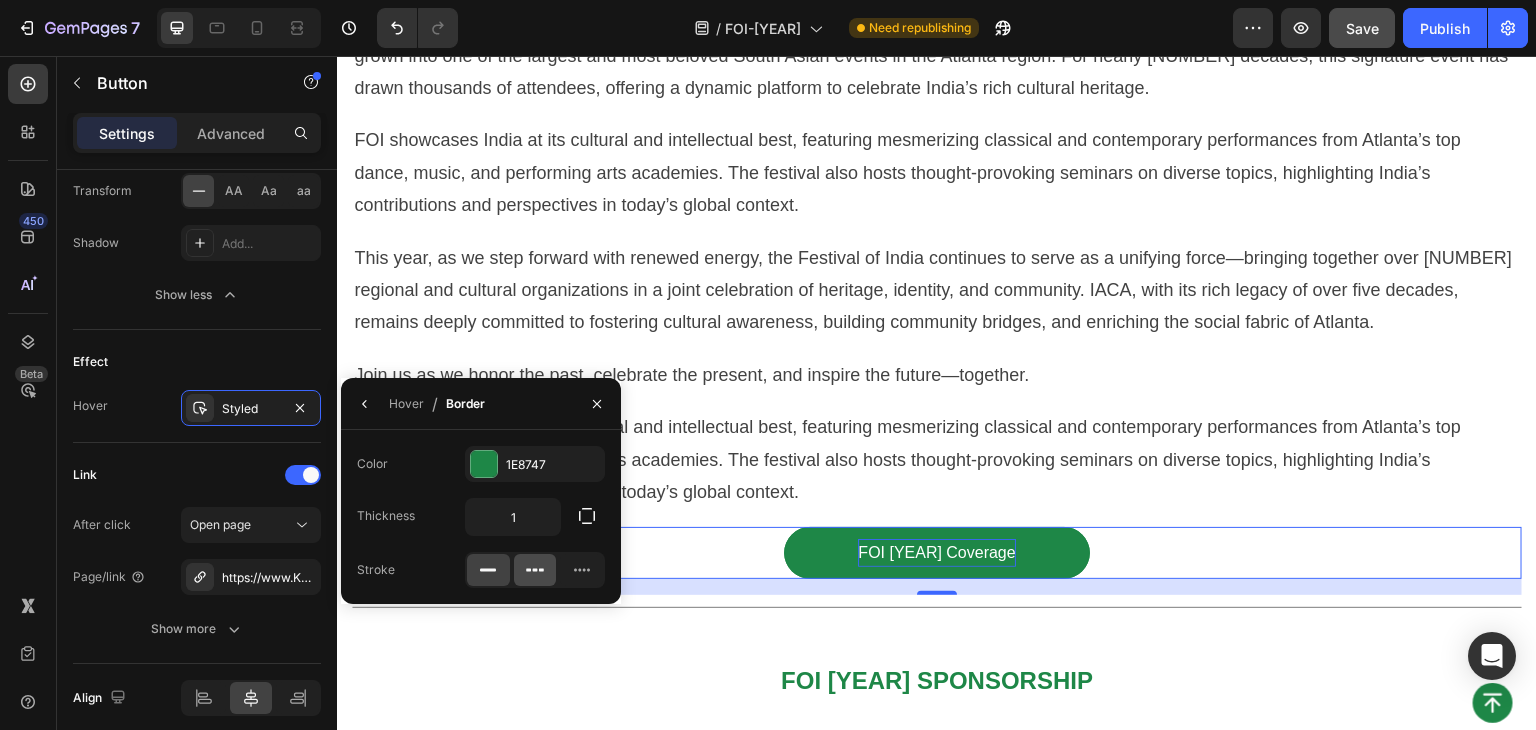 click 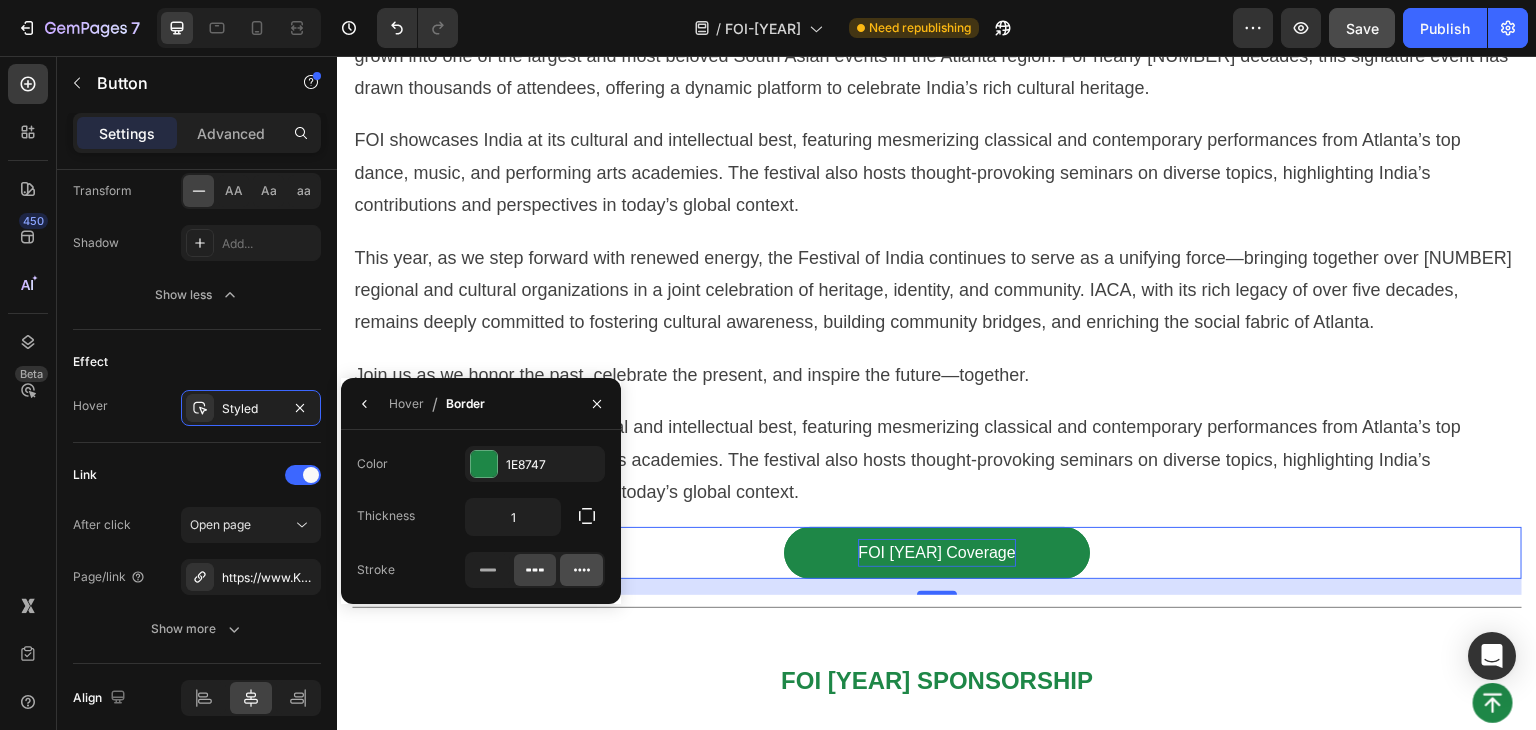 click 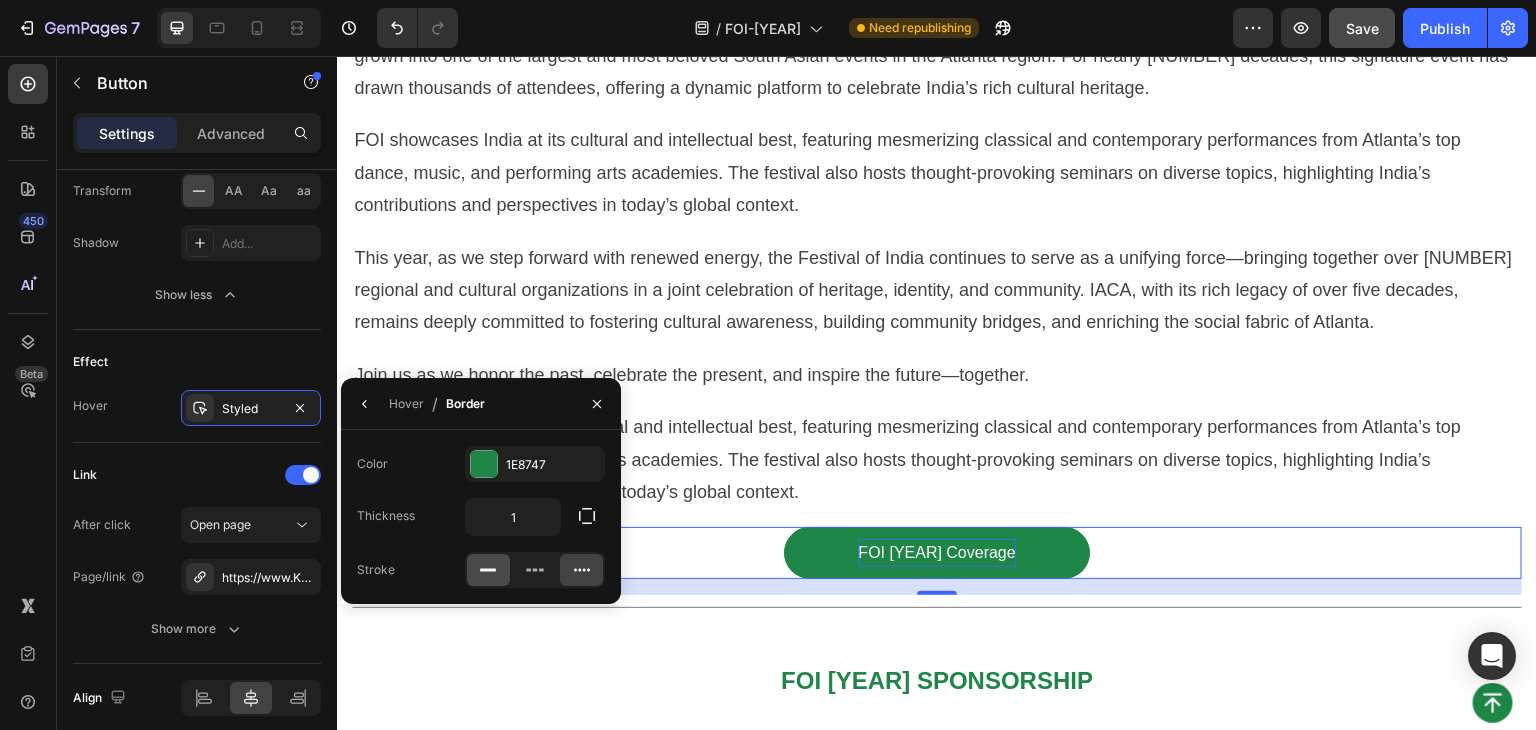 click 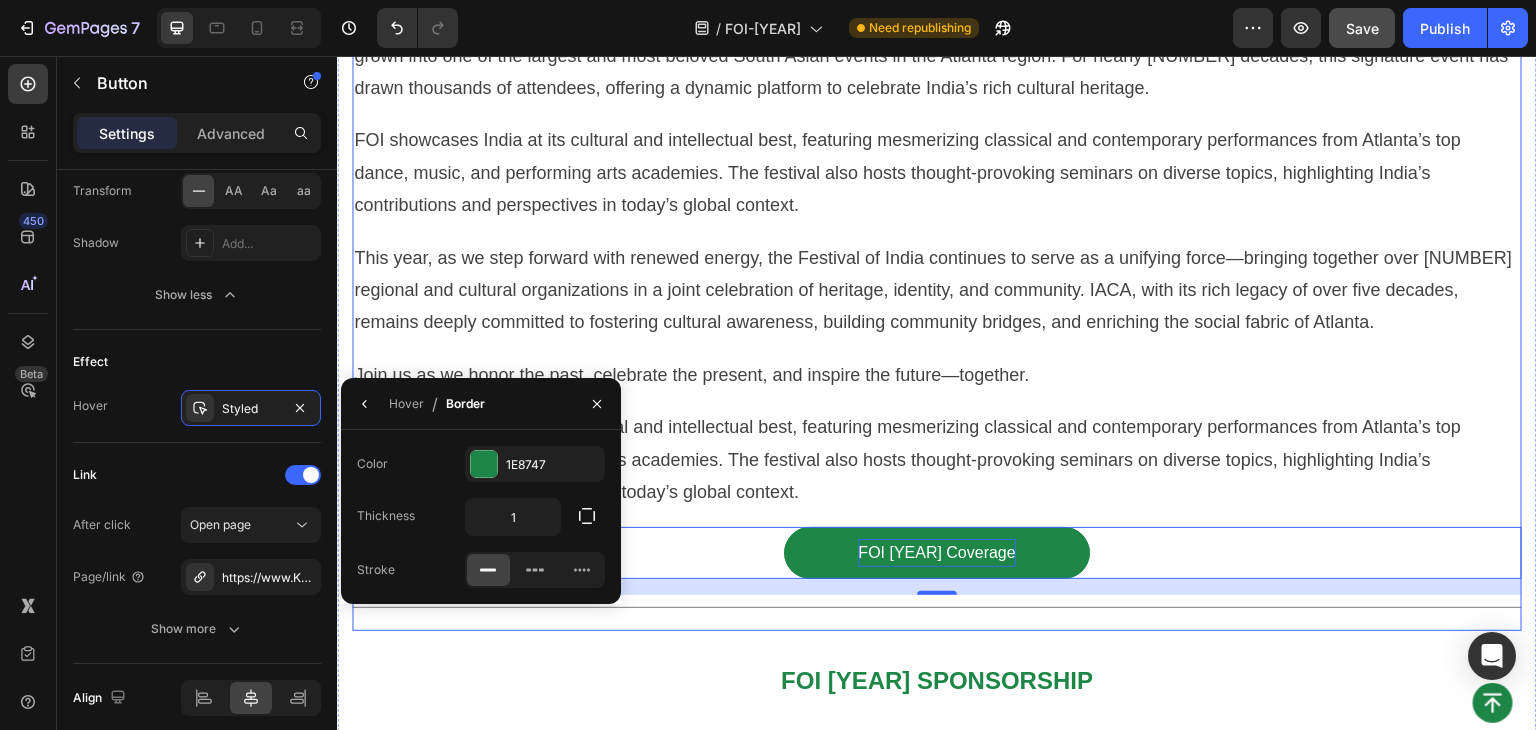click on "ABOUT US Heading As the India American Cultural Association (IACA) proudly celebrates its [NUMBER]5th year of community service, we are thrilled to announce the [NUMBER]9th annual Festival of India—a vibrant tribute to the spirit, culture, and resilience of the Indian-American community. Text Block First conceptualized by IACA in [YEAR] to commemorate the [NUMBER]0th anniversary of India’s independence, the Festival of India (FOI) has grown into one of the largest and most beloved South Asian events in the Atlanta region. For nearly [NUMBER] decades, this signature event has drawn thousands of attendees, offering a dynamic platform to celebrate India’s rich cultural heritage. Text block FOI showcases India at its cultural and intellectual best, featuring mesmerizing classical and contemporary performances from Atlanta’s top dance, music, and performing arts academies. The festival also hosts thought-provoking seminars on diverse topics, highlighting India’s contributions and perspectives in today’s global context. Button" at bounding box center [937, 557] 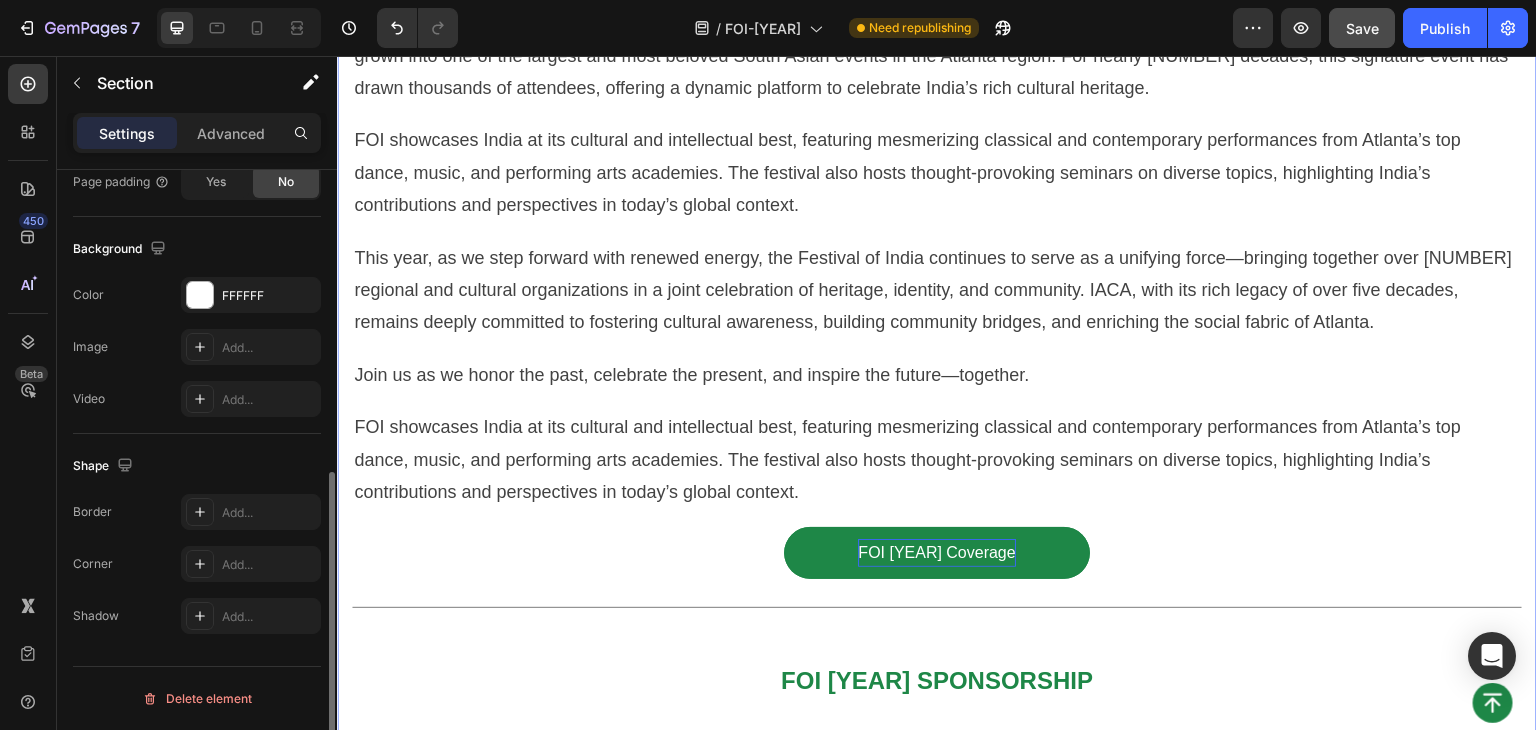 scroll, scrollTop: 0, scrollLeft: 0, axis: both 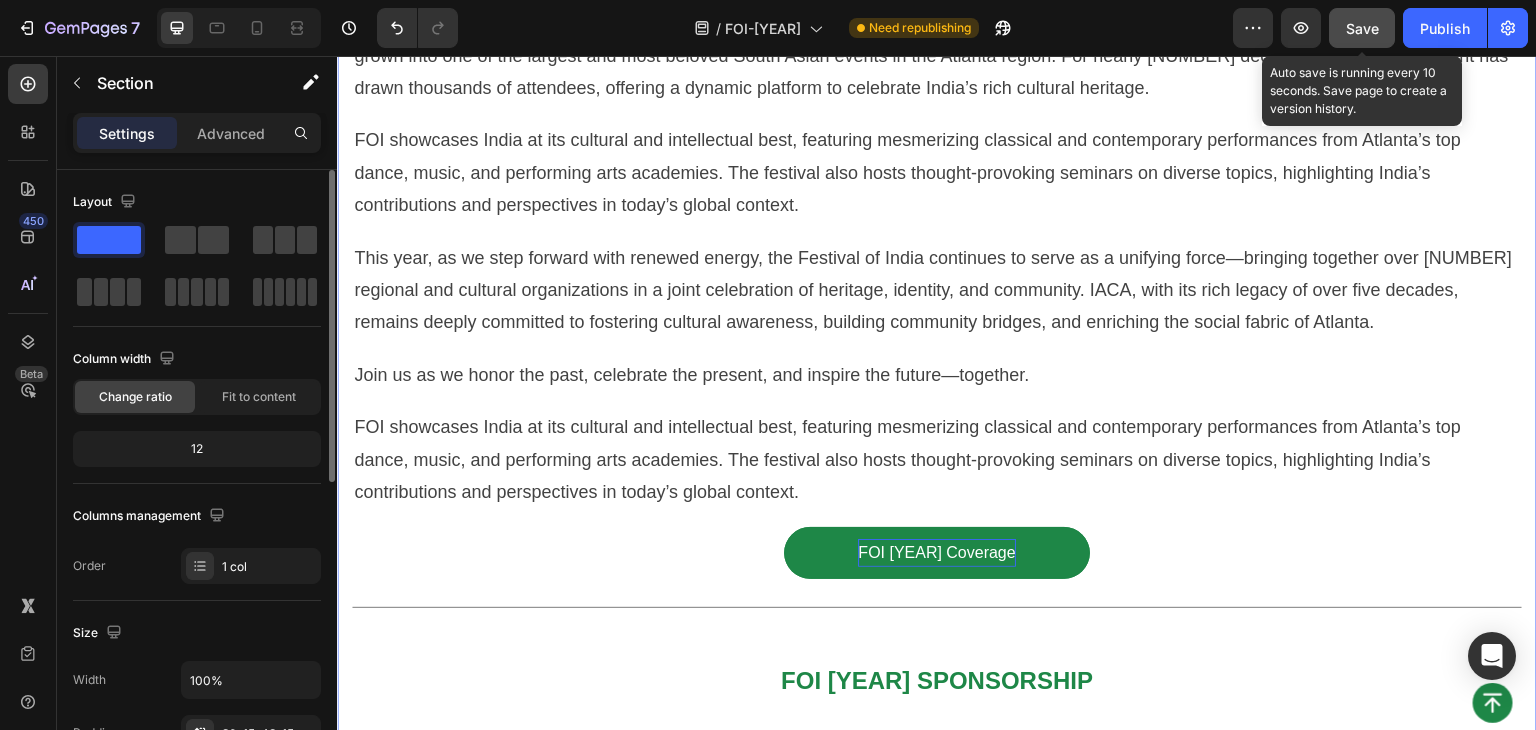 click on "Save" at bounding box center [1362, 28] 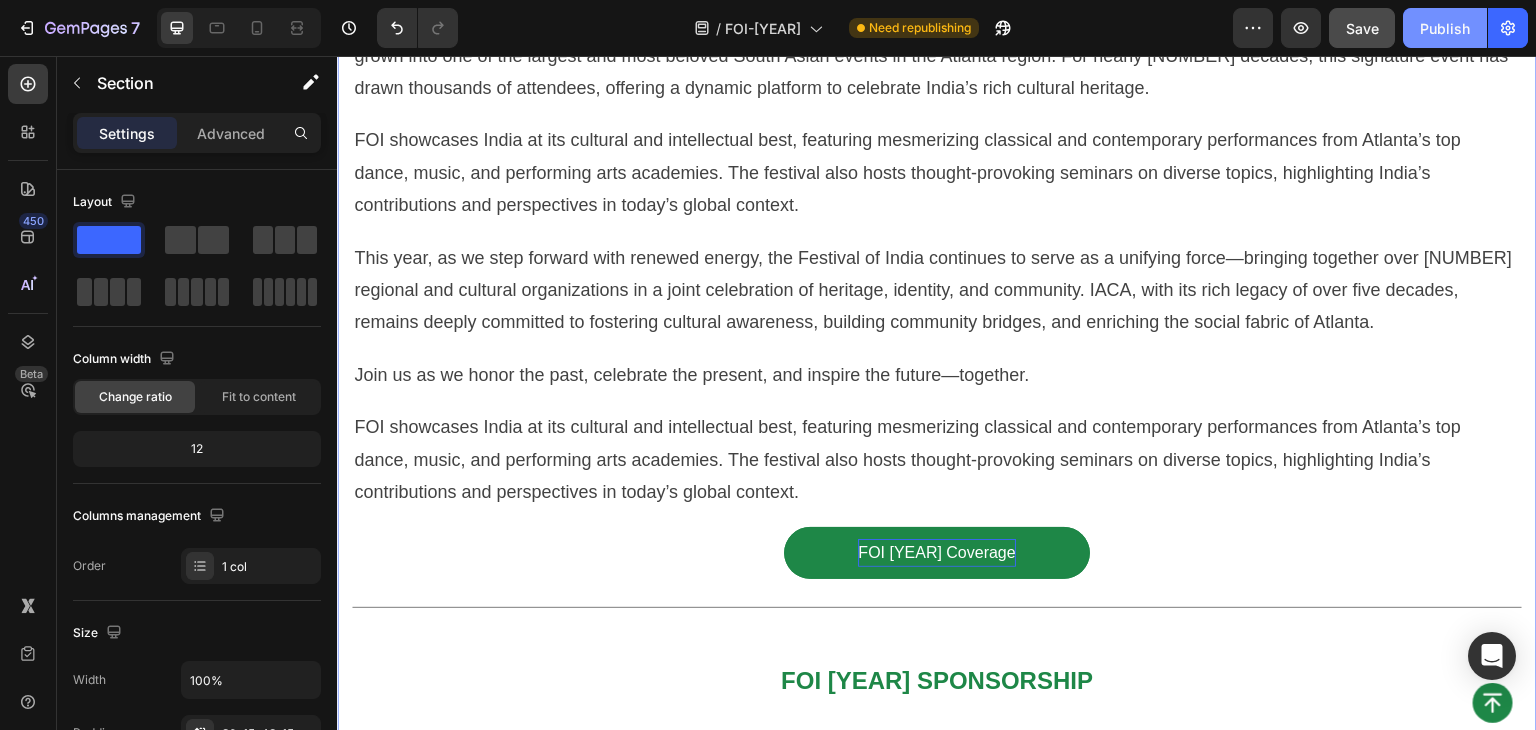 click on "Publish" at bounding box center [1445, 28] 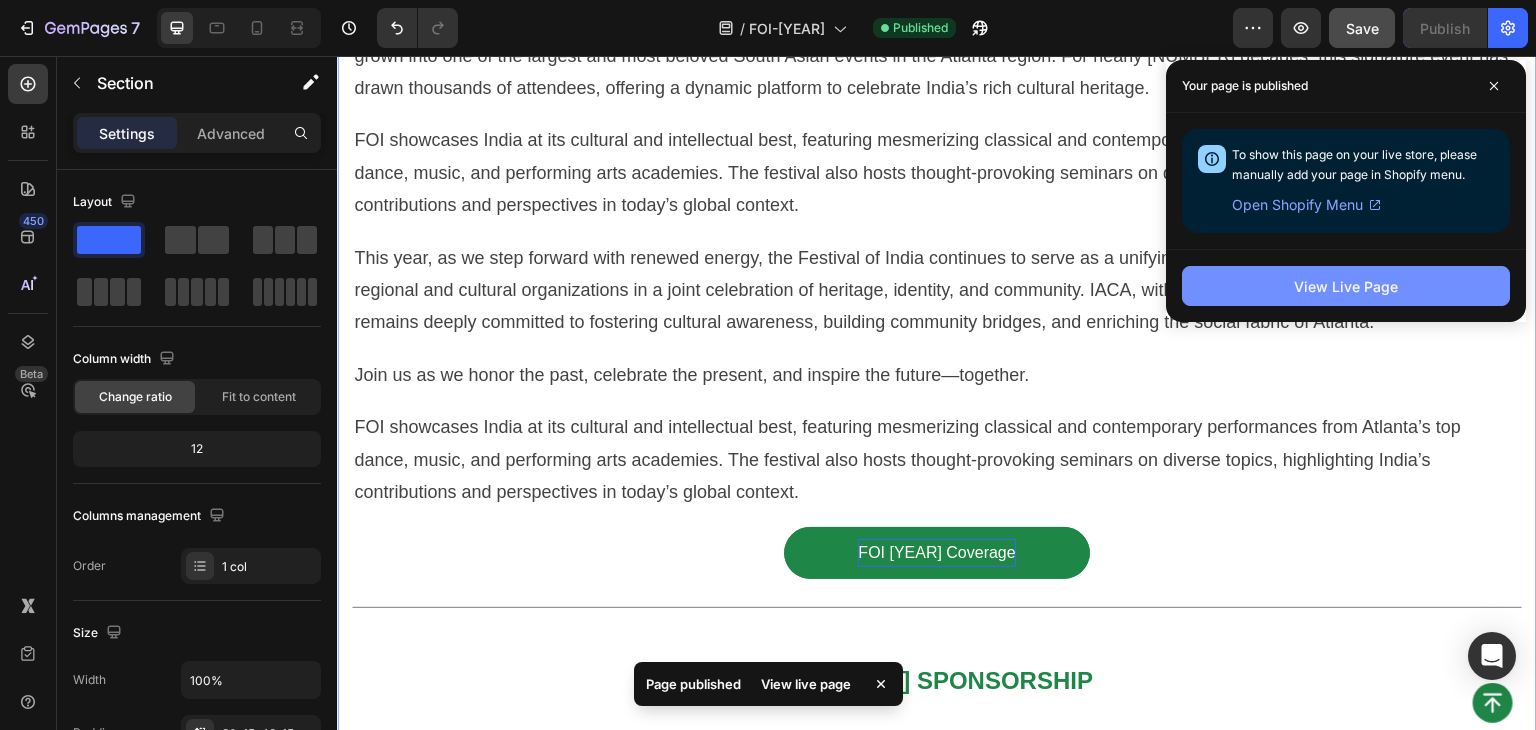 click on "View Live Page" at bounding box center [1346, 286] 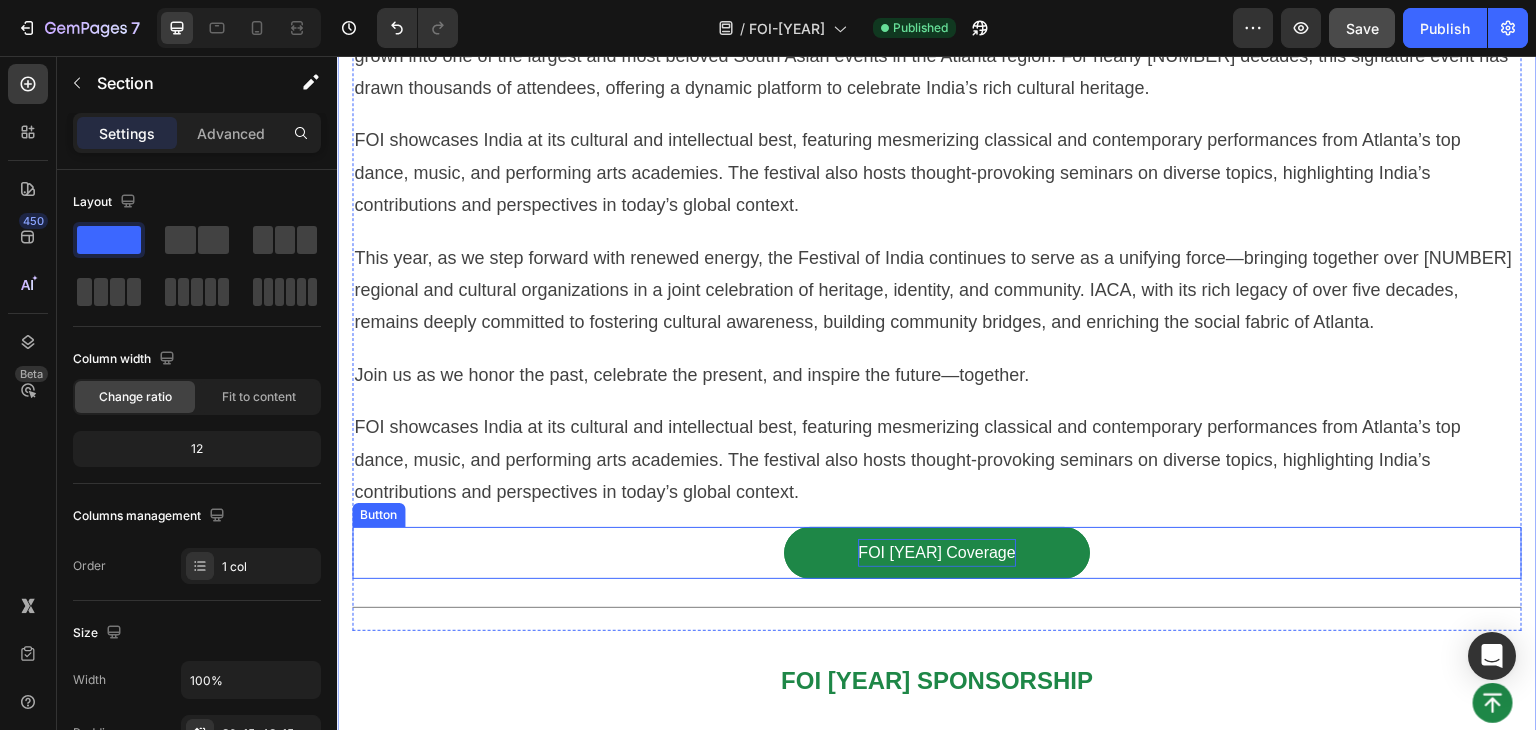 click on "FOI [YEAR] Coverage" at bounding box center [936, 553] 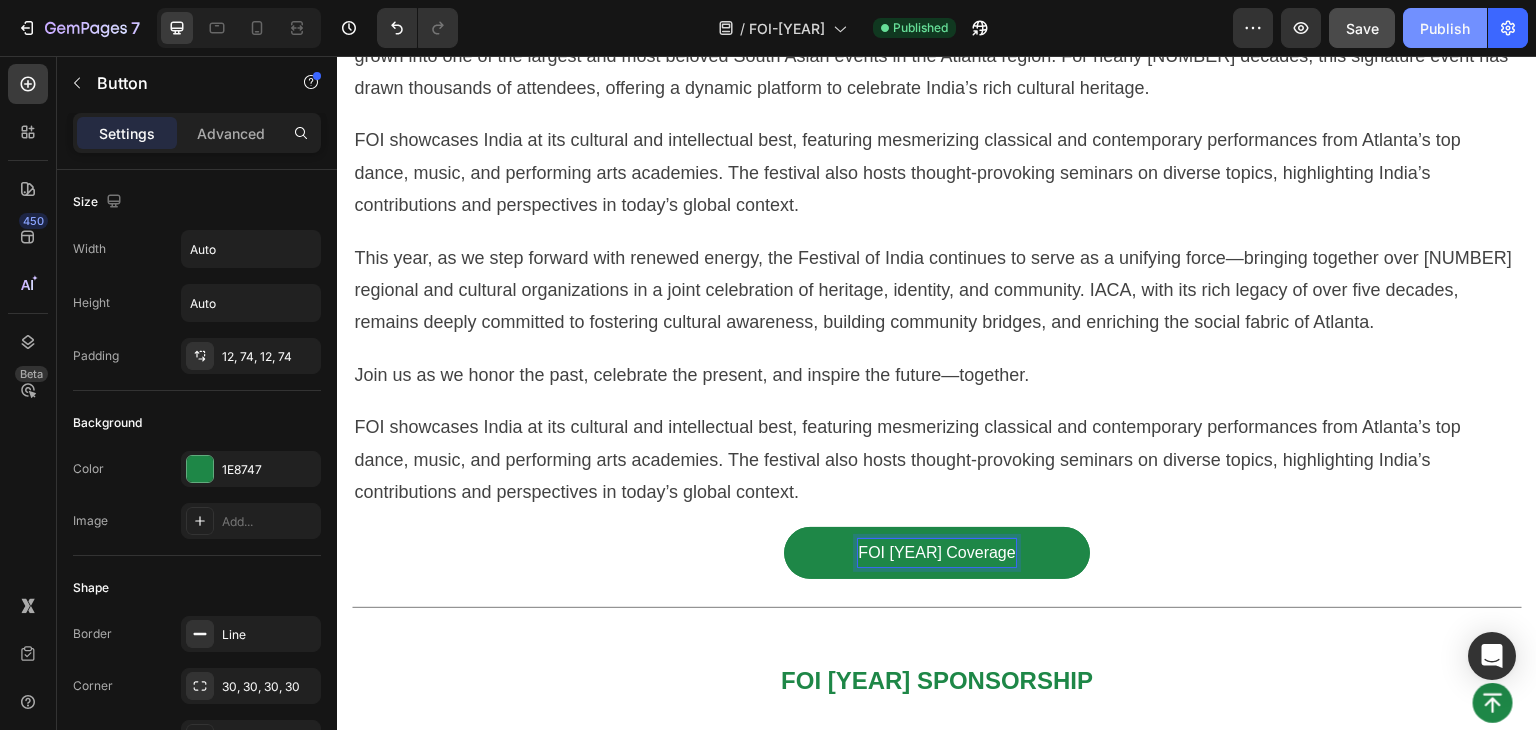 click on "Publish" 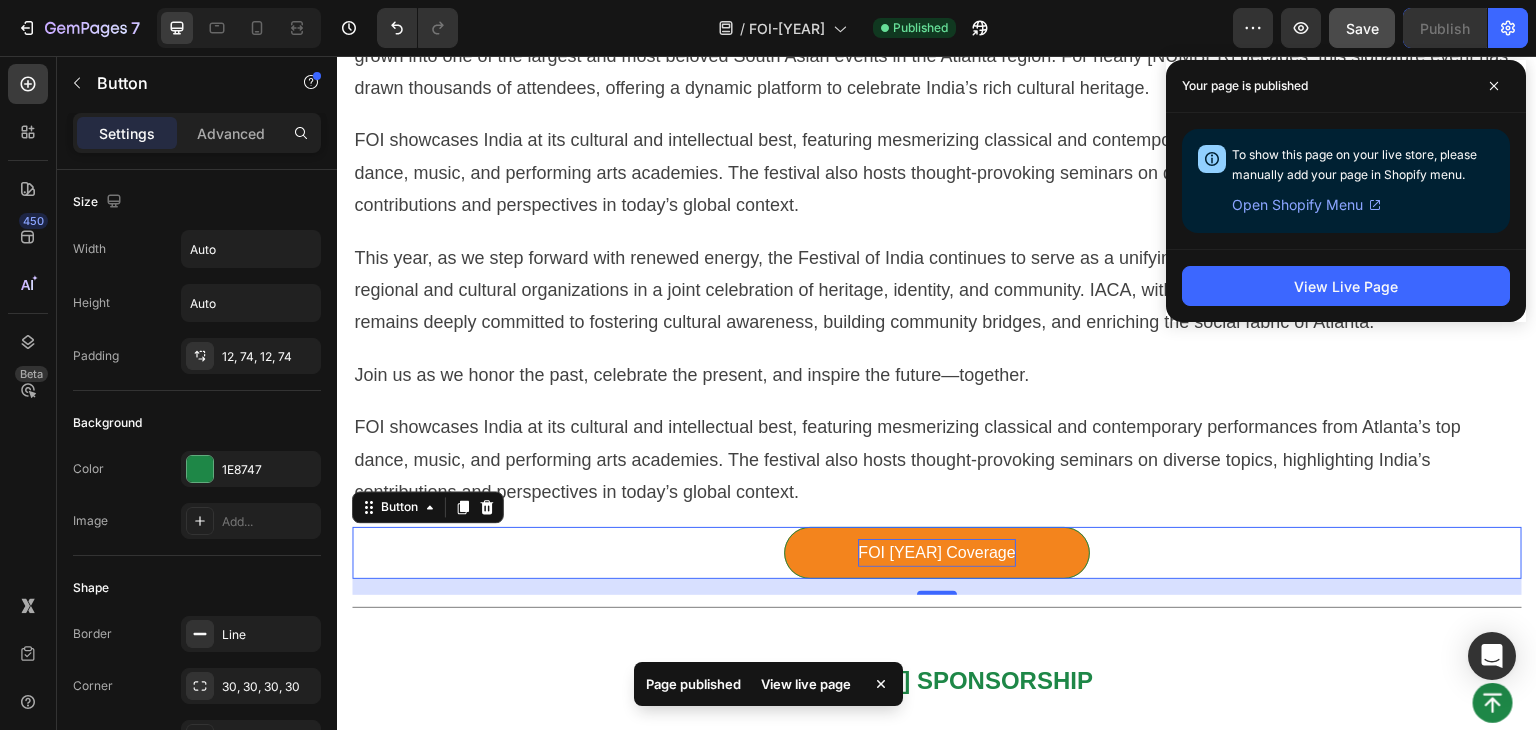 click on "FOI [YEAR] Coverage" at bounding box center [936, 553] 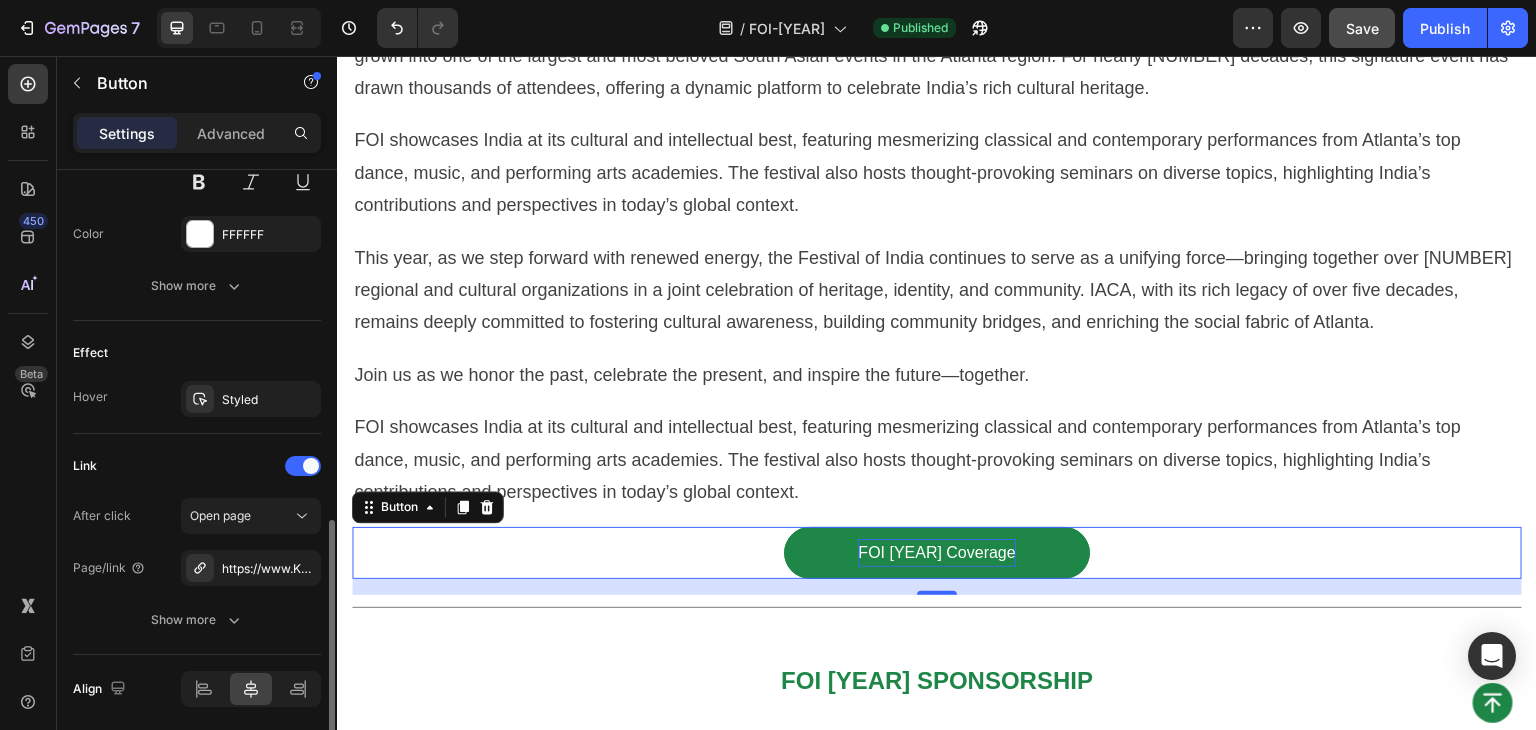 scroll, scrollTop: 970, scrollLeft: 0, axis: vertical 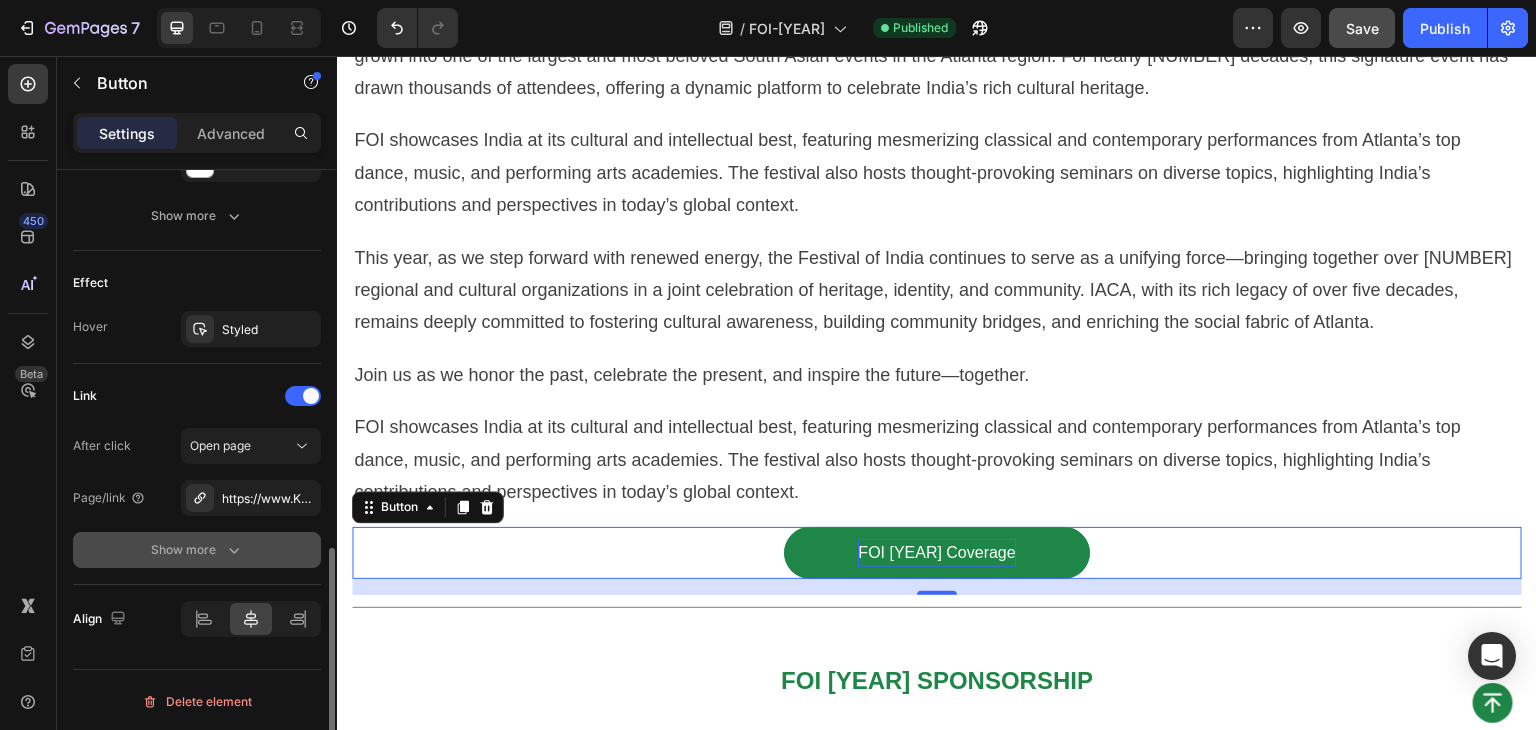 click on "Show more" at bounding box center (197, 550) 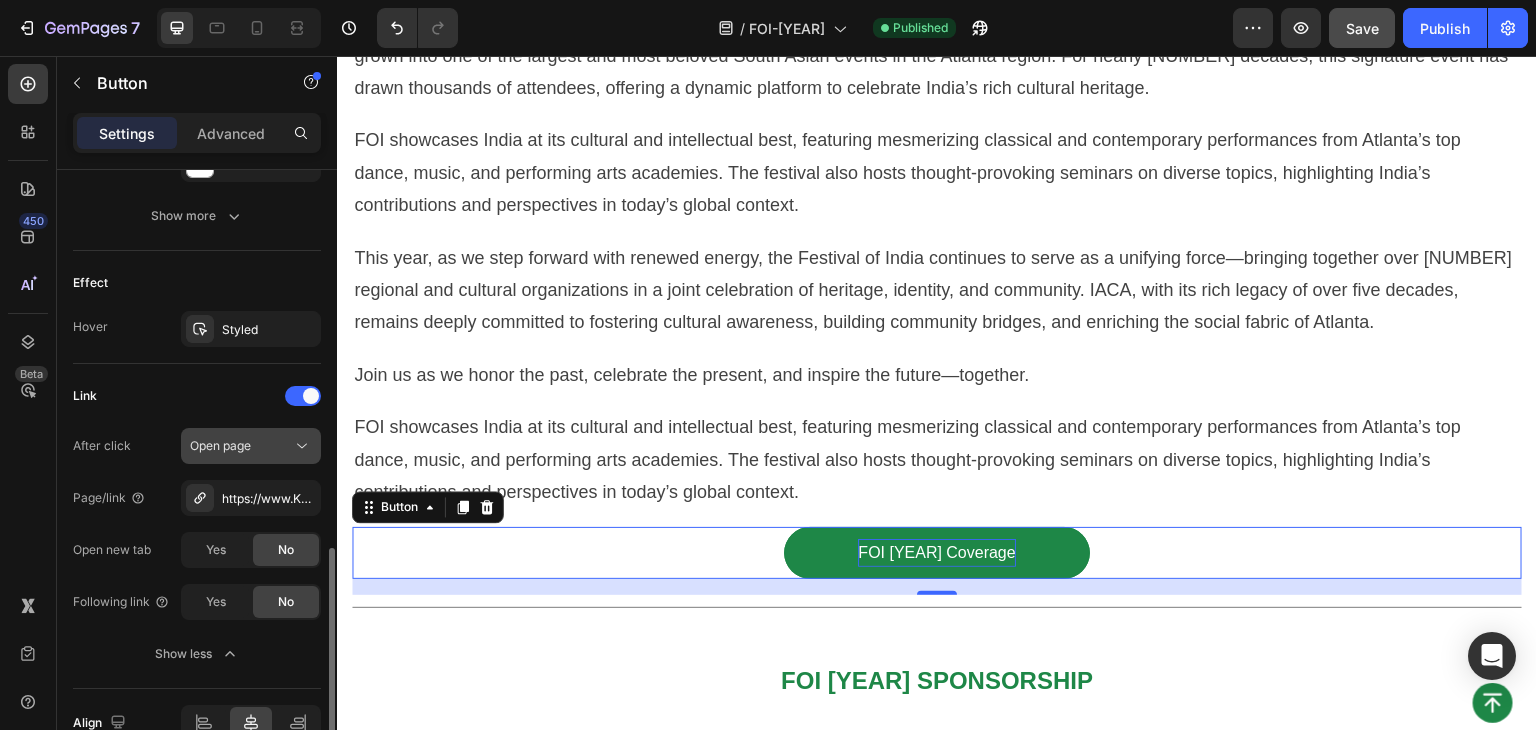 scroll, scrollTop: 1070, scrollLeft: 0, axis: vertical 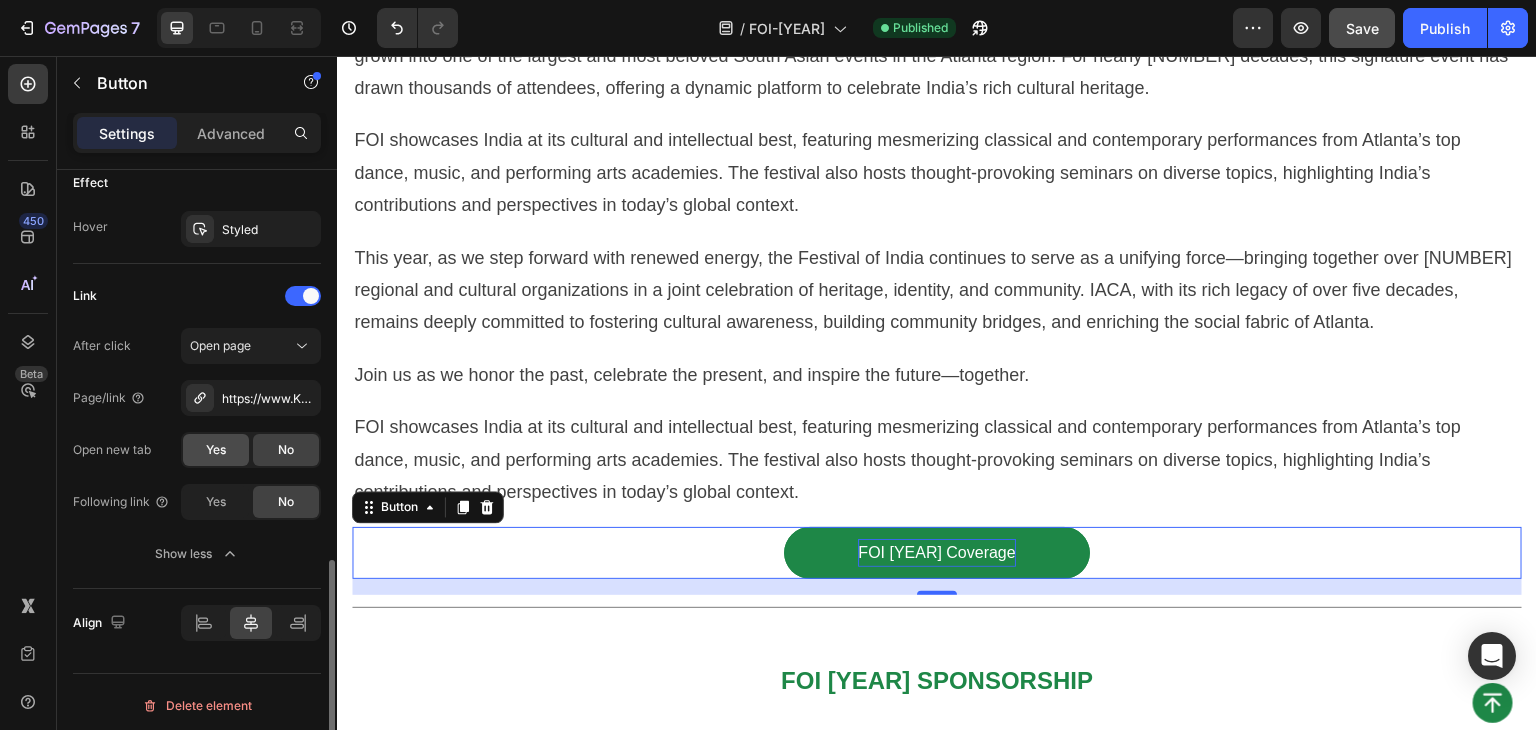 click on "Yes" 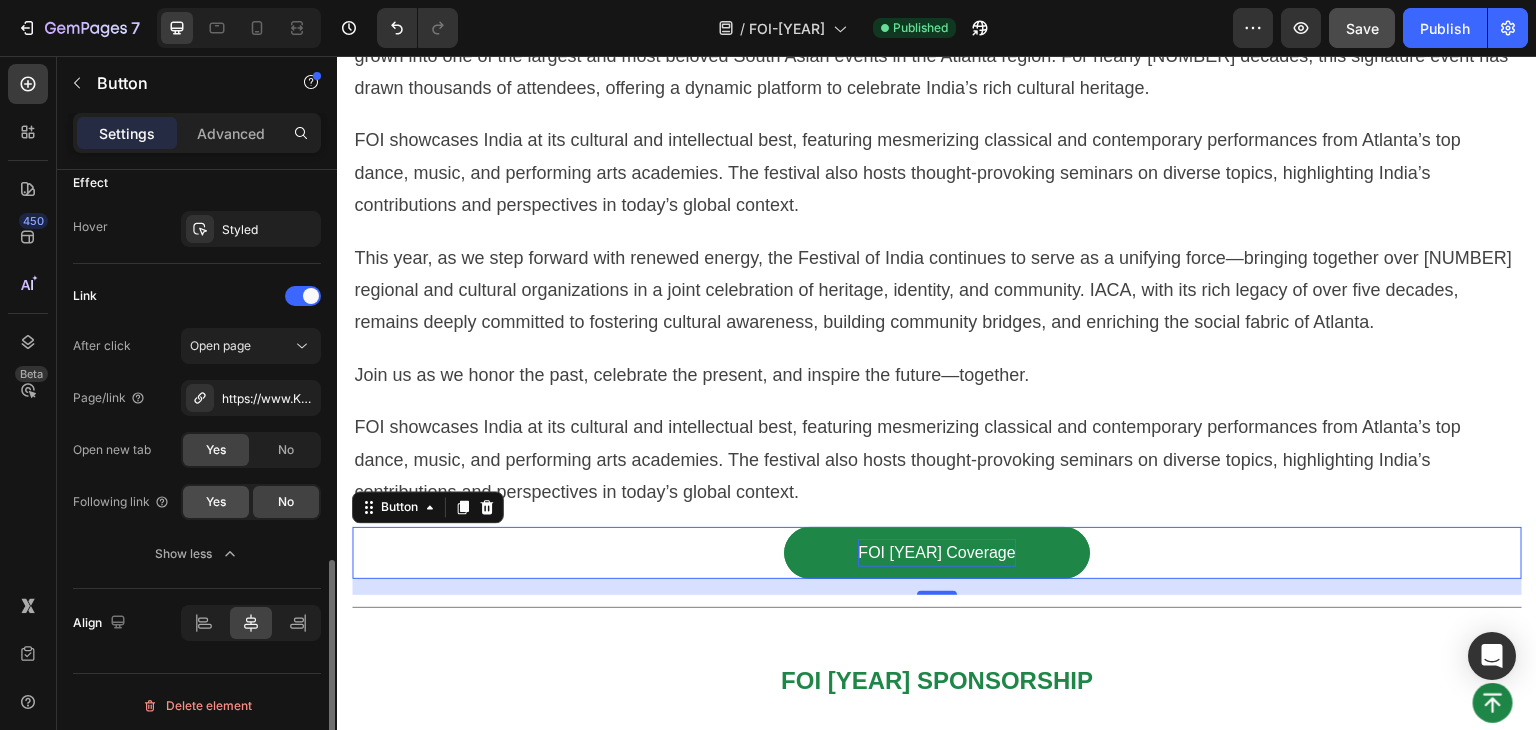 click on "Yes" 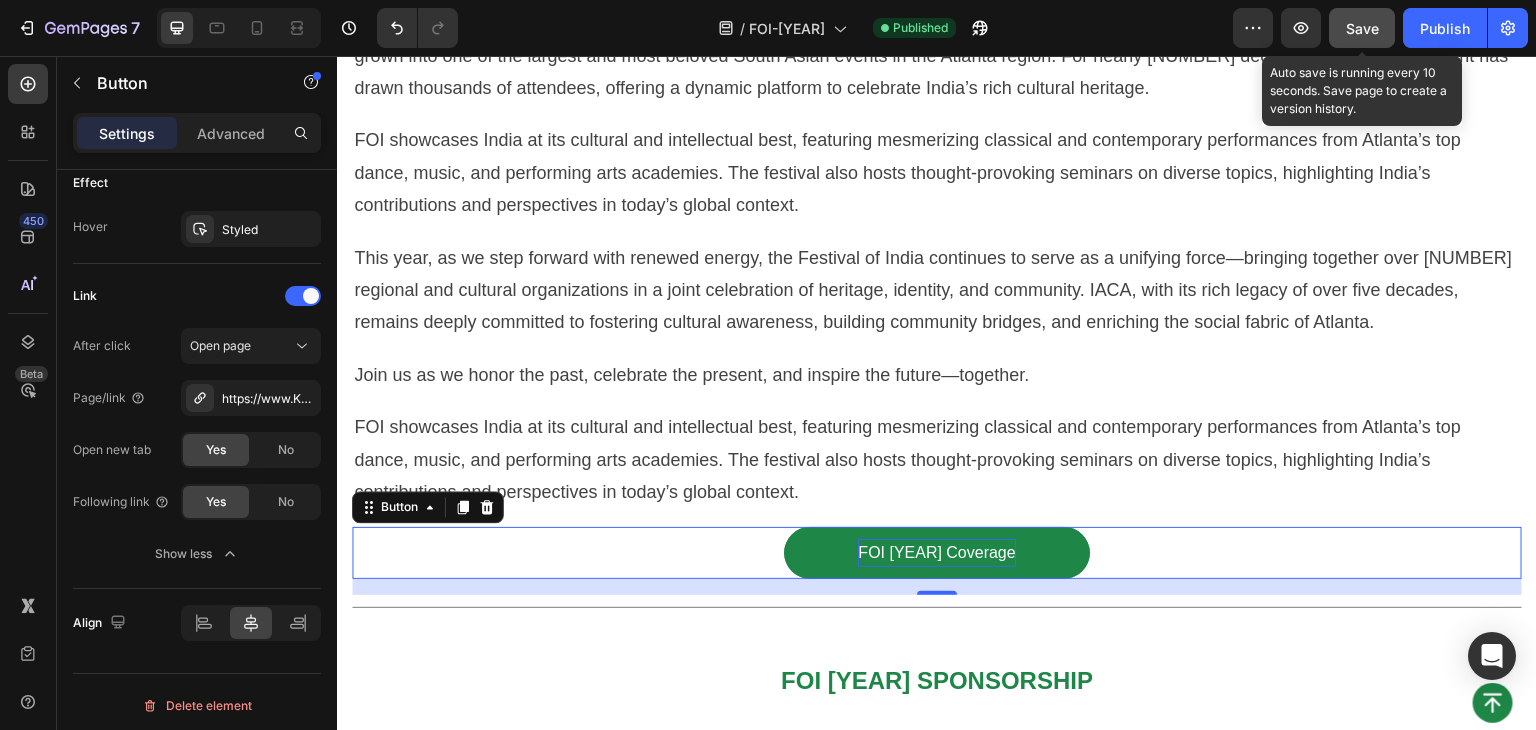 click on "Save" at bounding box center (1362, 28) 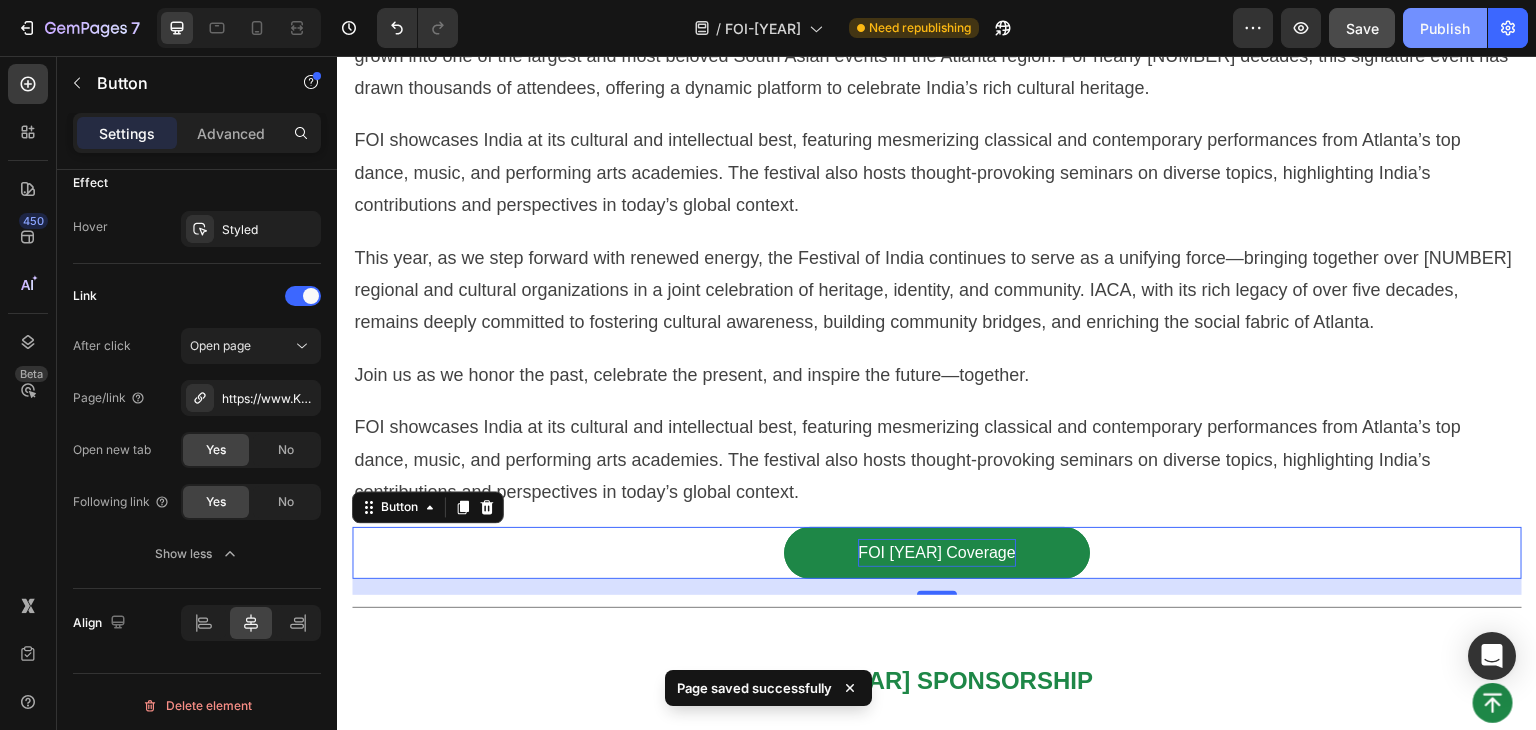click on "Publish" at bounding box center (1445, 28) 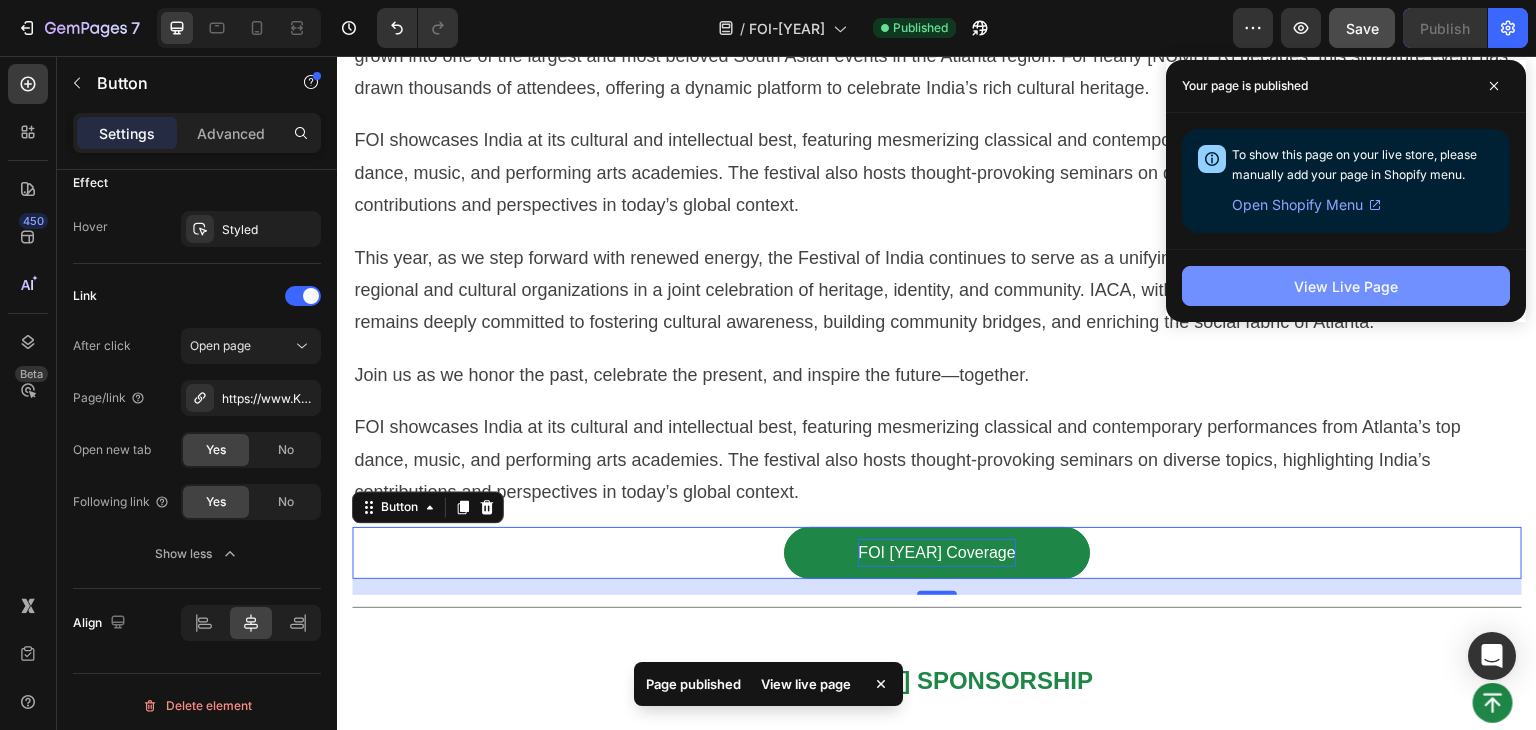 click on "View Live Page" at bounding box center [1346, 286] 